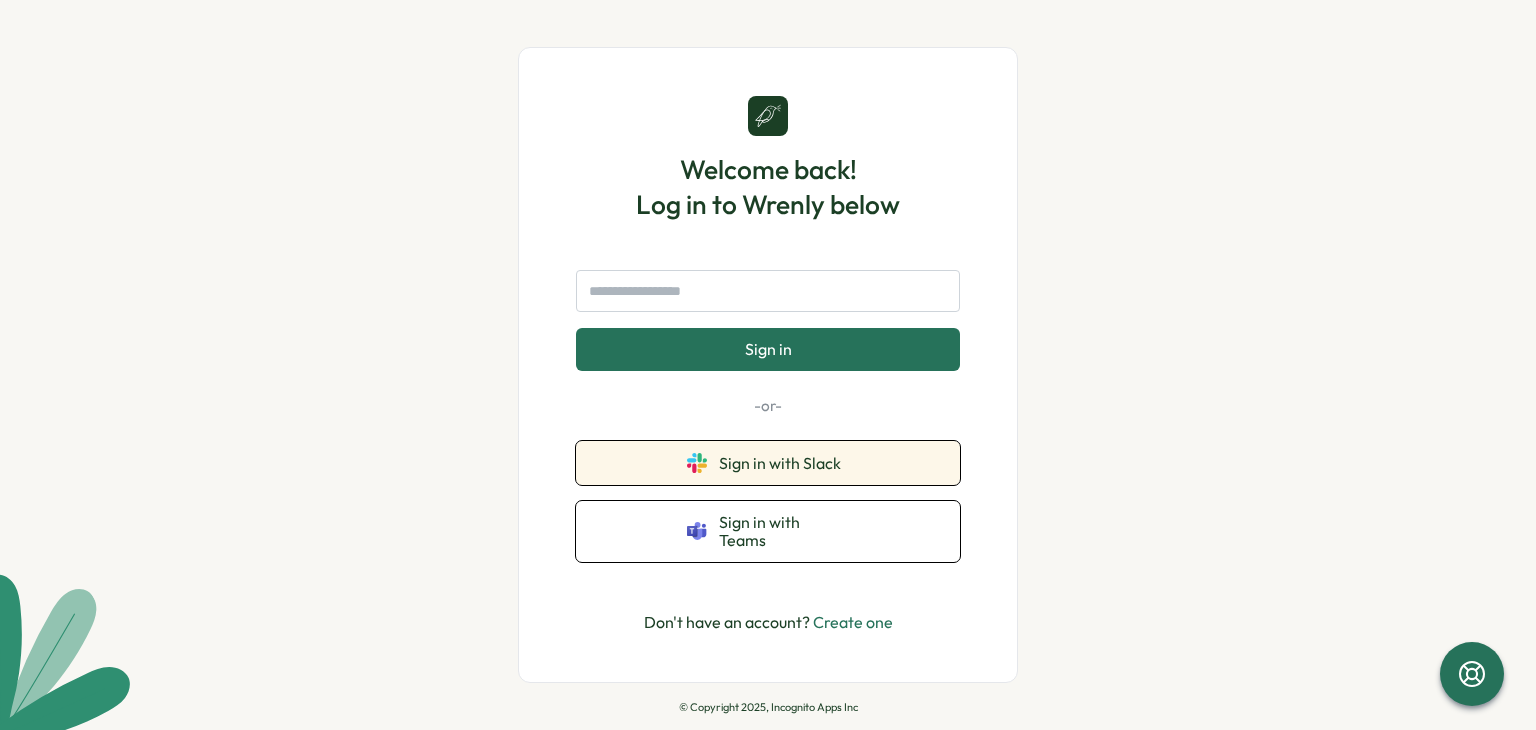 scroll, scrollTop: 0, scrollLeft: 0, axis: both 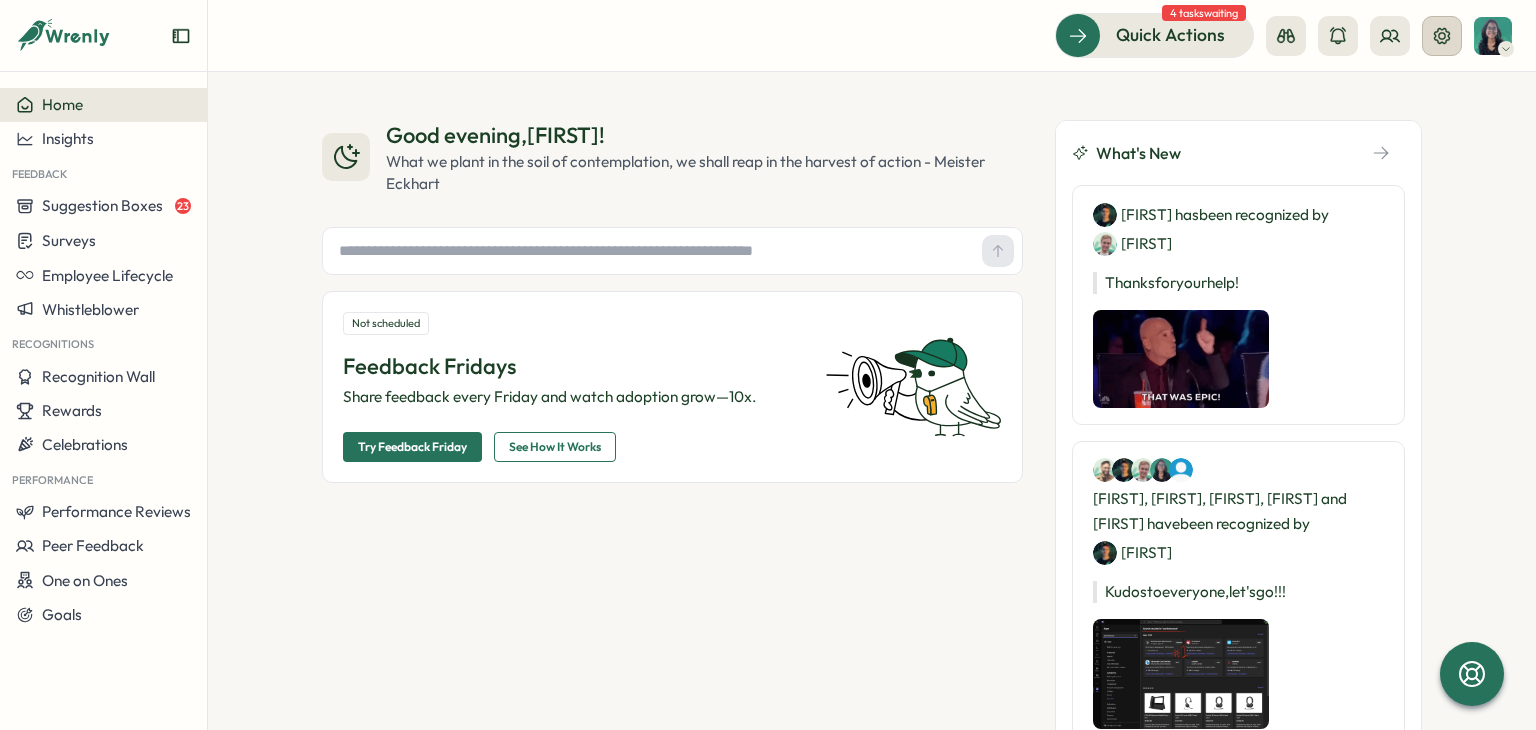 click 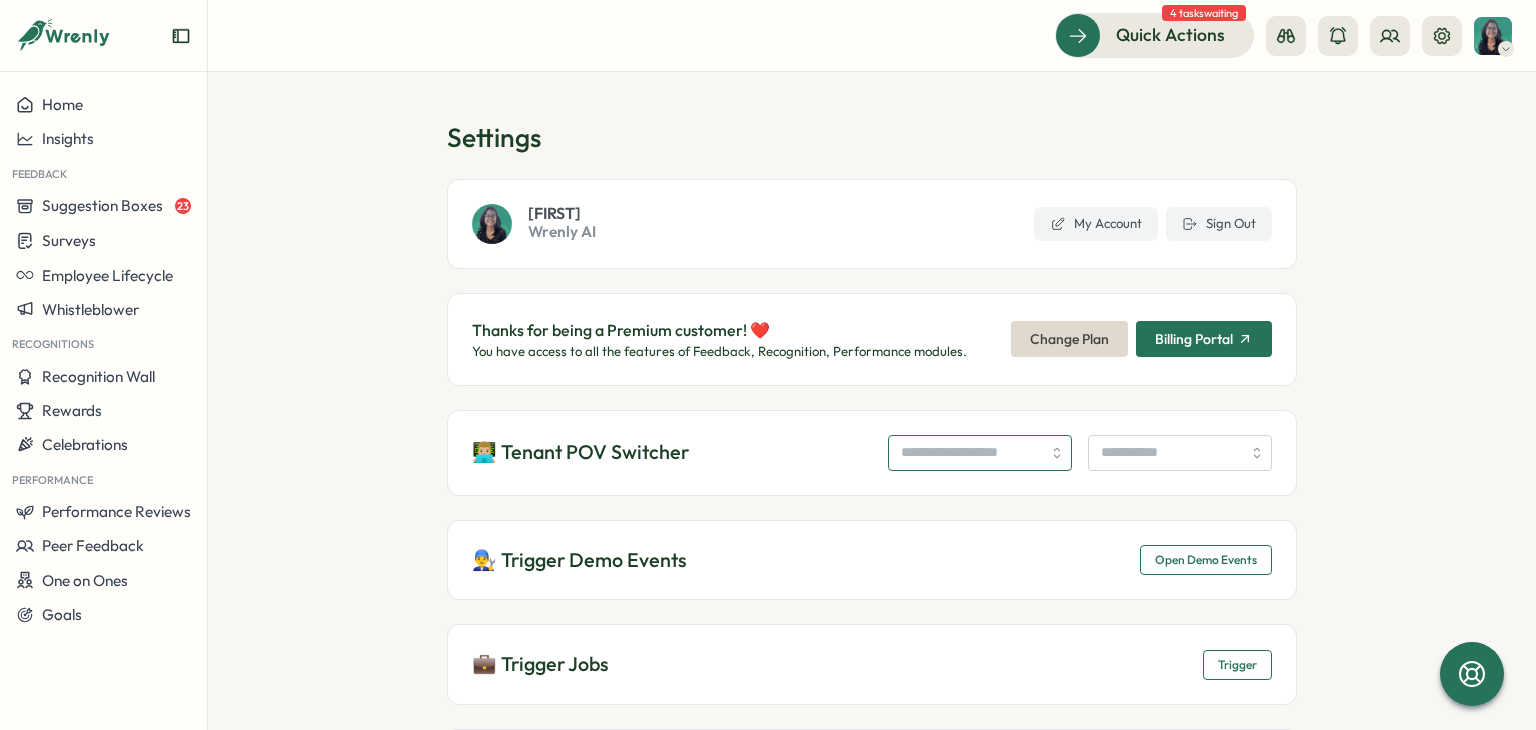 click at bounding box center (980, 453) 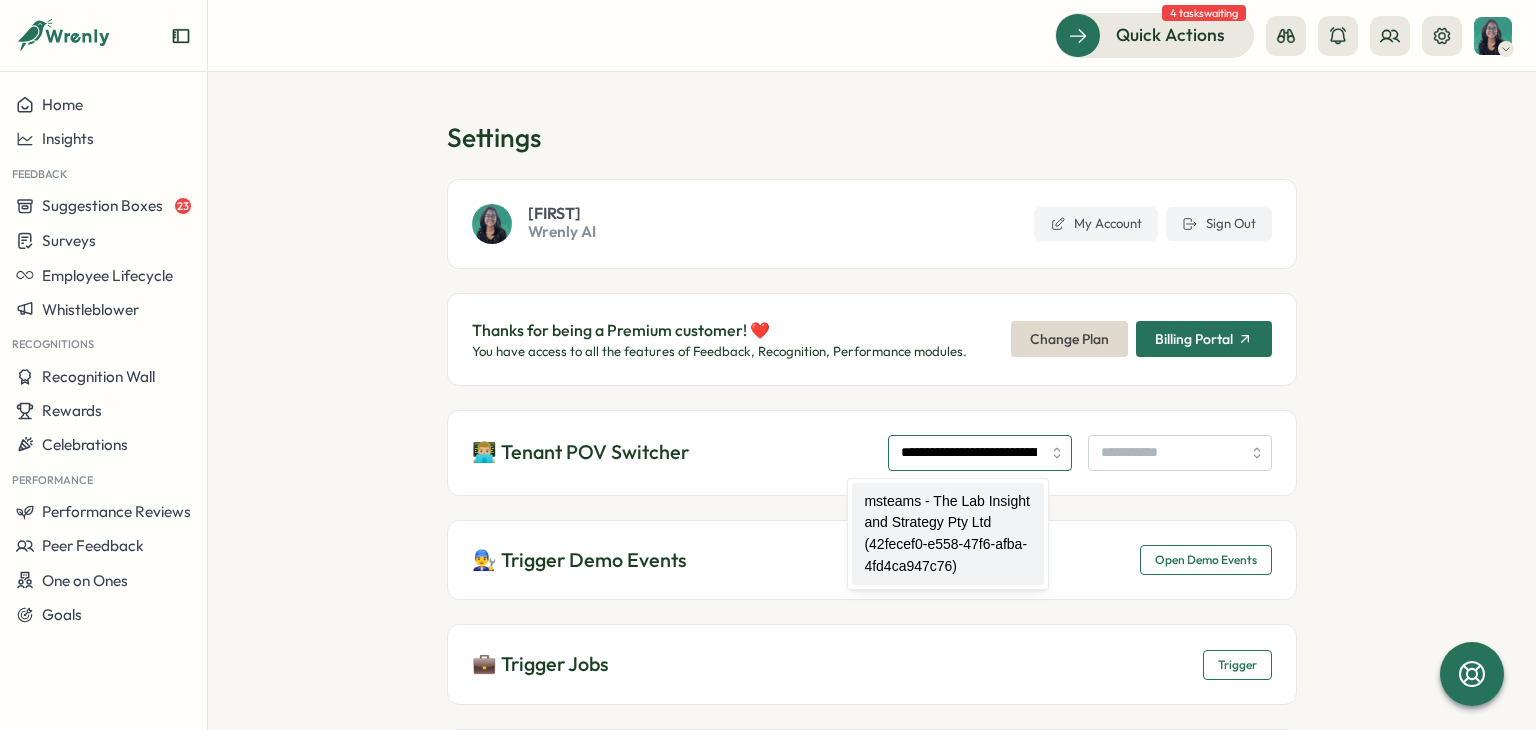 type on "**********" 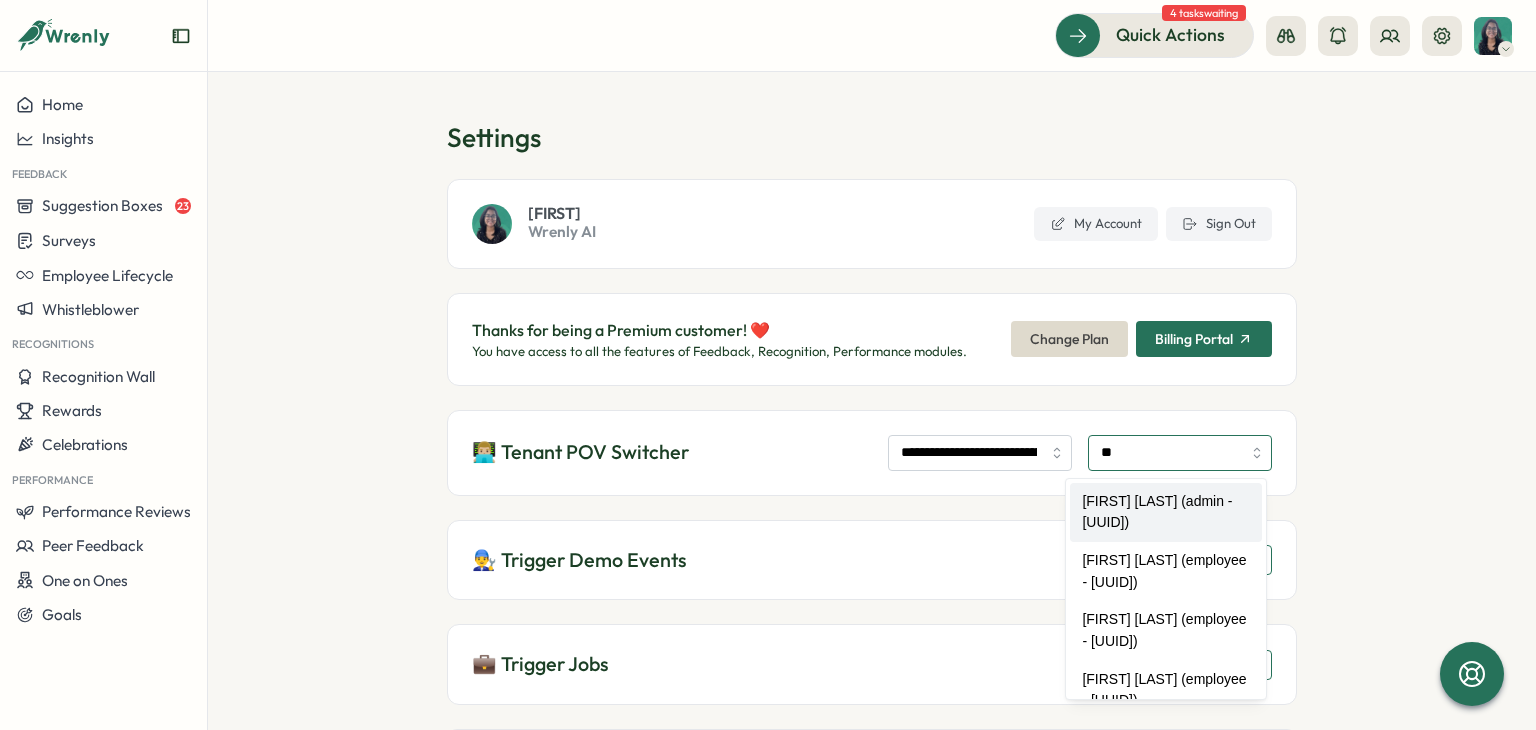 type on "**********" 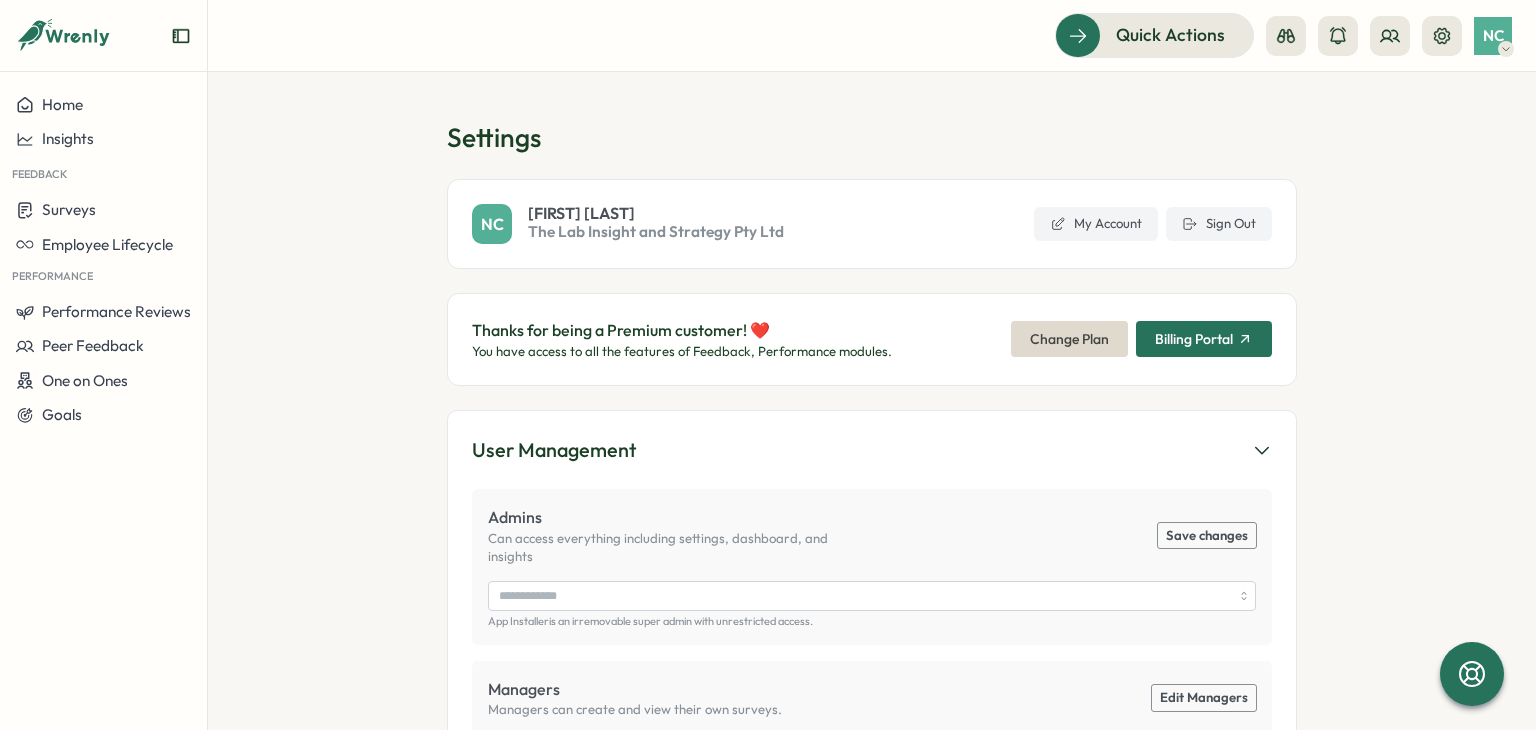 scroll, scrollTop: 0, scrollLeft: 0, axis: both 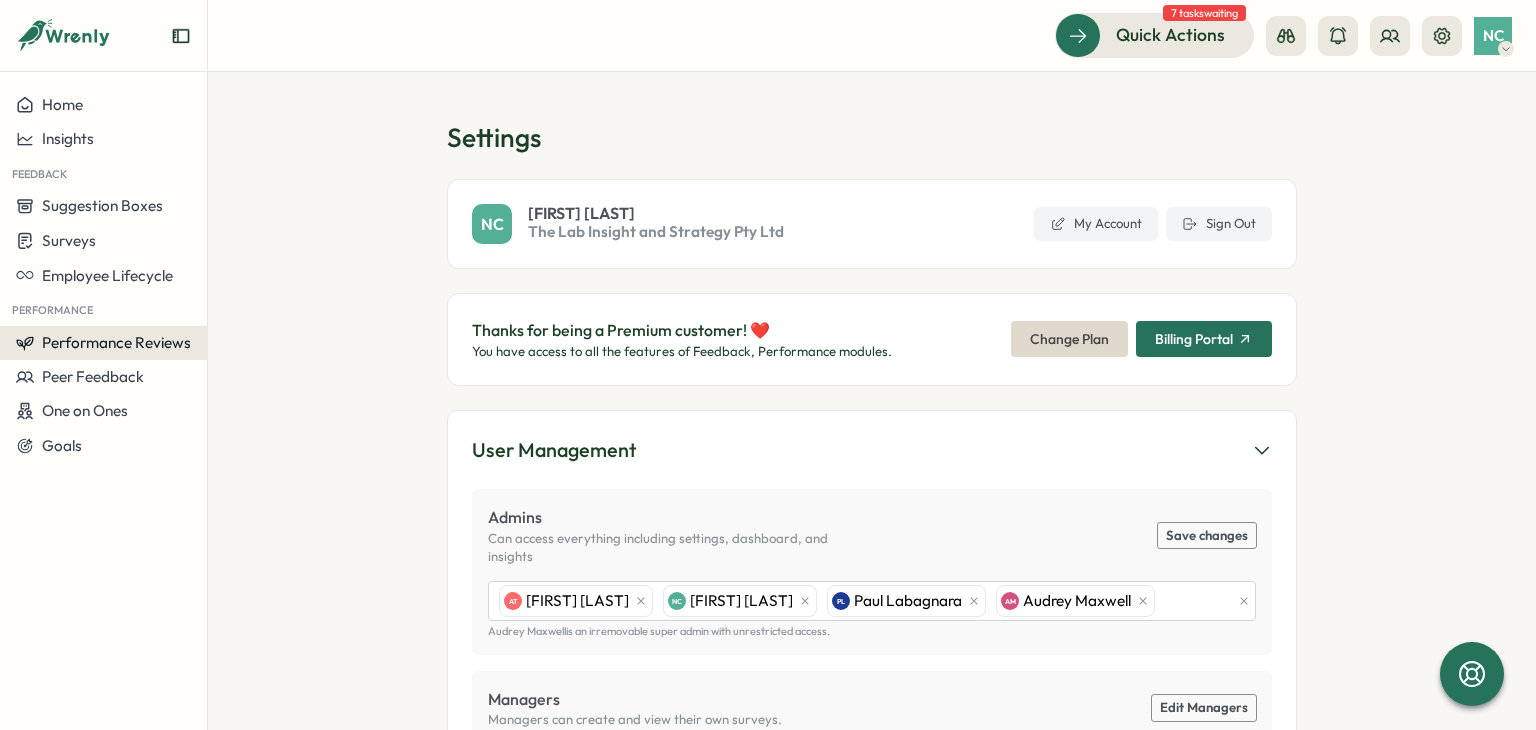 click on "Performance Reviews" at bounding box center (116, 342) 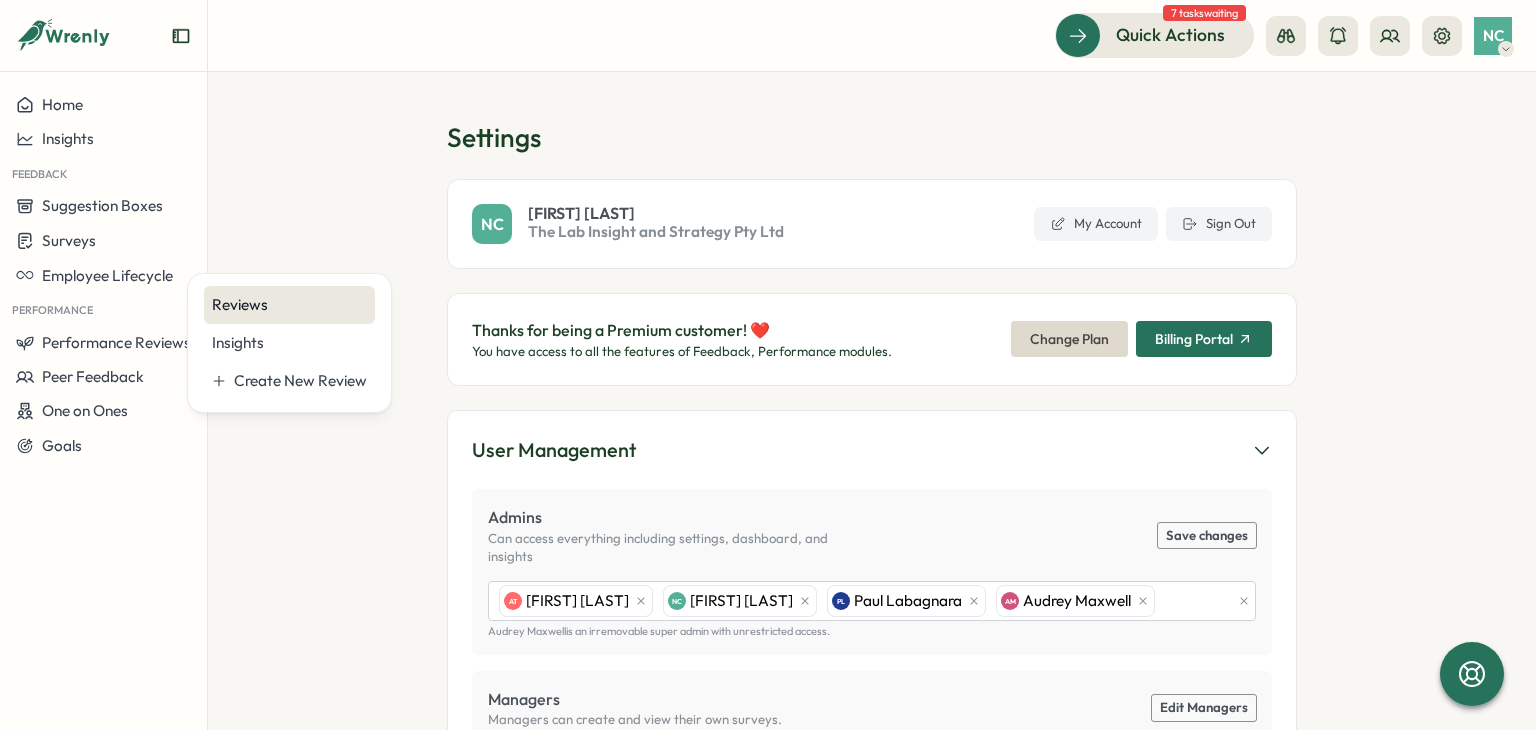 click on "Reviews" at bounding box center (289, 305) 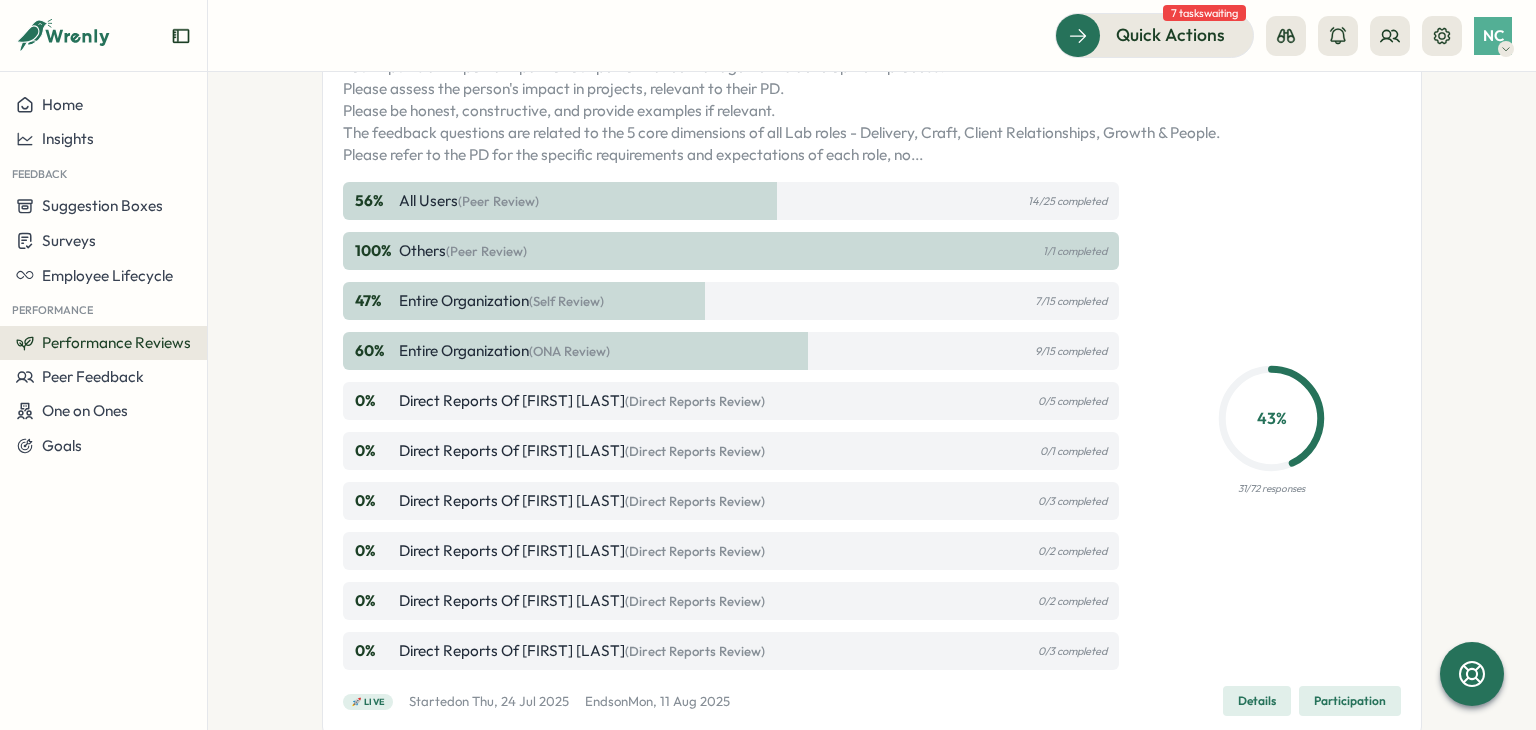 scroll, scrollTop: 1844, scrollLeft: 0, axis: vertical 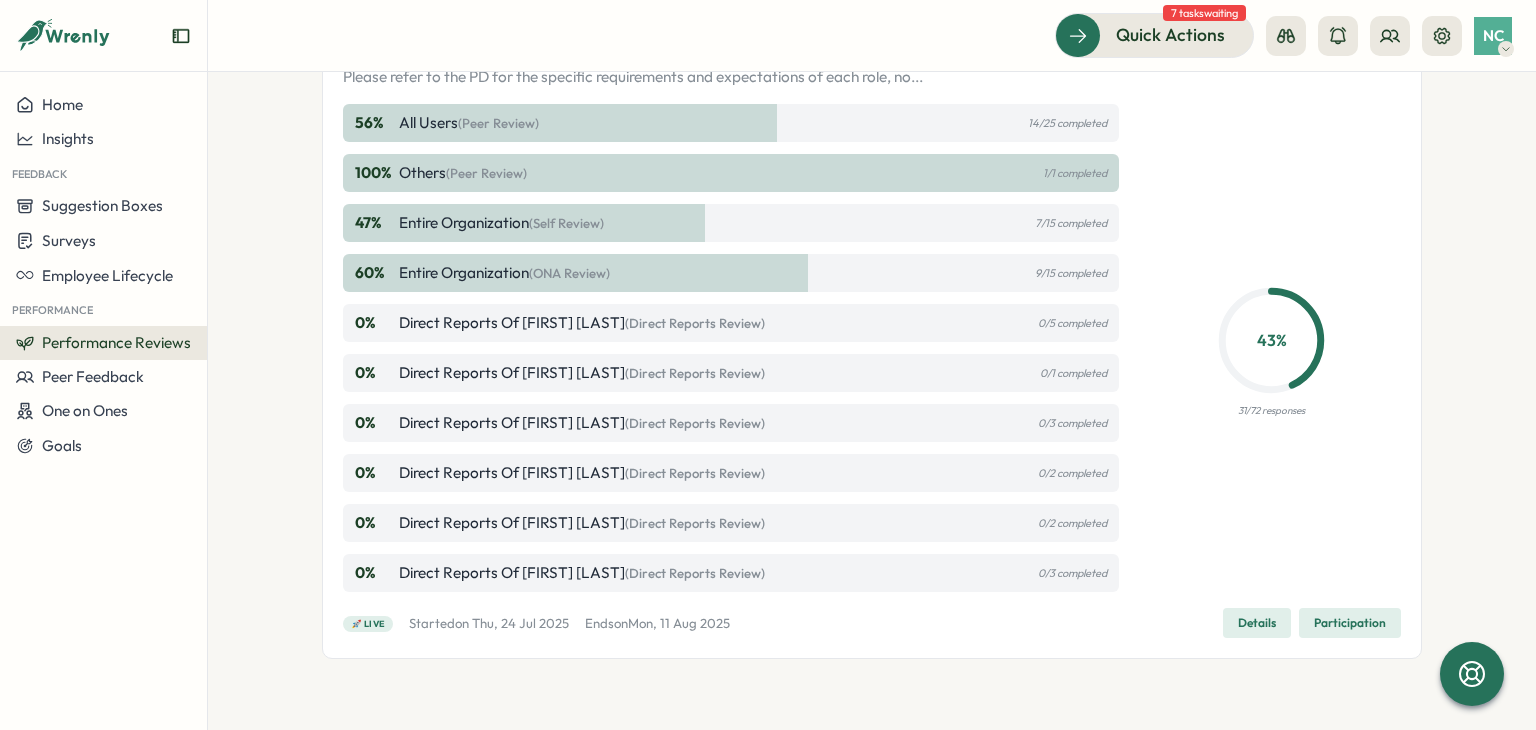 click on "Details" at bounding box center (1257, 623) 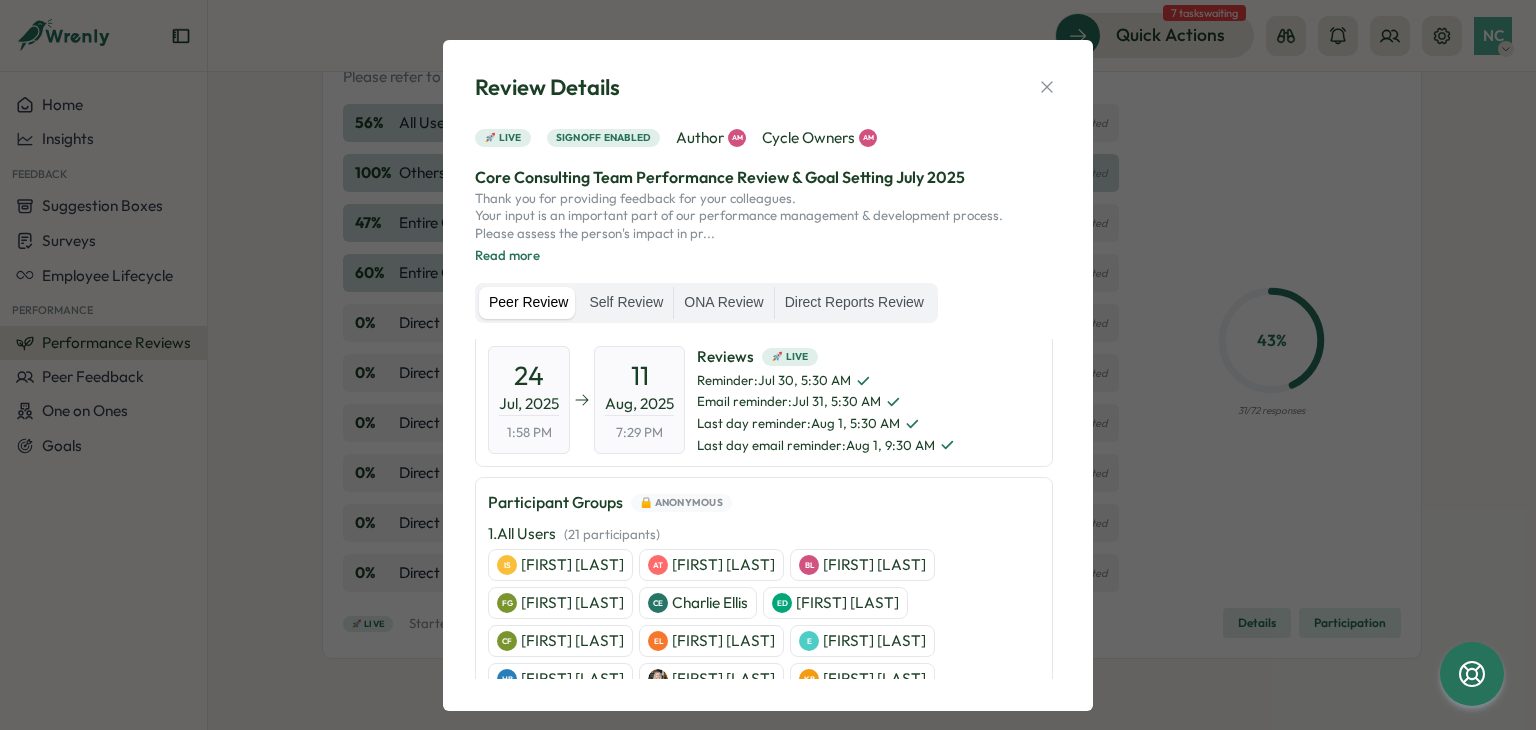 scroll, scrollTop: 300, scrollLeft: 0, axis: vertical 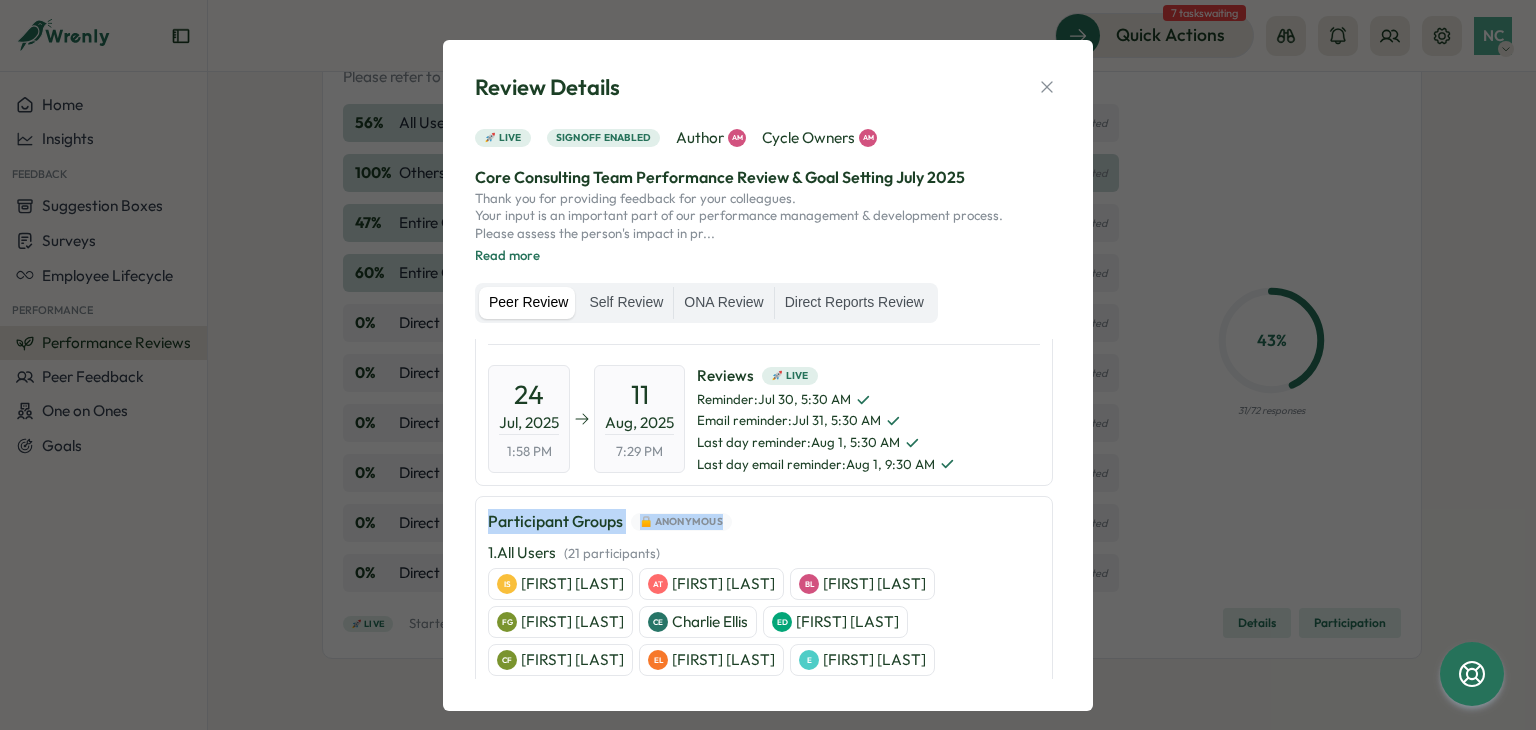 drag, startPoint x: 737, startPoint y: 519, endPoint x: 470, endPoint y: 526, distance: 267.09174 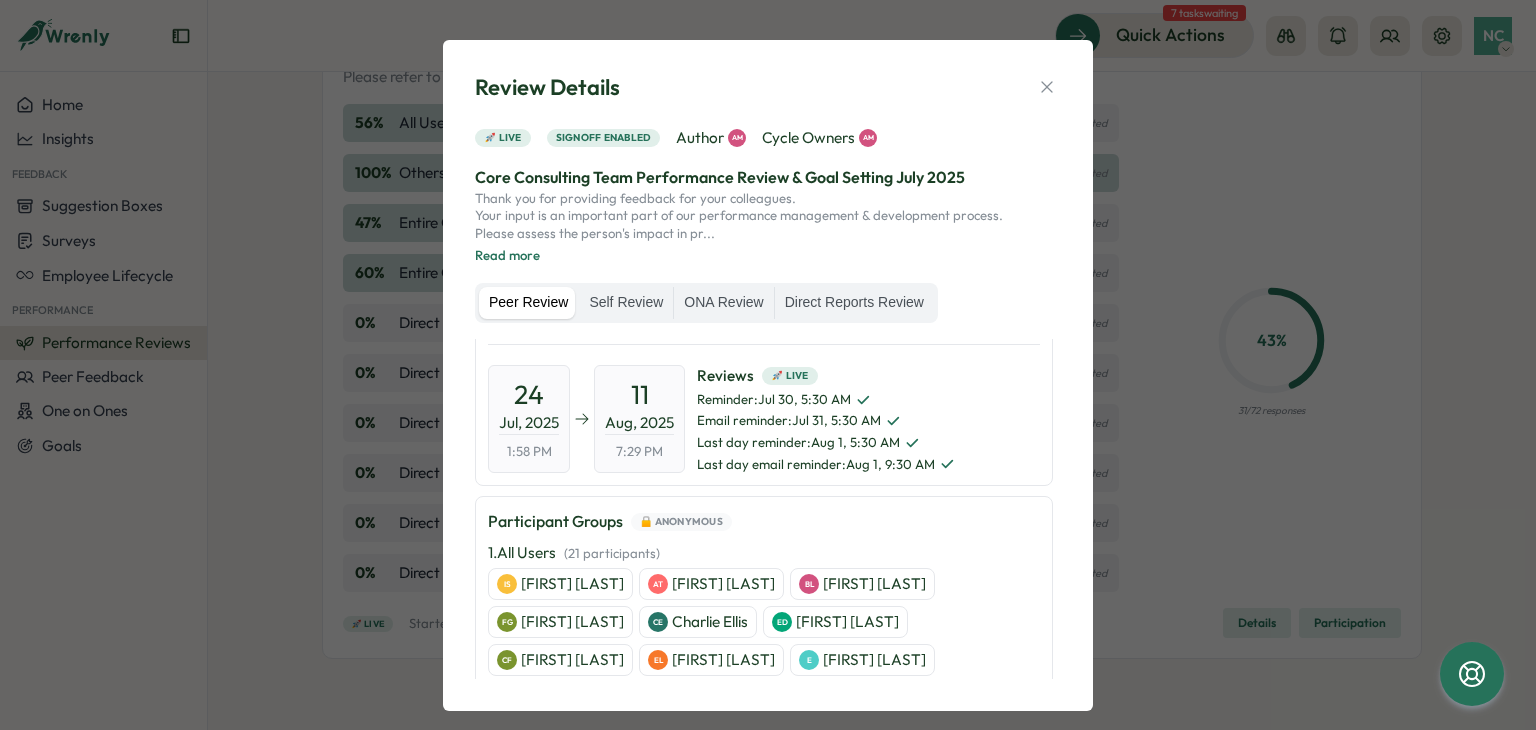 scroll, scrollTop: 400, scrollLeft: 0, axis: vertical 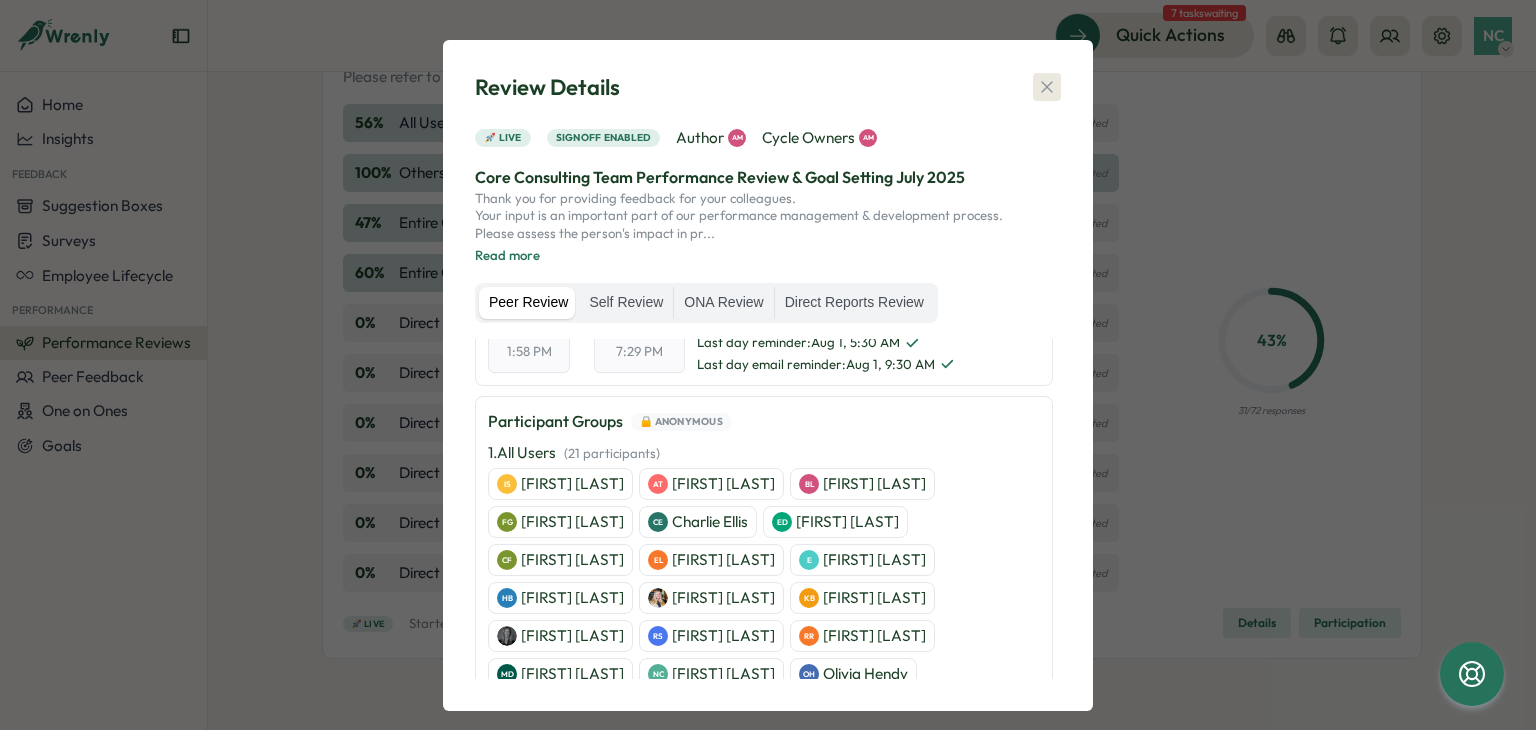 click 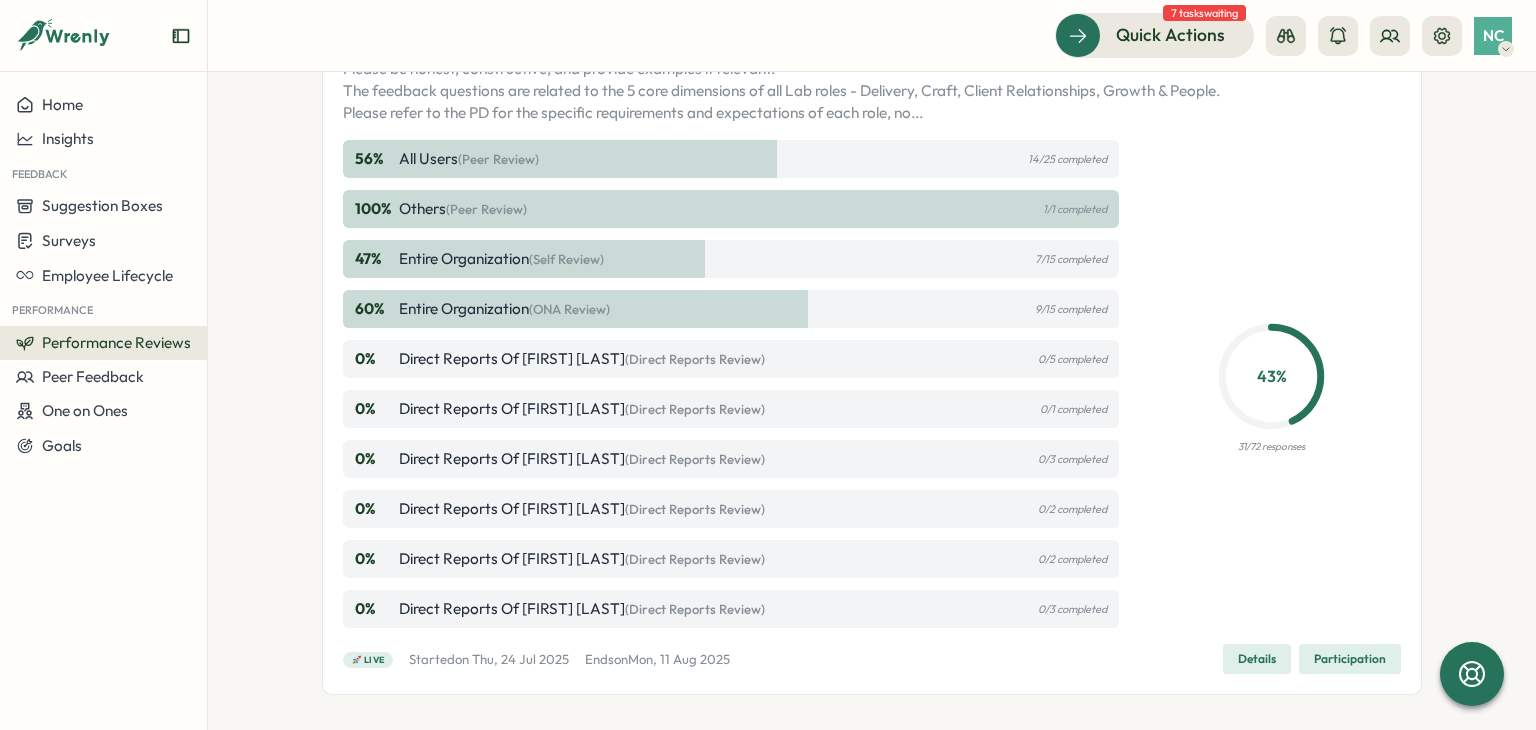 scroll, scrollTop: 1844, scrollLeft: 0, axis: vertical 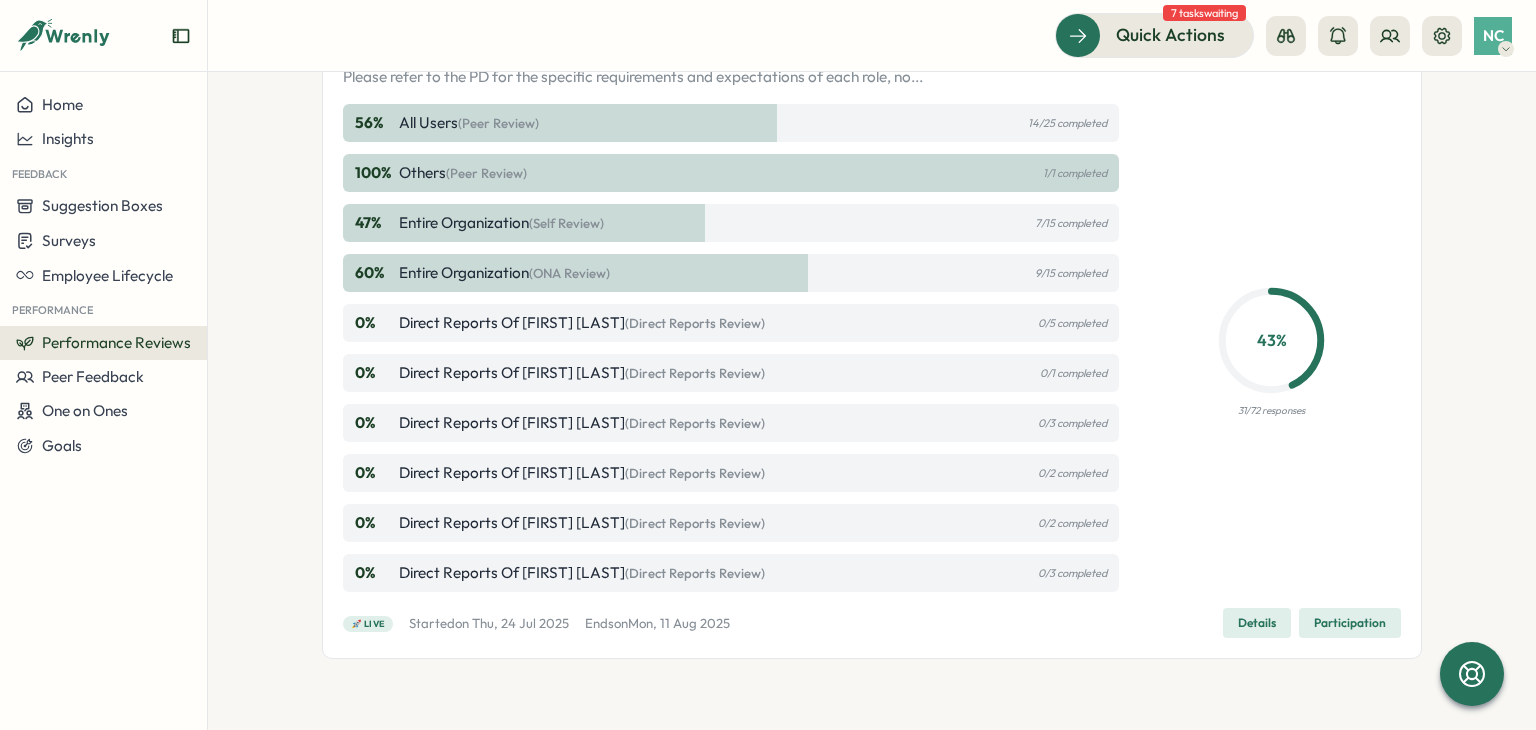 click on "Details" at bounding box center (1257, 623) 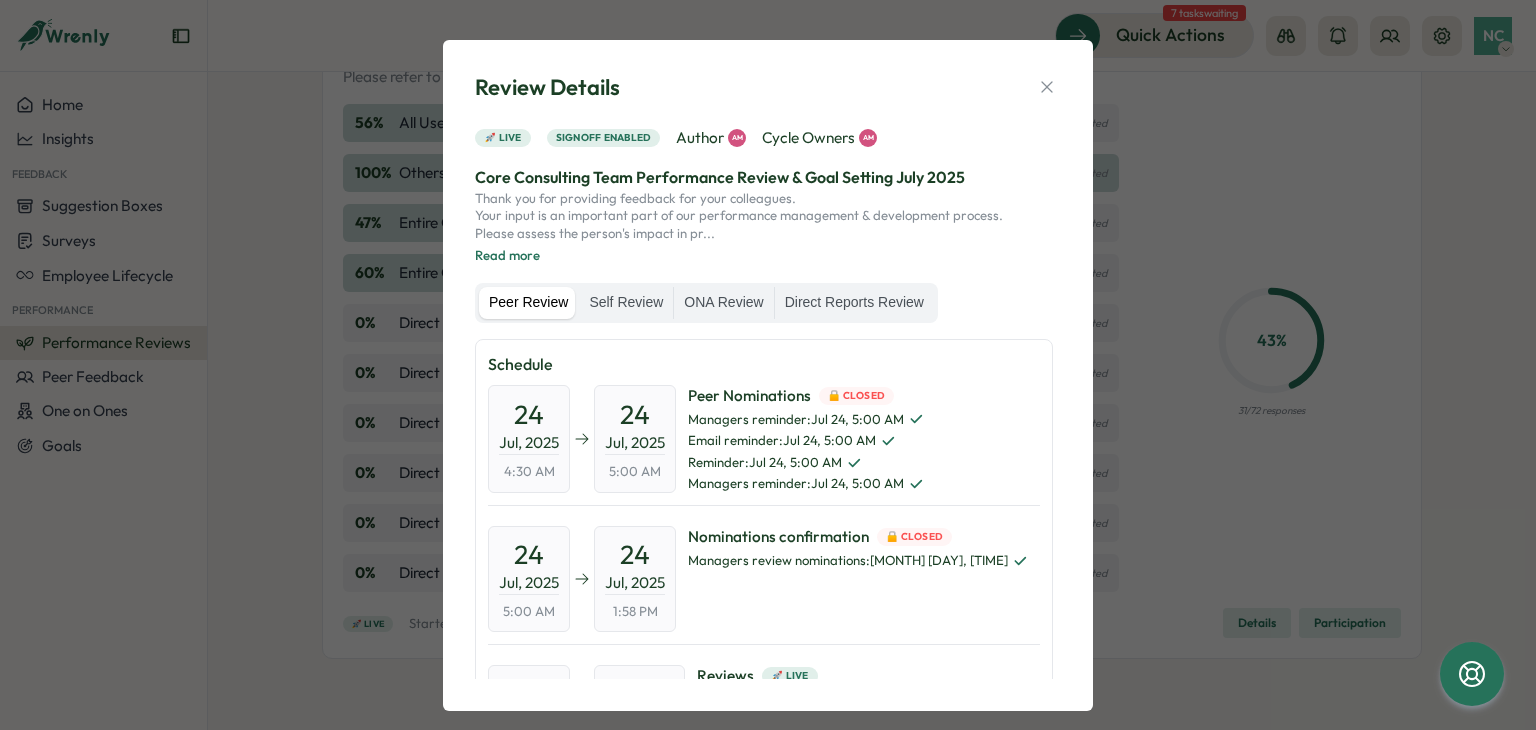scroll, scrollTop: 300, scrollLeft: 0, axis: vertical 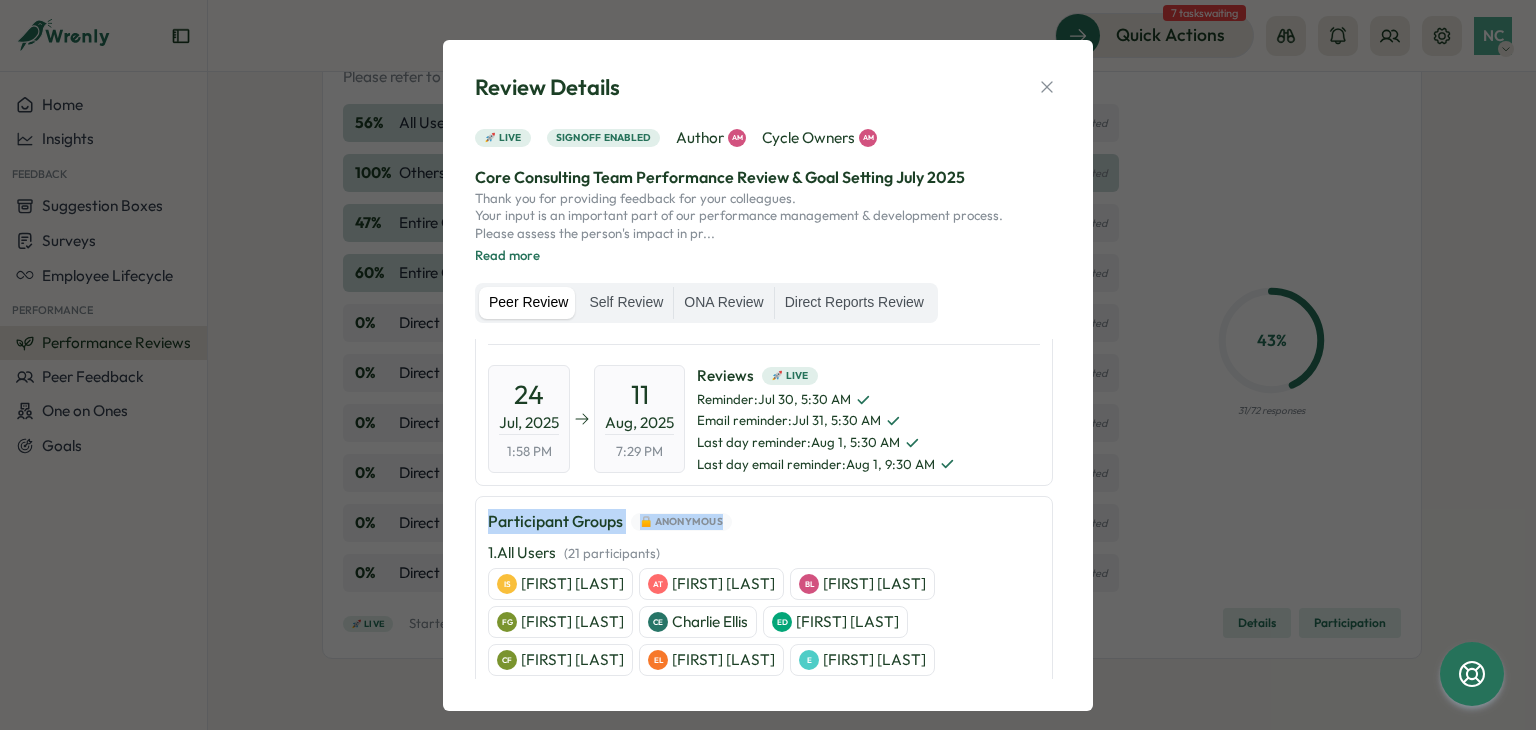 drag, startPoint x: 761, startPoint y: 525, endPoint x: 515, endPoint y: 527, distance: 246.00813 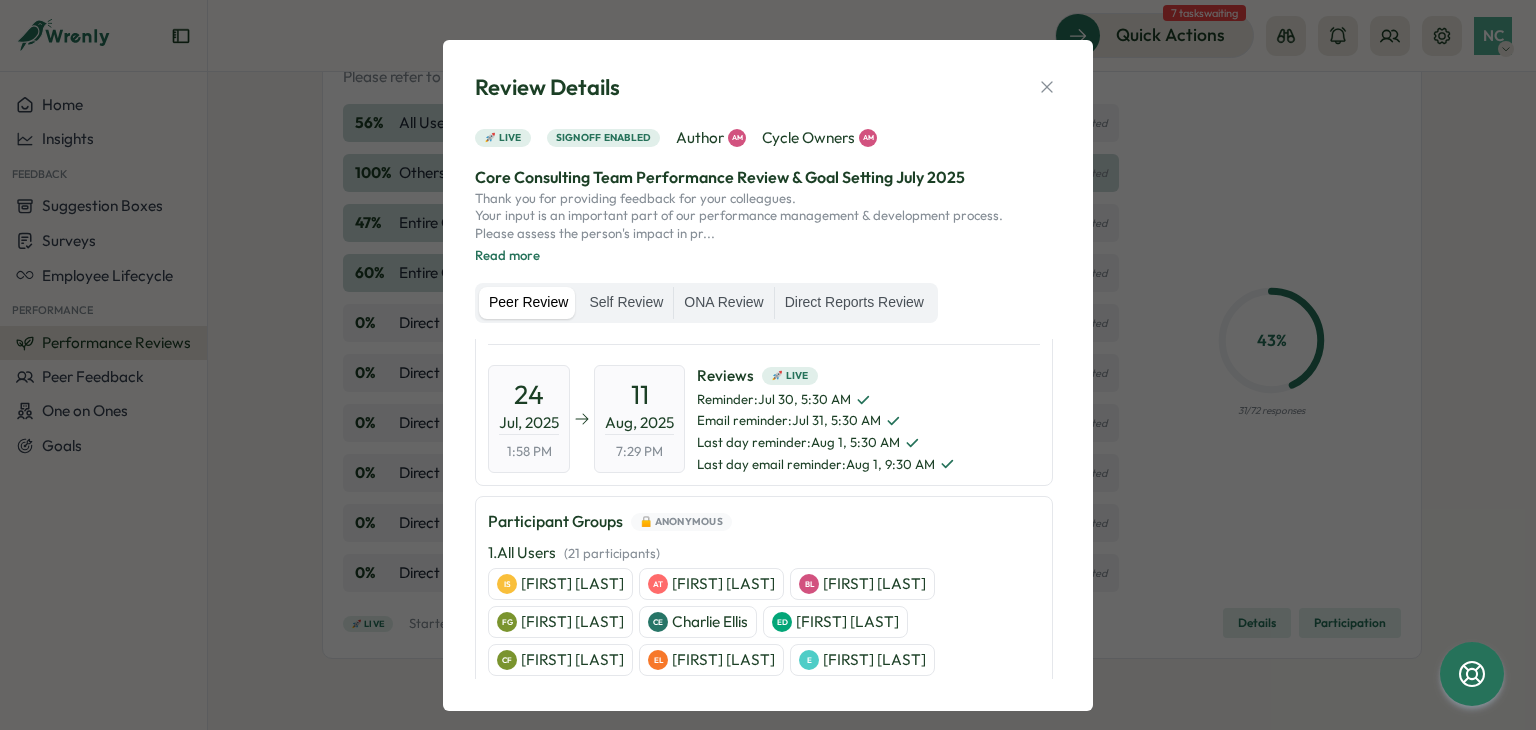 scroll, scrollTop: 400, scrollLeft: 0, axis: vertical 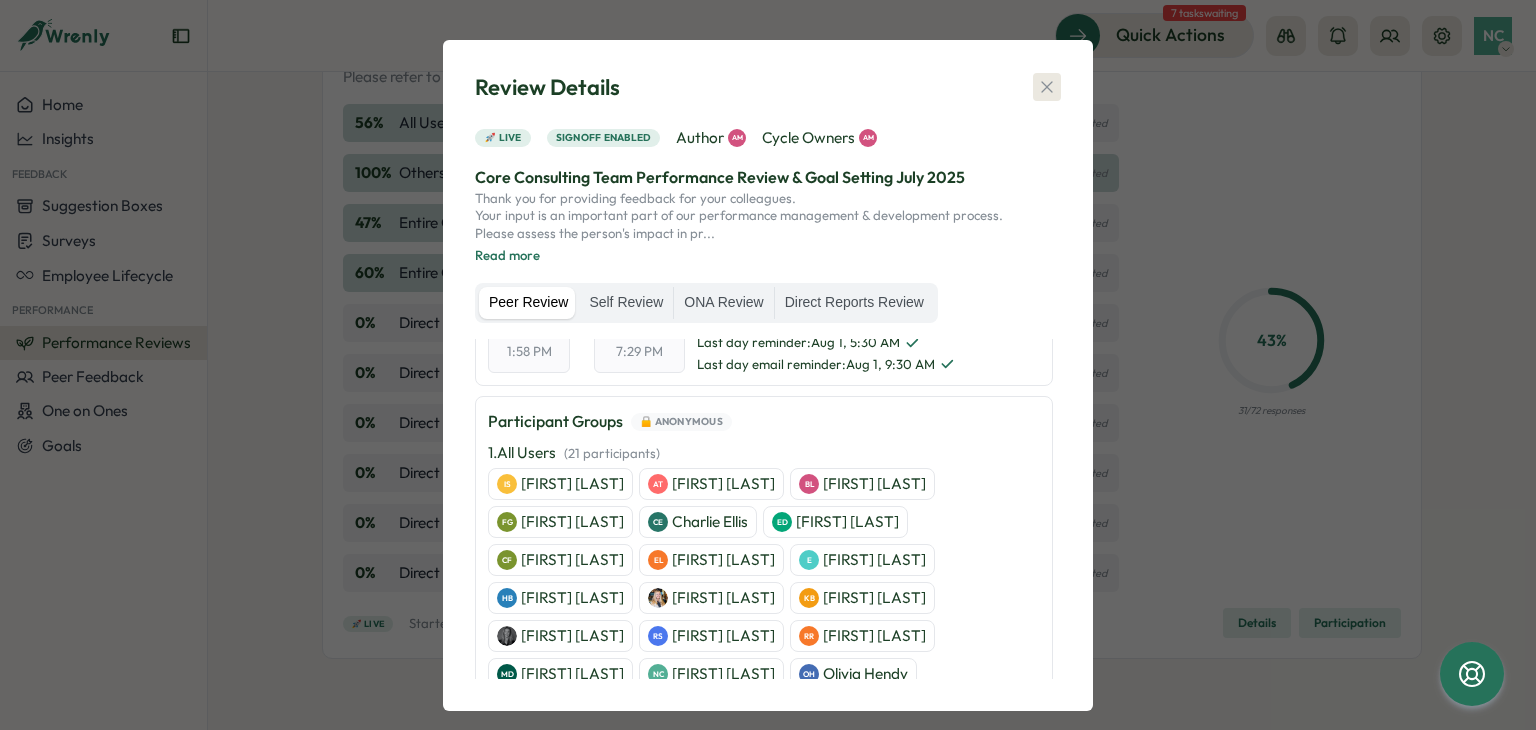 click 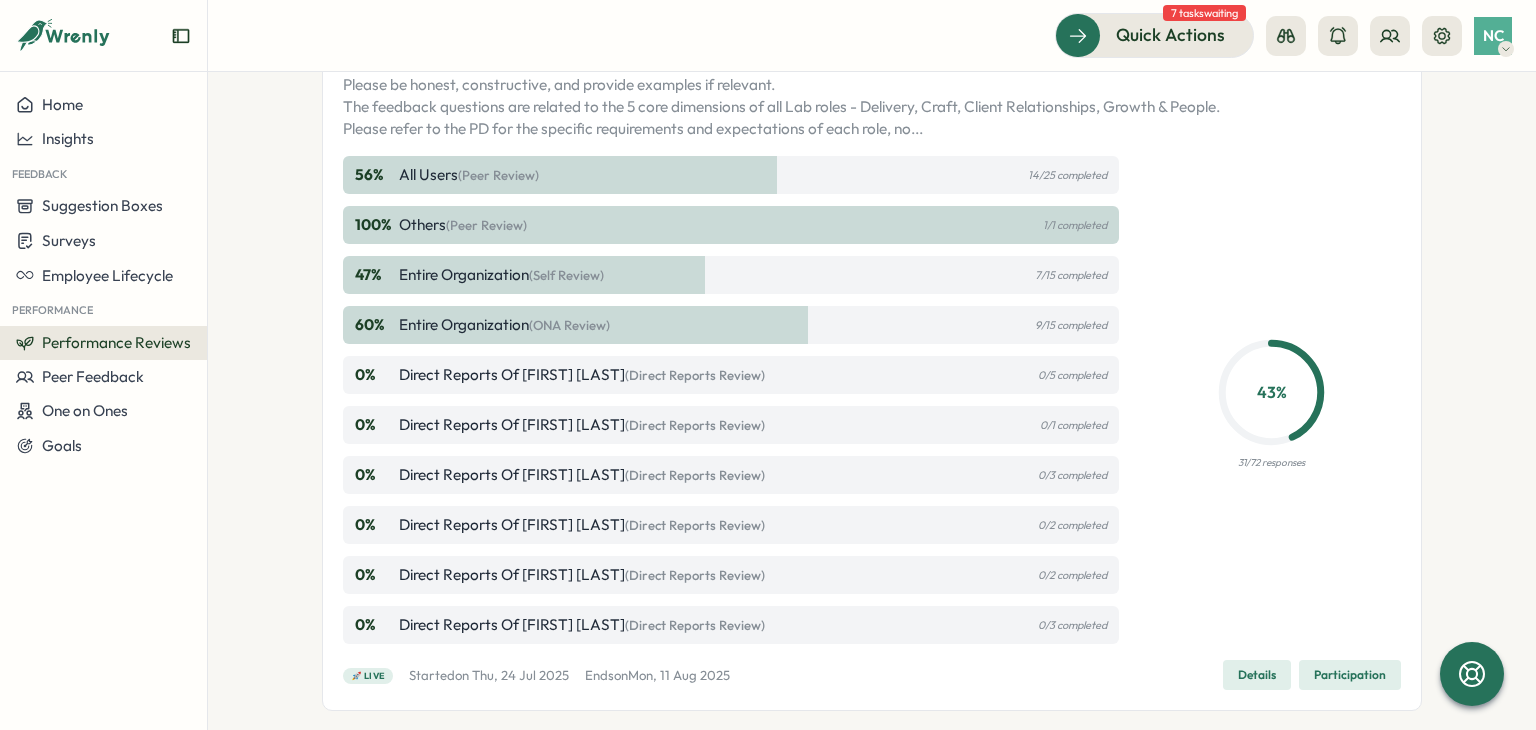 scroll, scrollTop: 1744, scrollLeft: 0, axis: vertical 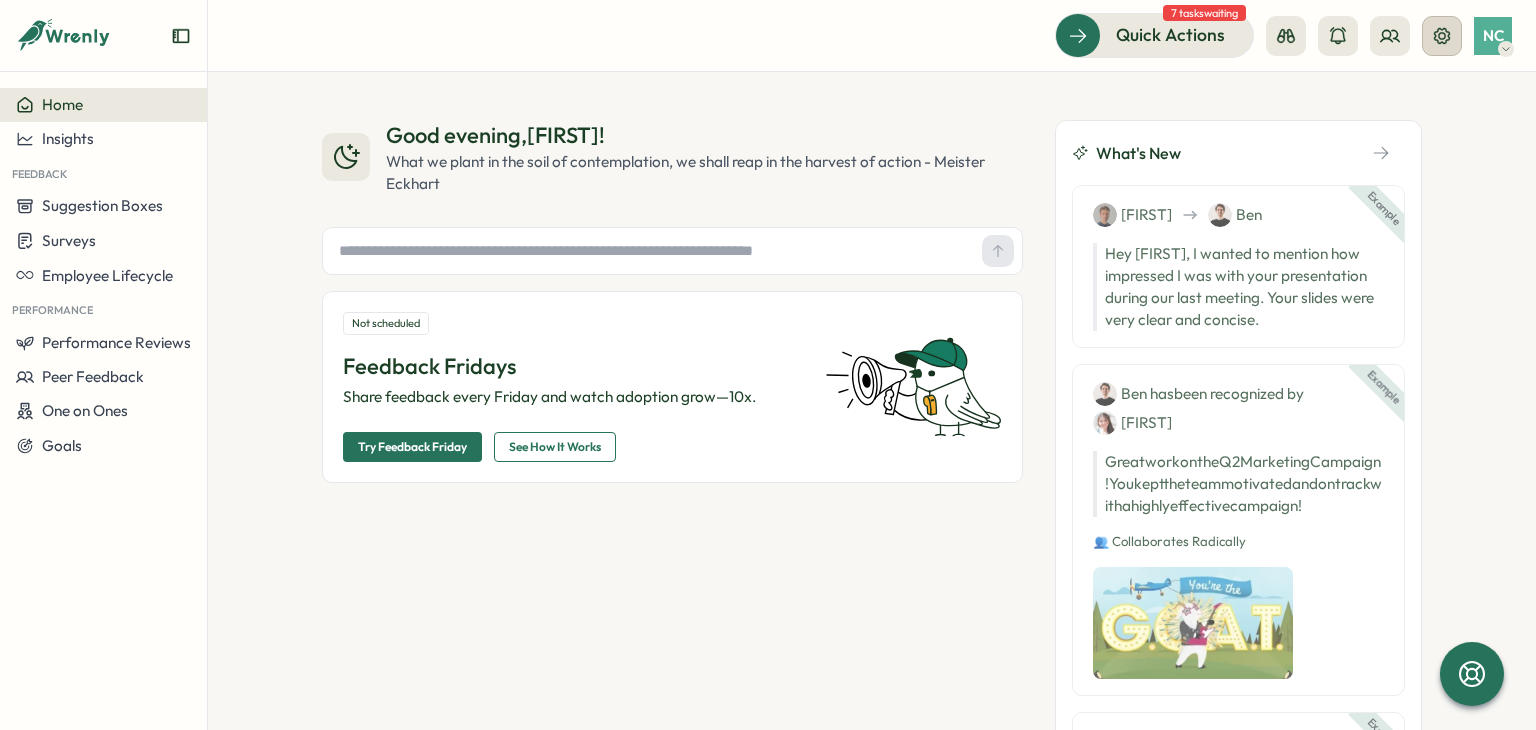 click 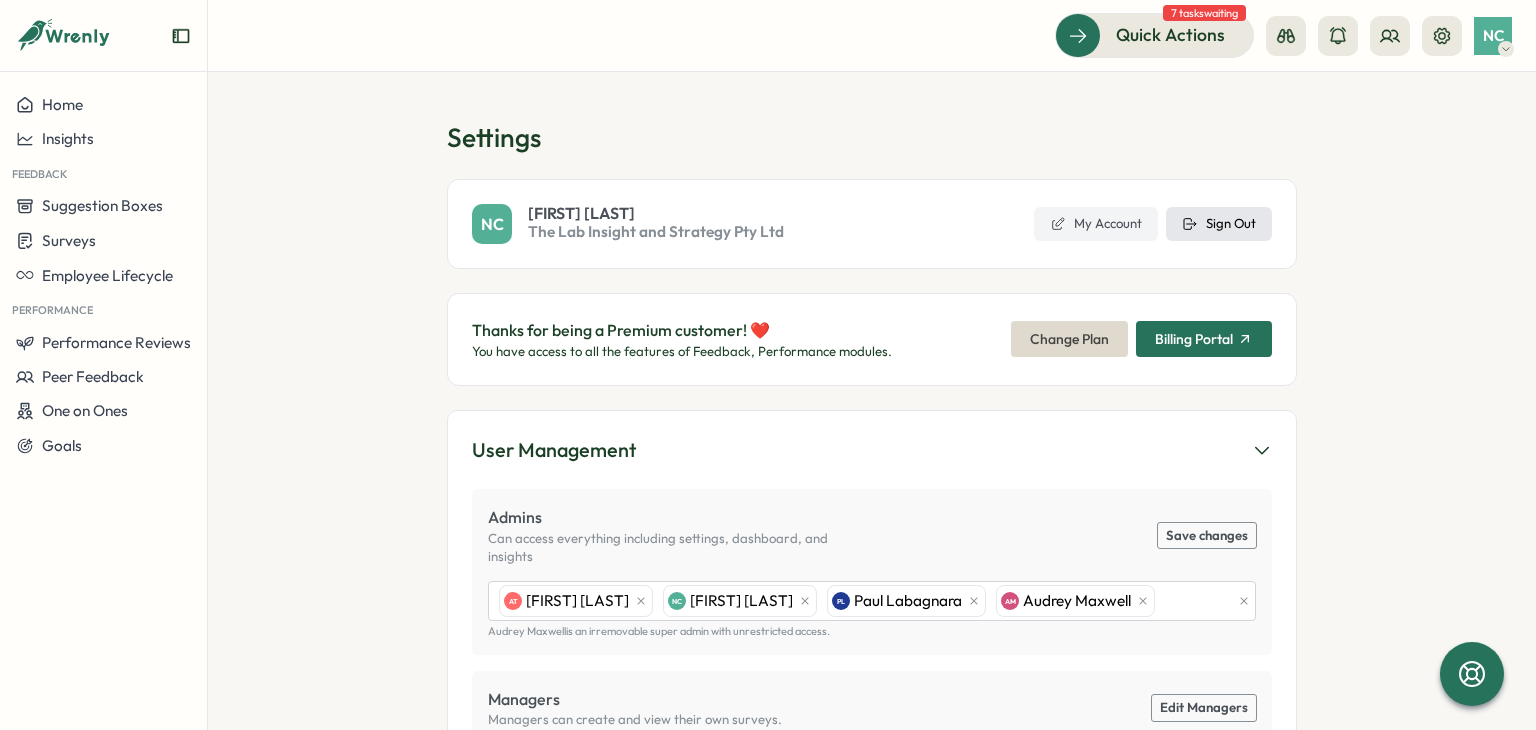 click on "Sign Out" at bounding box center (1219, 224) 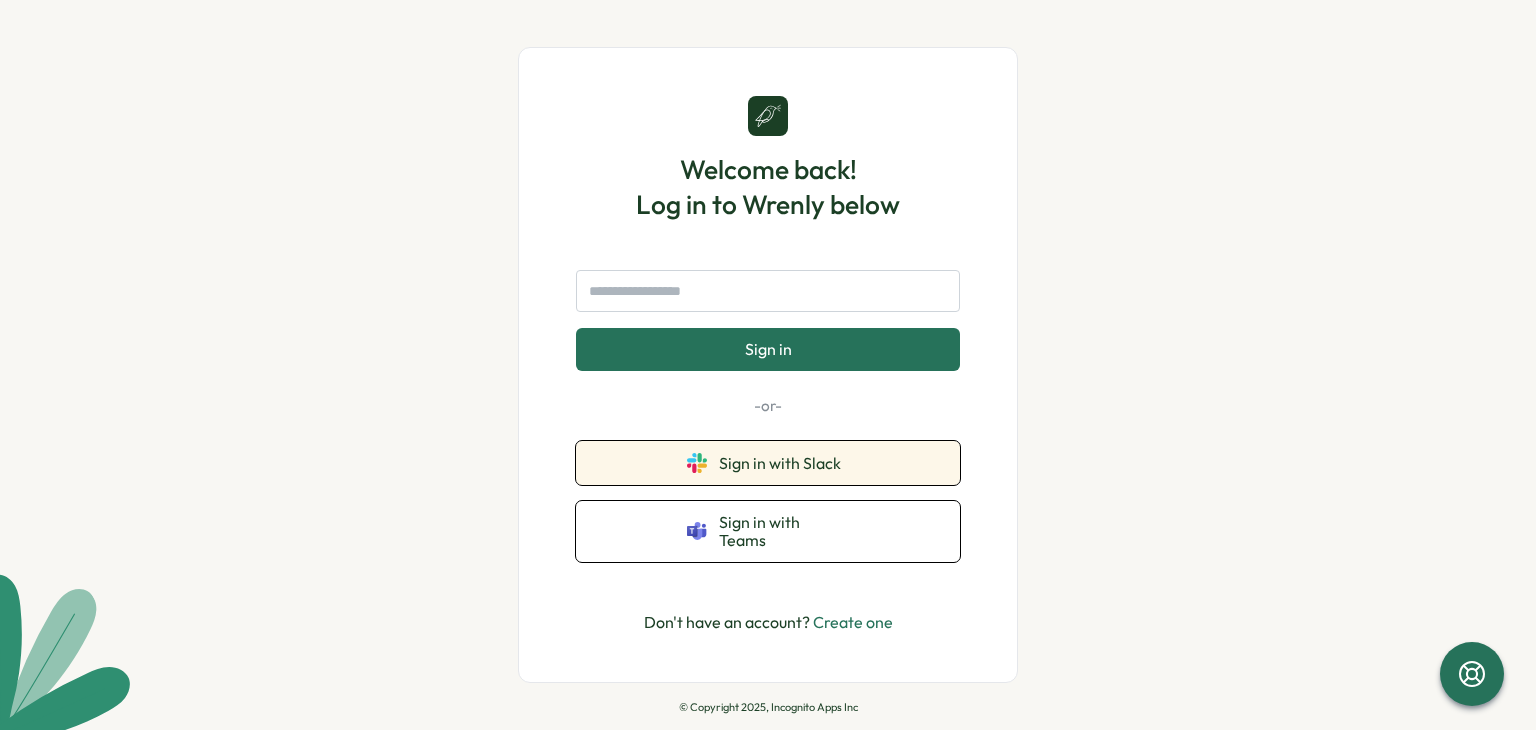 click on "Sign in with Slack" at bounding box center [768, 463] 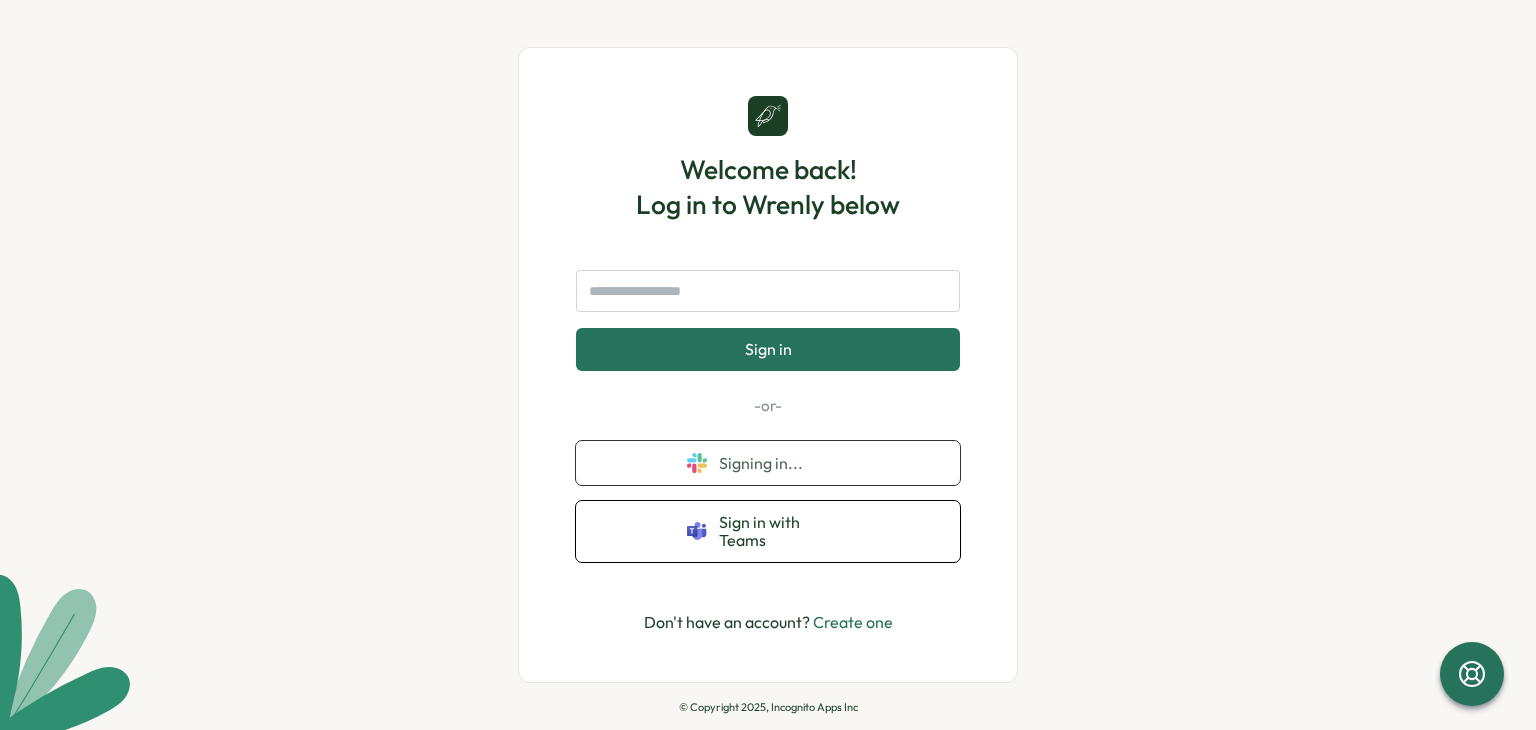scroll, scrollTop: 0, scrollLeft: 0, axis: both 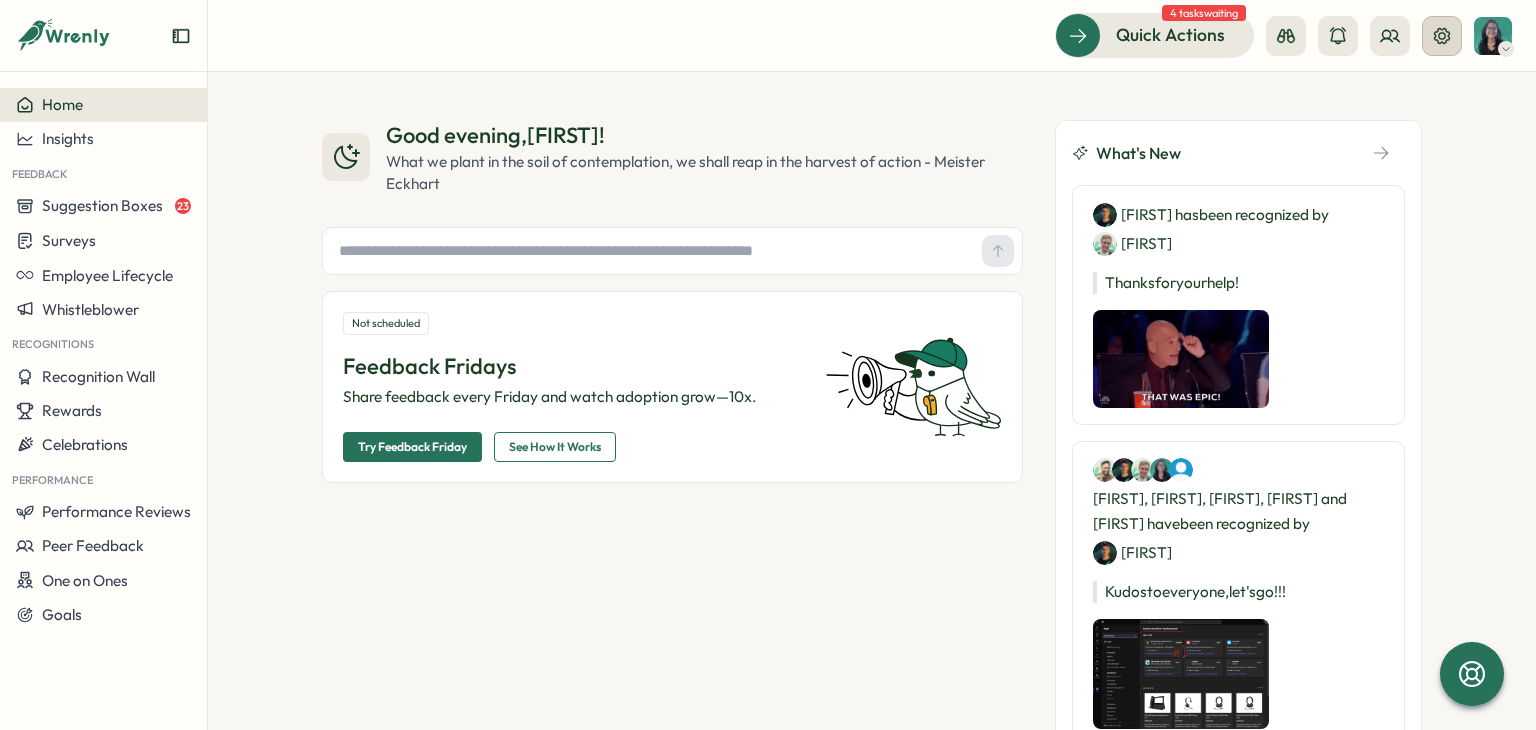click 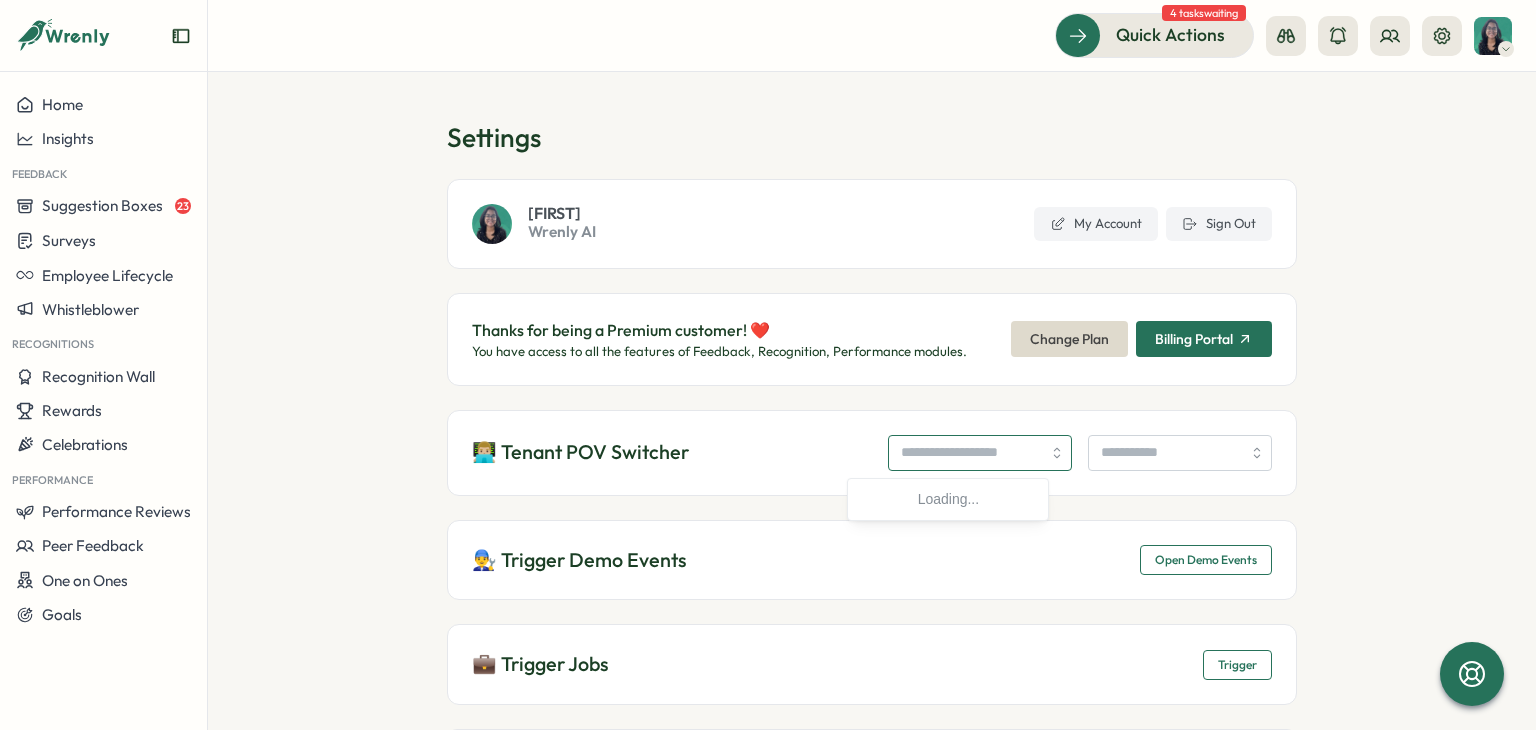 click at bounding box center (980, 453) 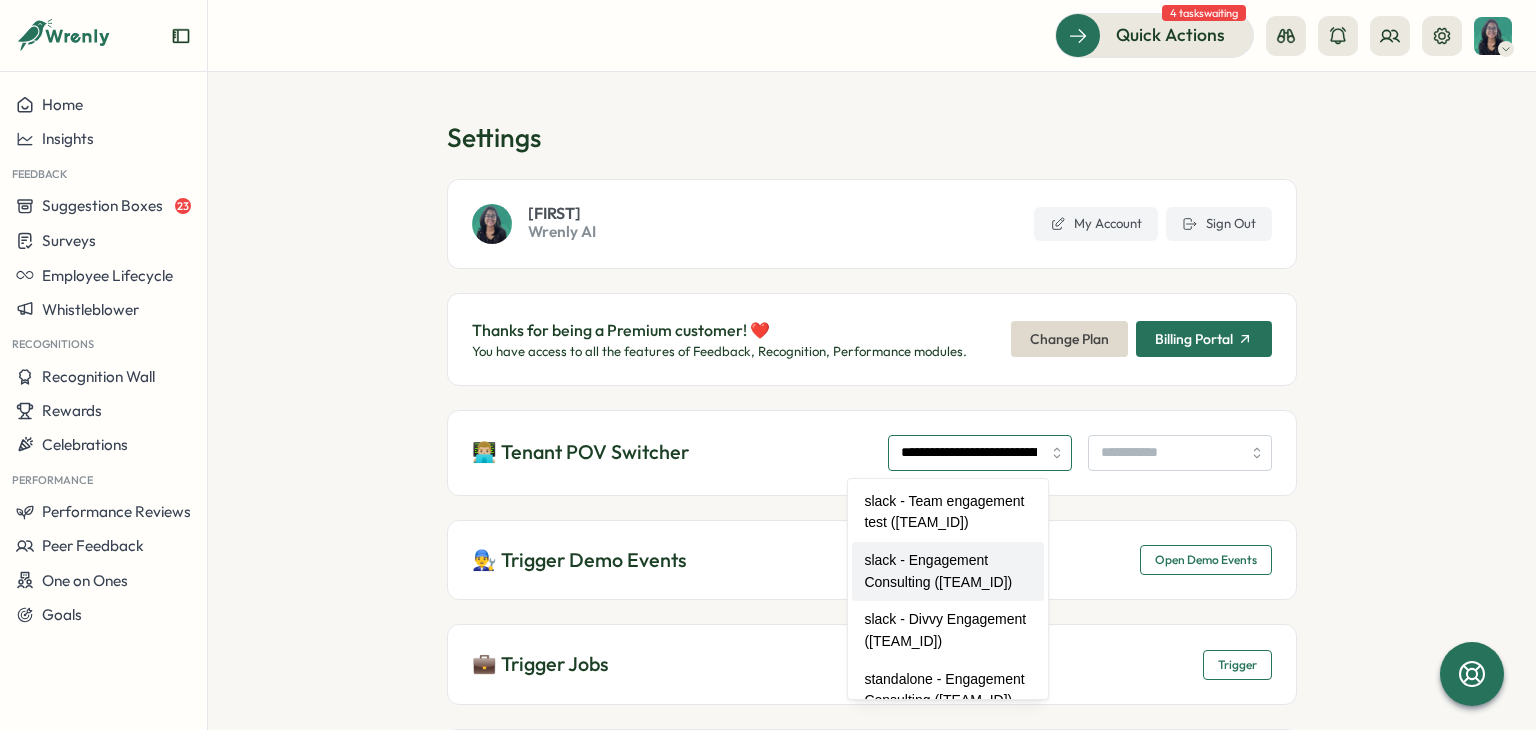type on "**********" 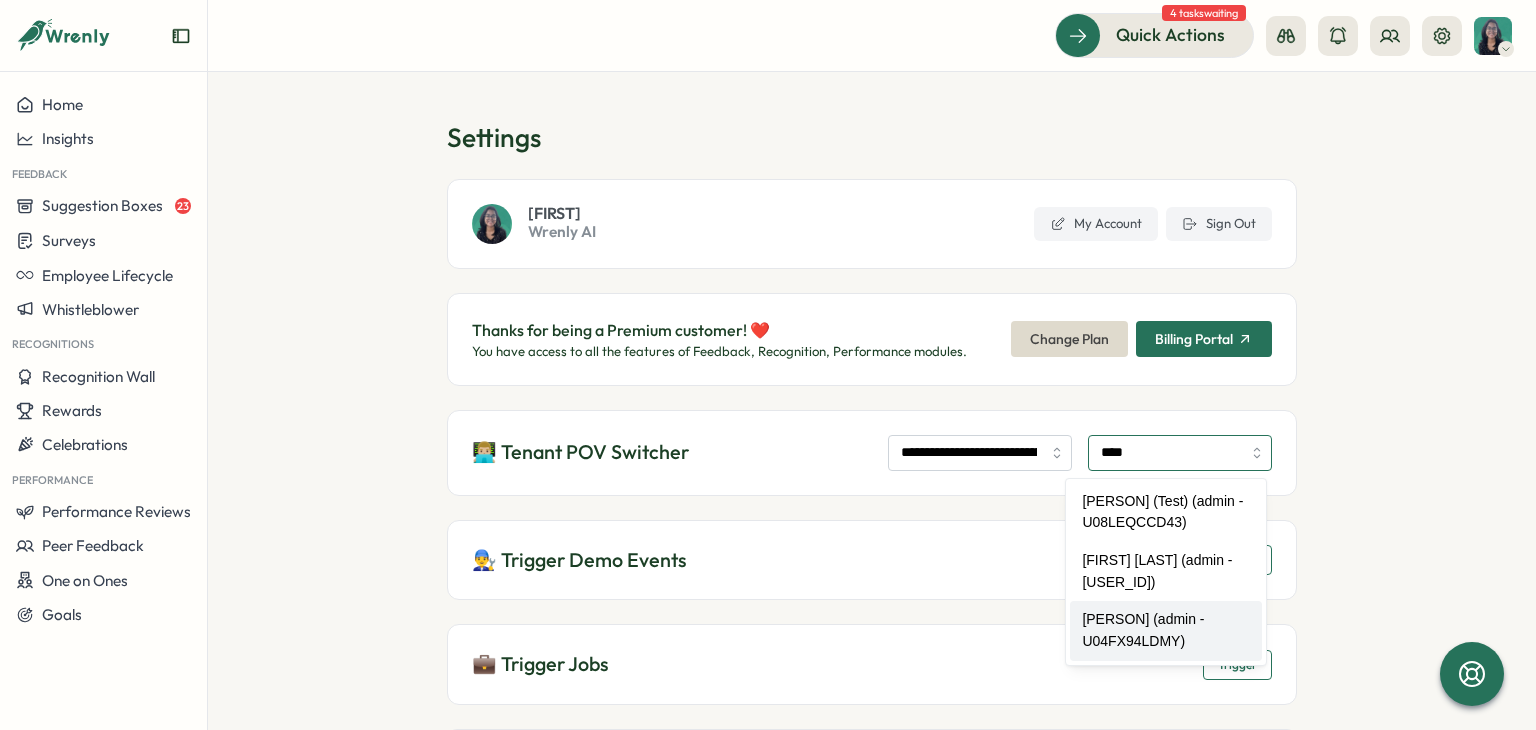 type on "**********" 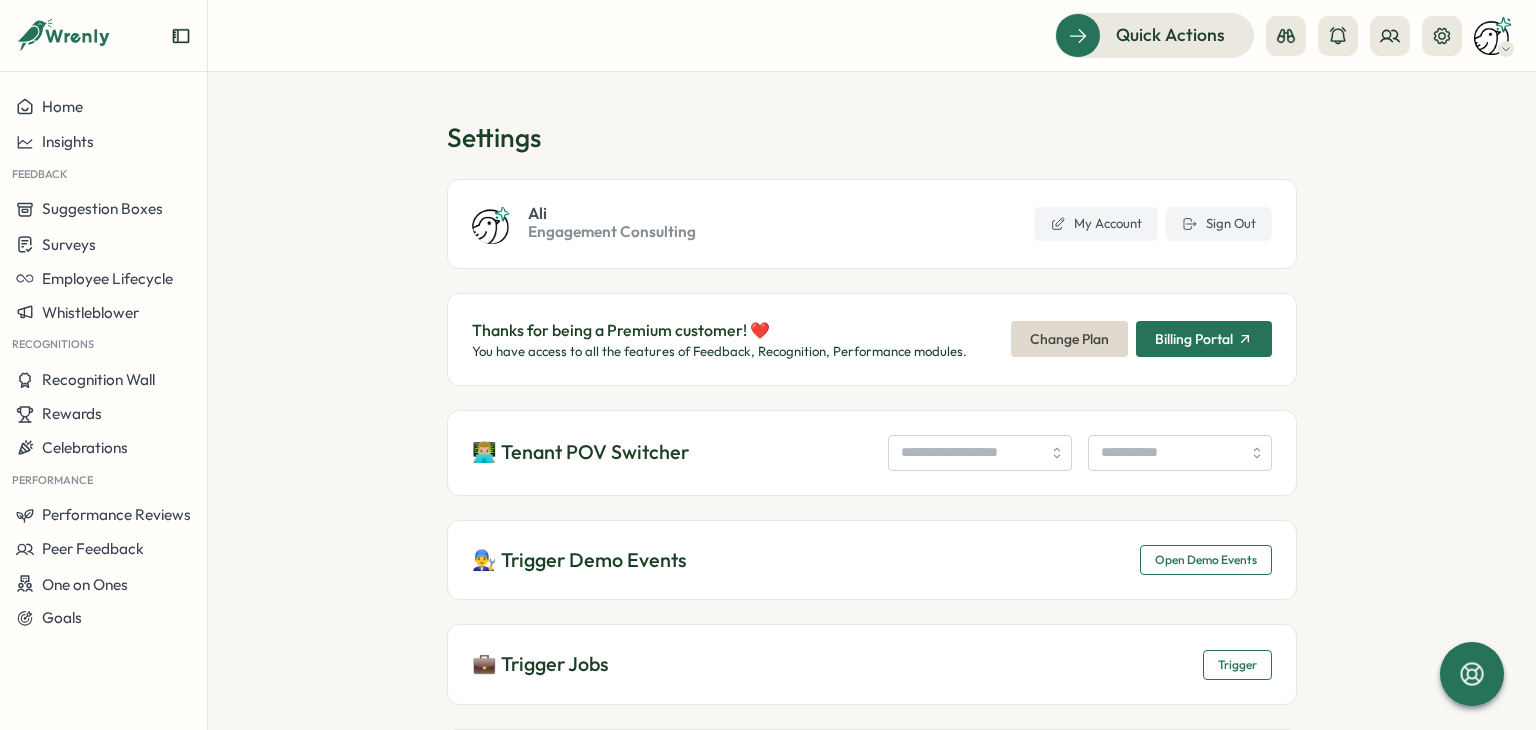 scroll, scrollTop: 0, scrollLeft: 0, axis: both 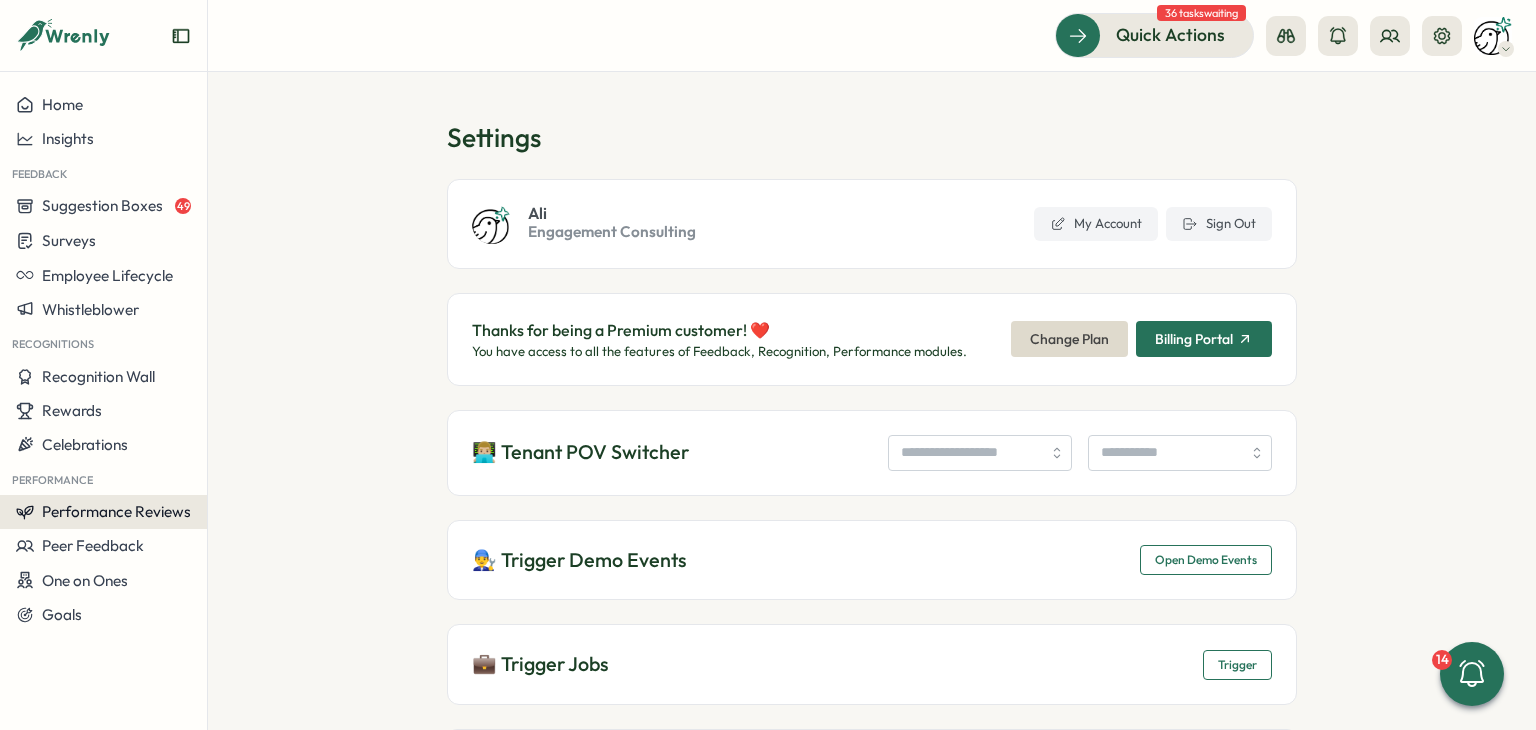 click on "Performance Reviews" at bounding box center (116, 511) 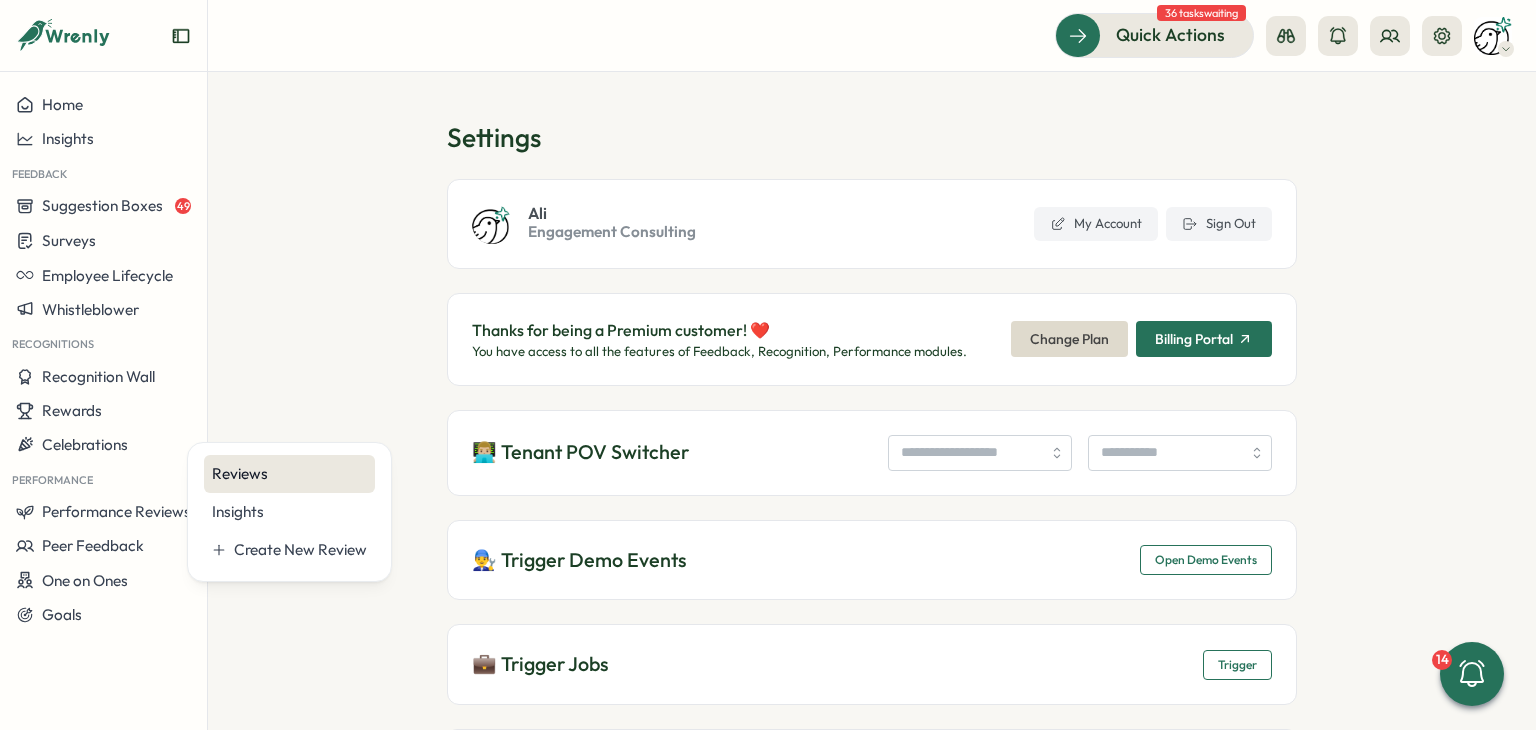 click on "Reviews" at bounding box center (289, 474) 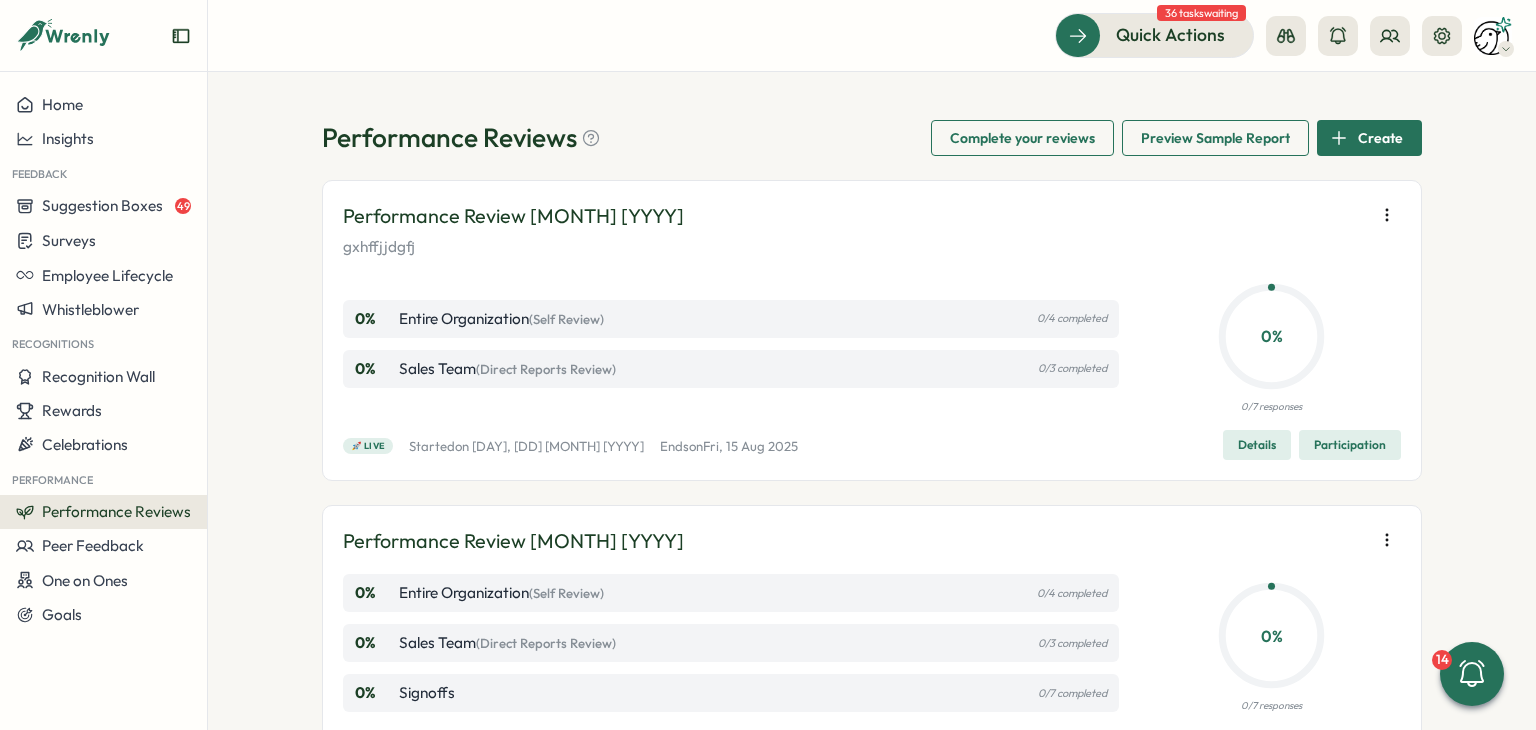 click on "Details" at bounding box center (1257, 445) 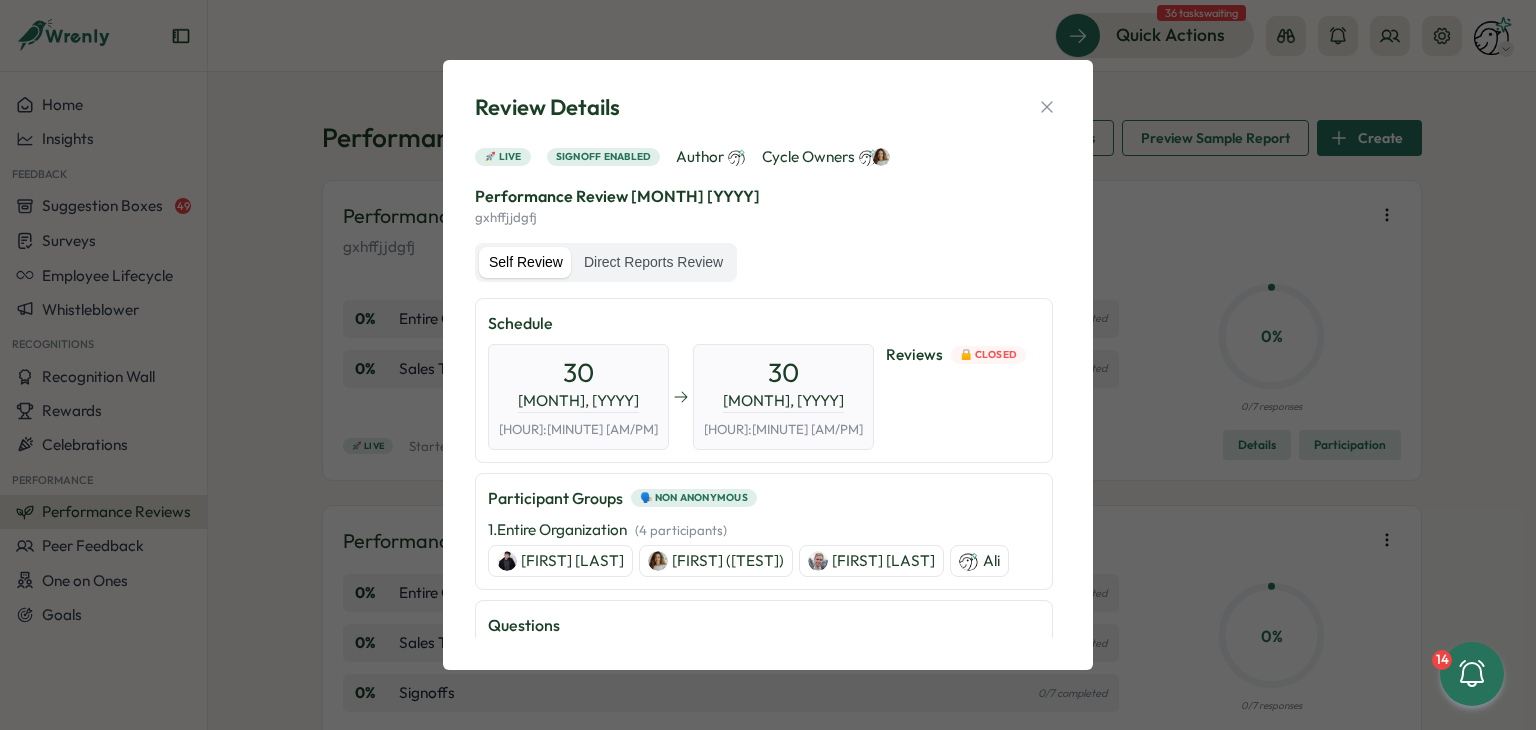 click on "[FIRST] [LAST]" at bounding box center (883, 561) 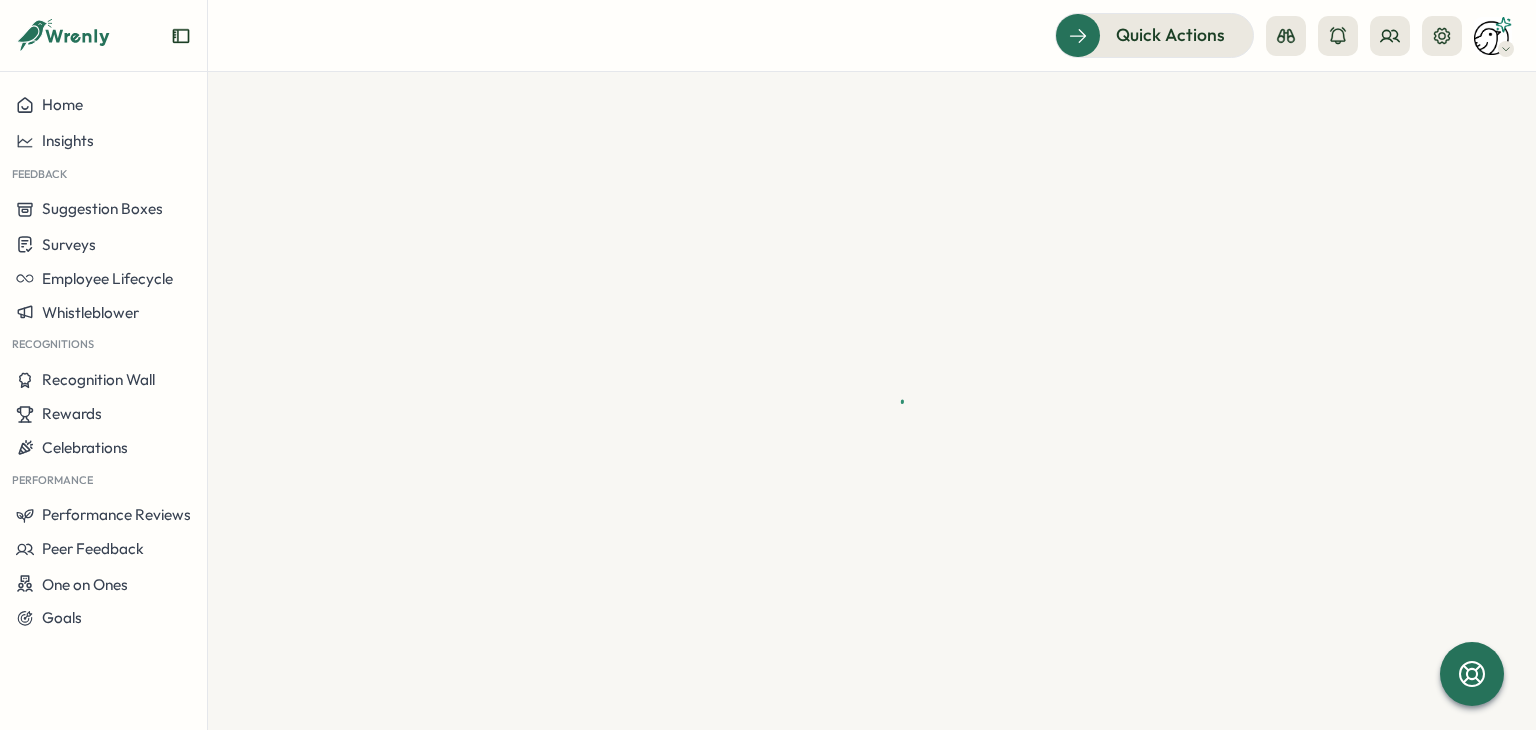 scroll, scrollTop: 0, scrollLeft: 0, axis: both 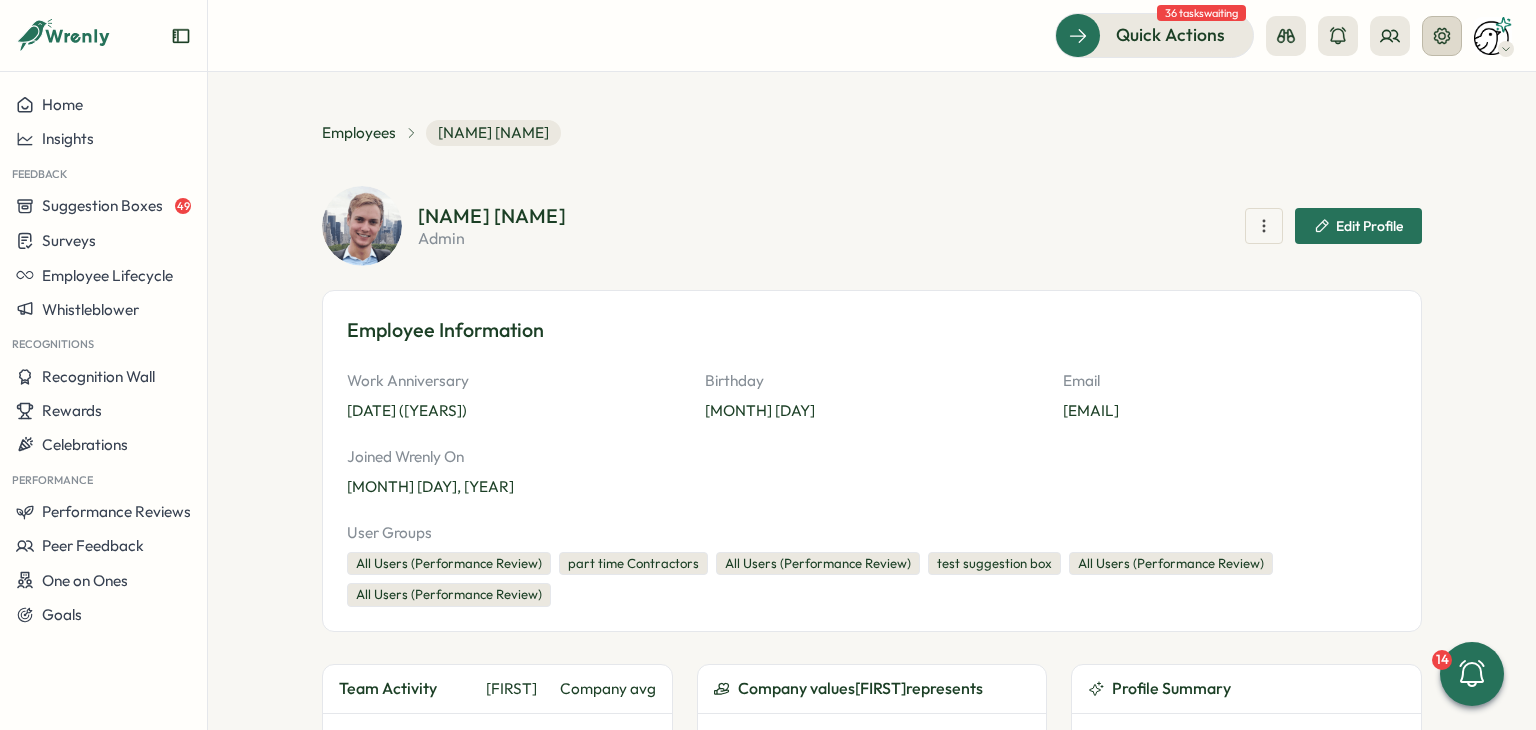 click 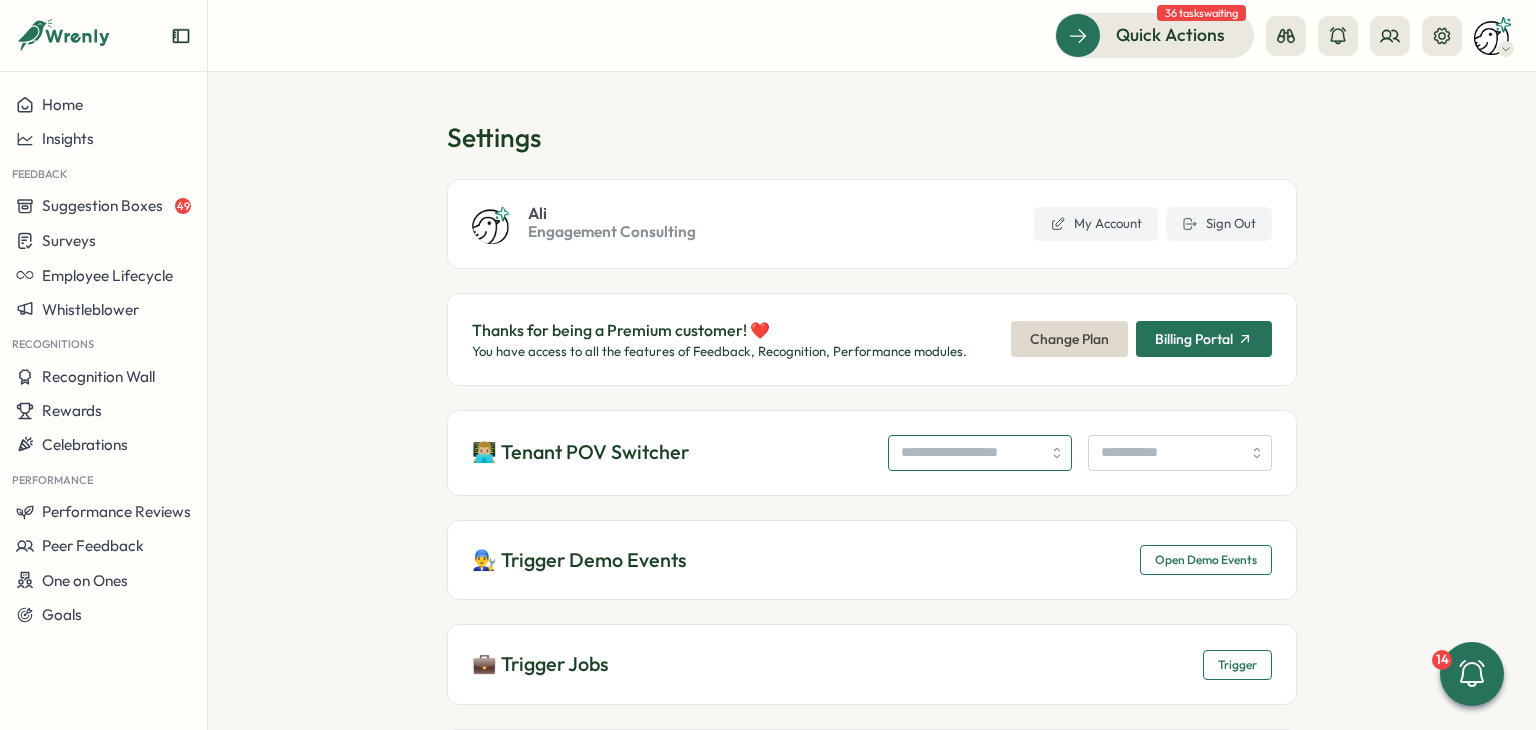 click at bounding box center (980, 453) 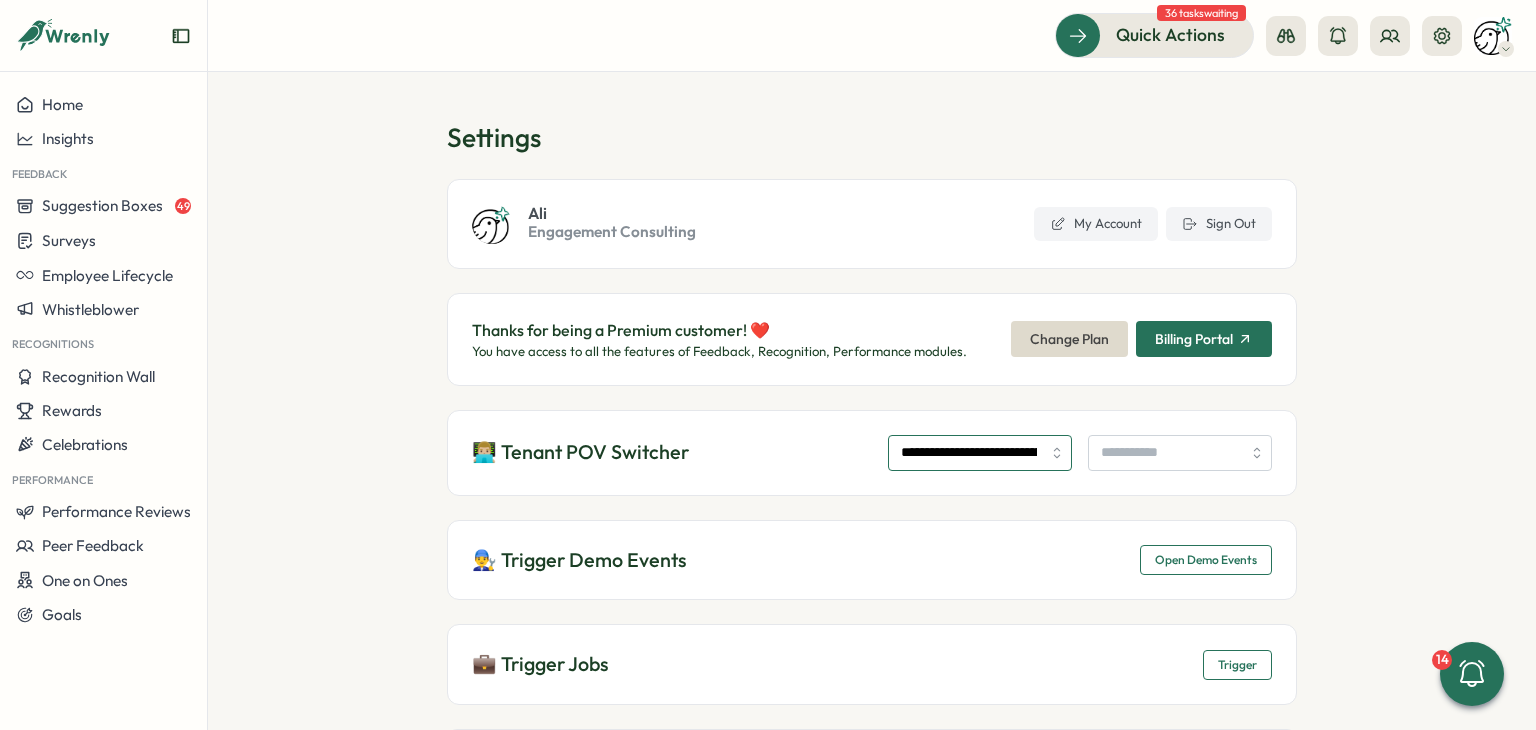 type on "**********" 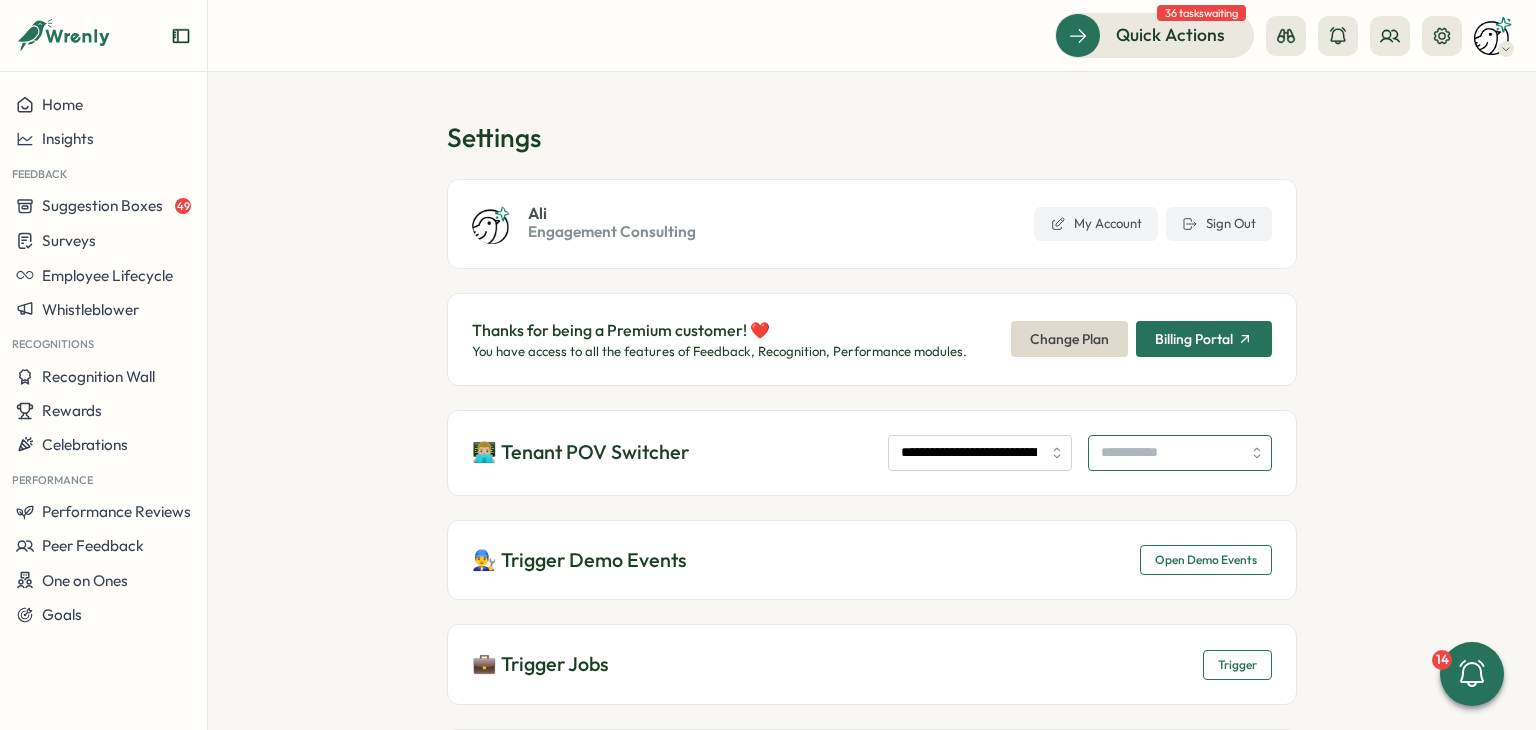 click at bounding box center (1180, 453) 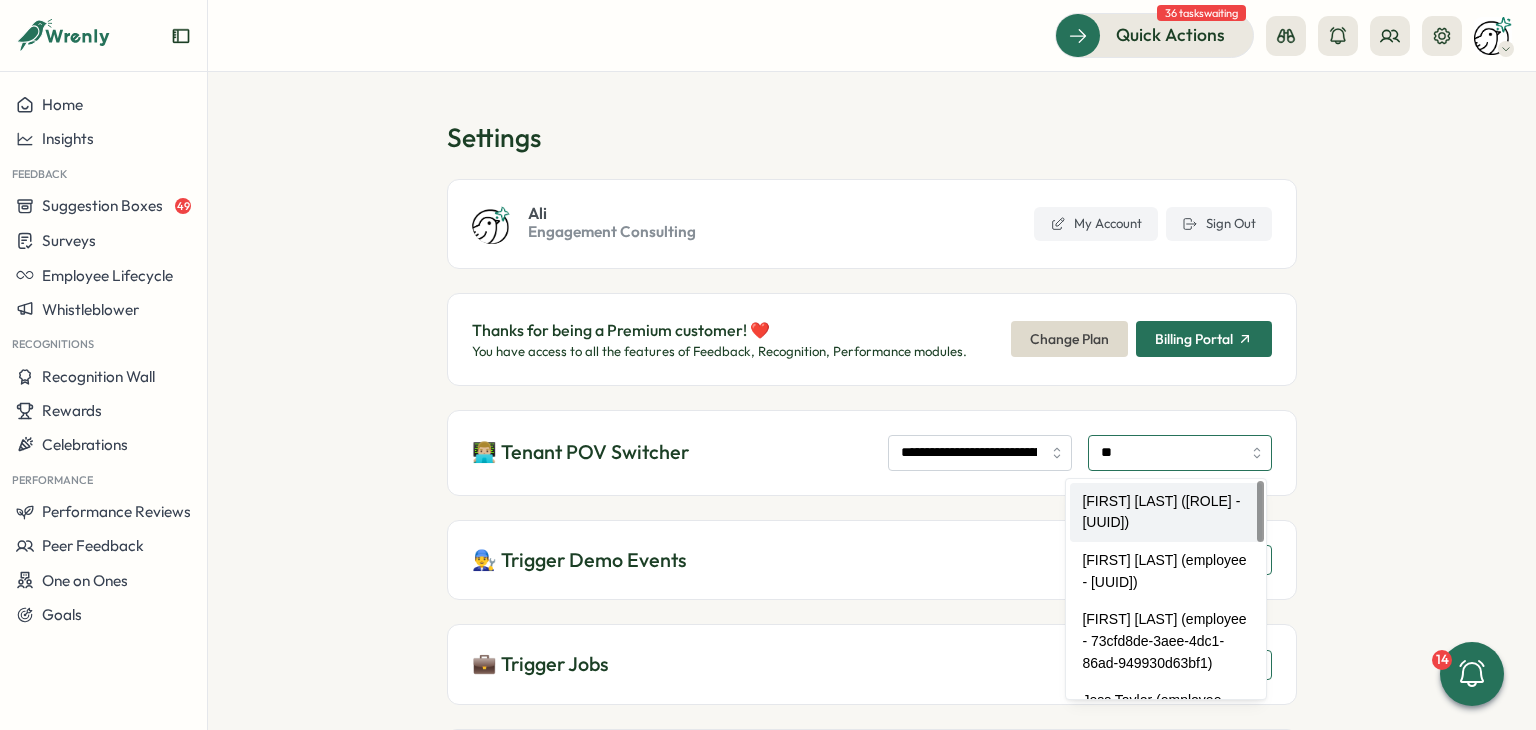 type on "**********" 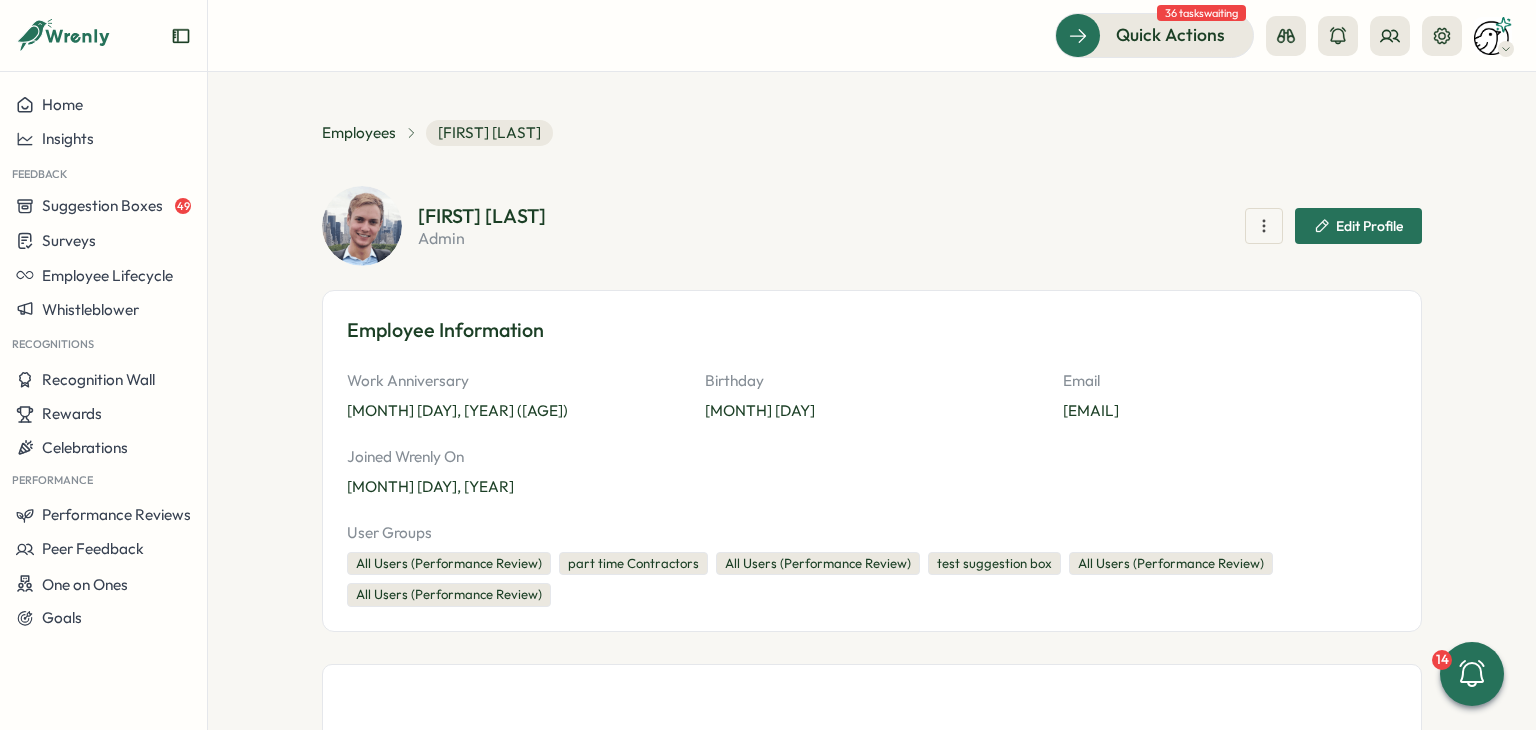 scroll, scrollTop: 0, scrollLeft: 0, axis: both 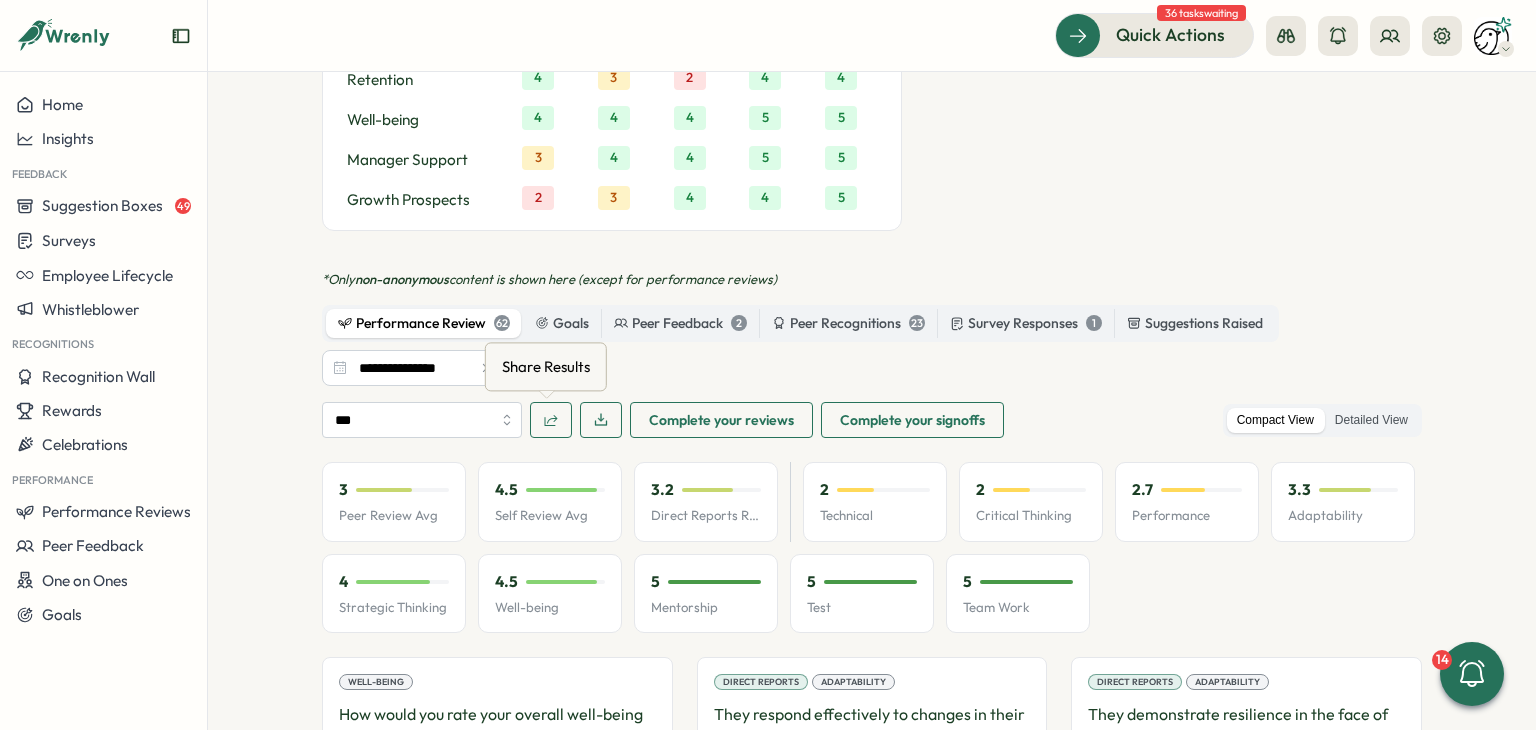 click at bounding box center (551, 420) 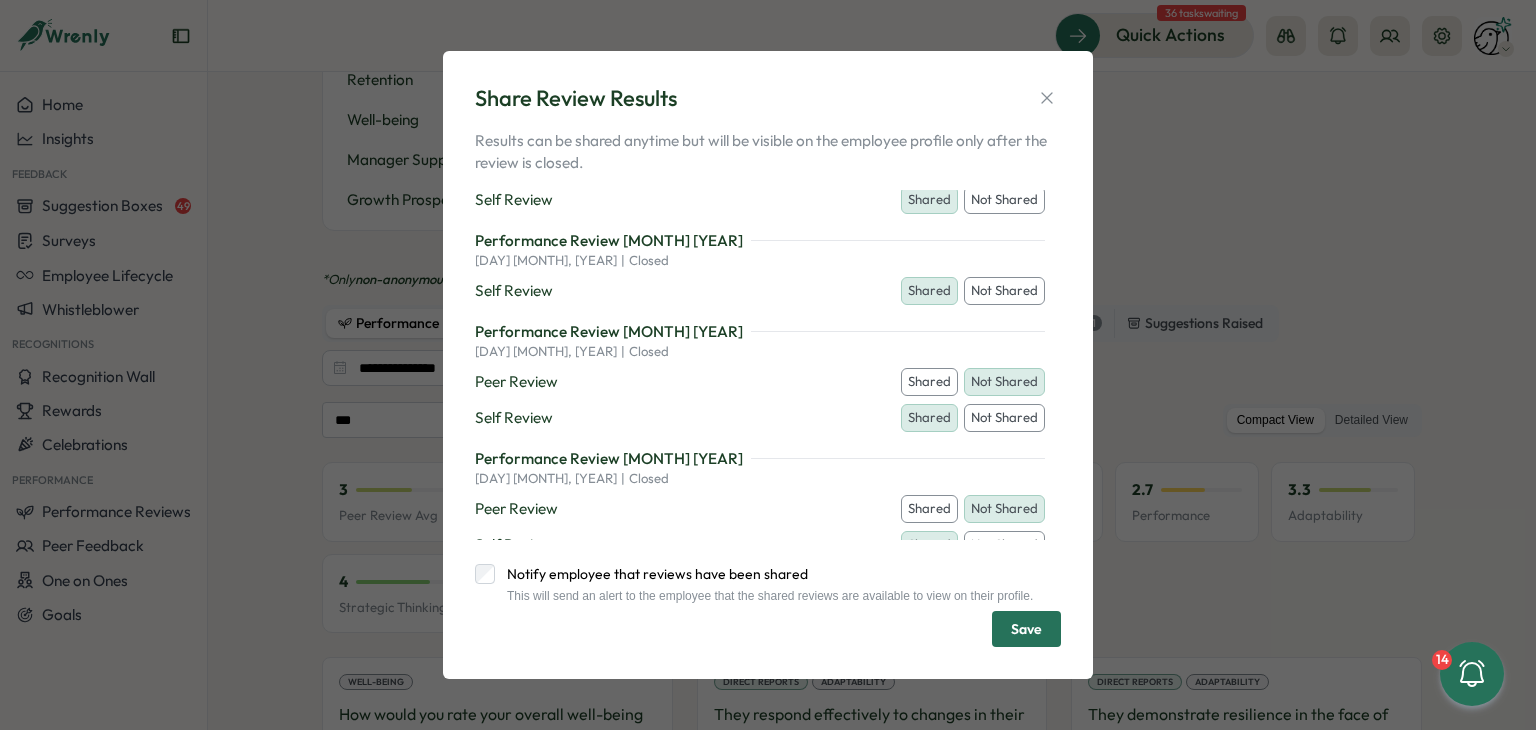 scroll, scrollTop: 0, scrollLeft: 0, axis: both 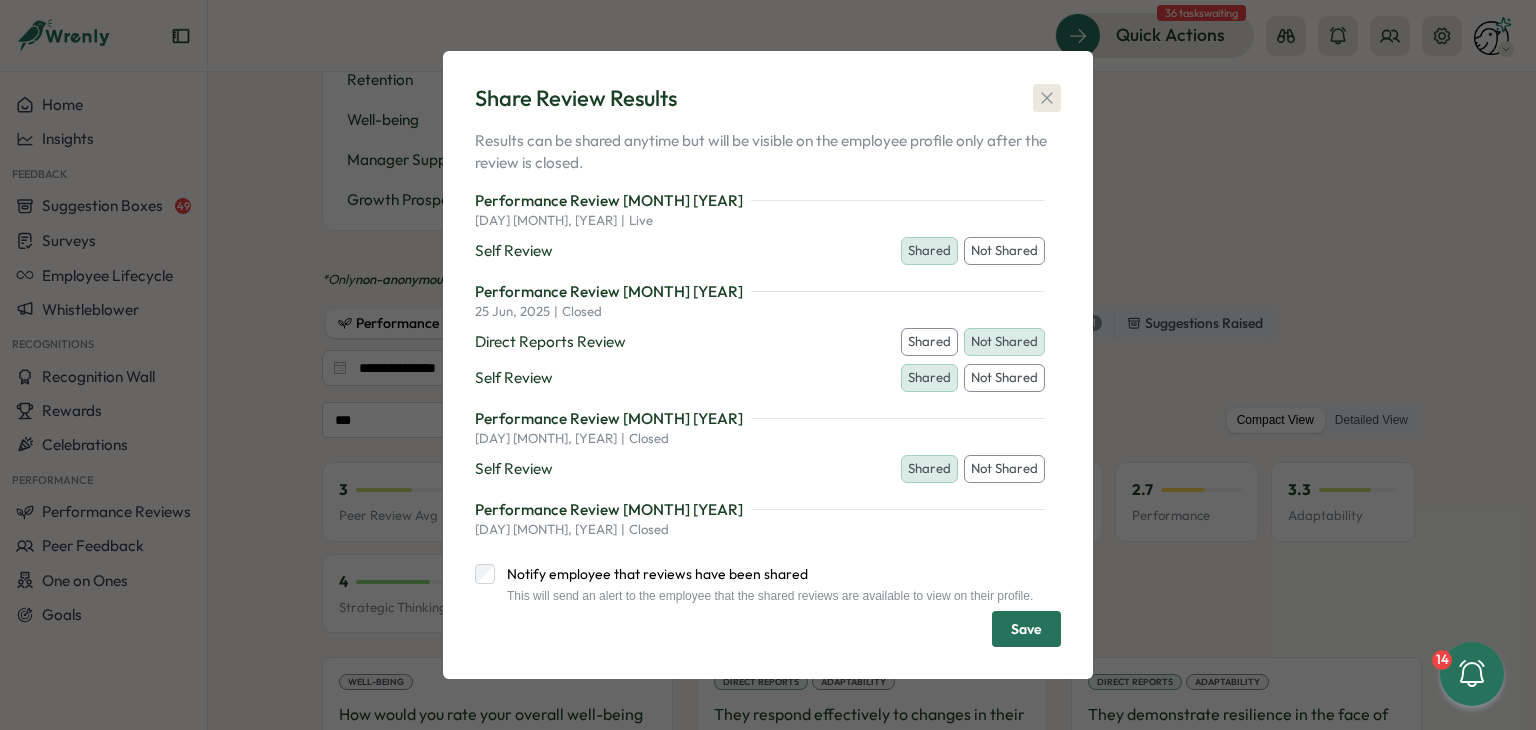 click 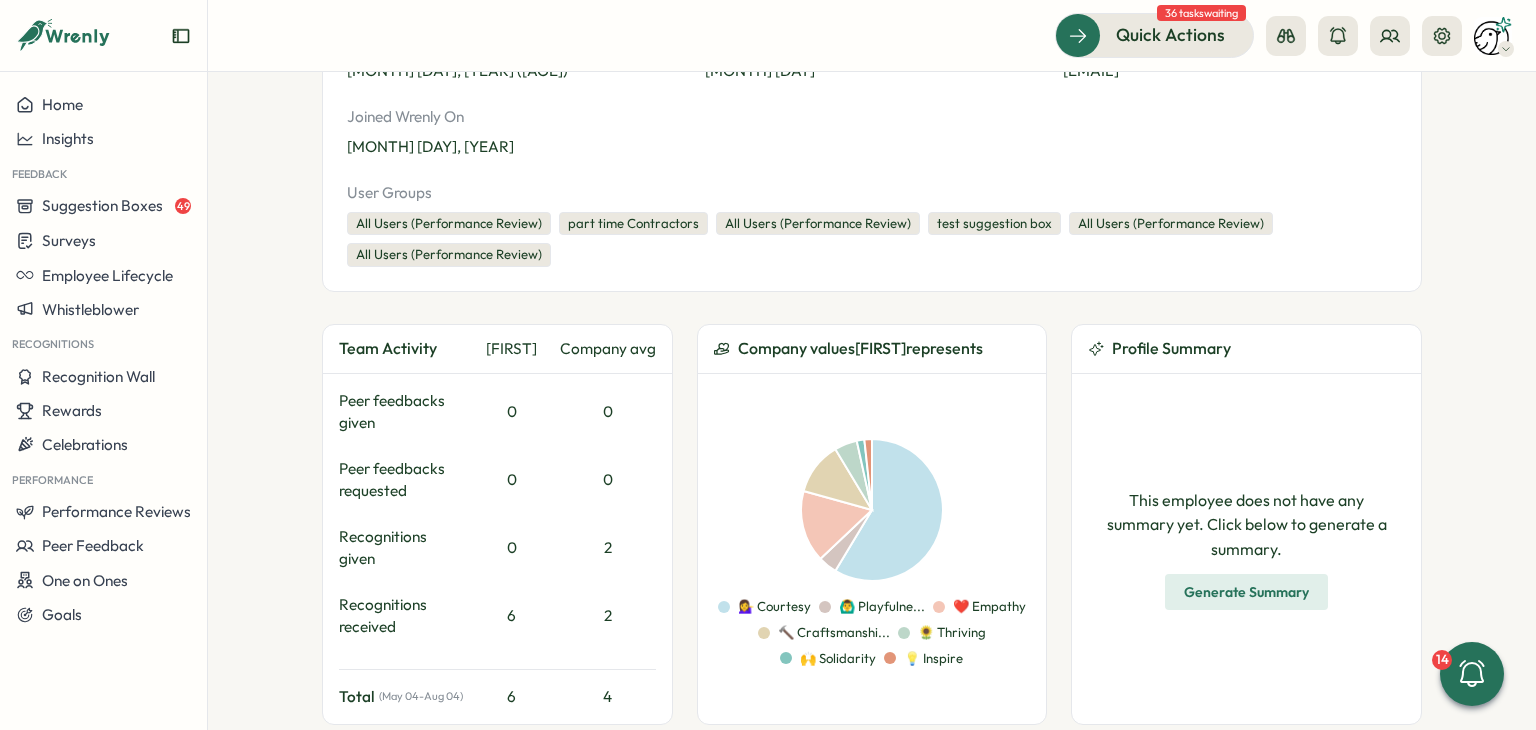 scroll, scrollTop: 0, scrollLeft: 0, axis: both 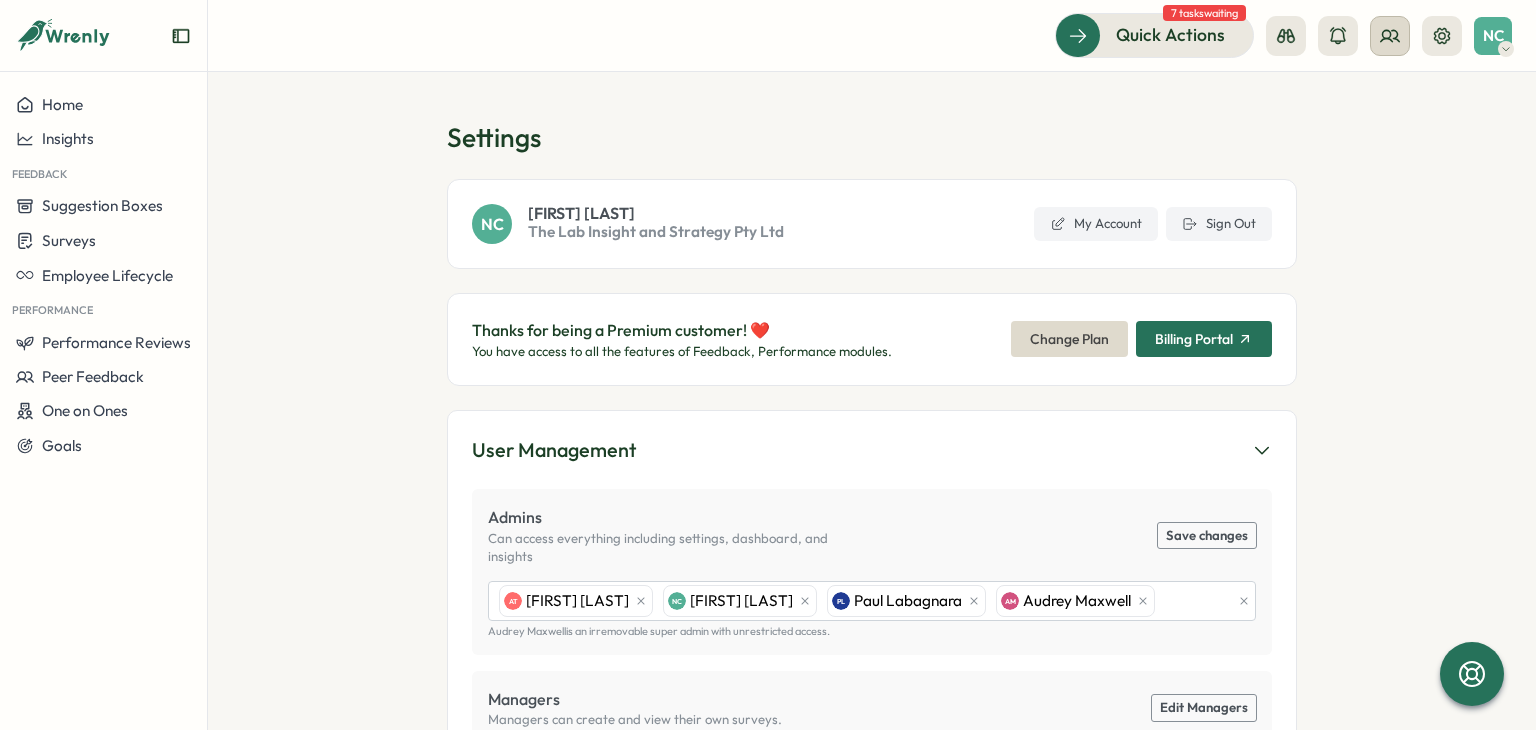 click 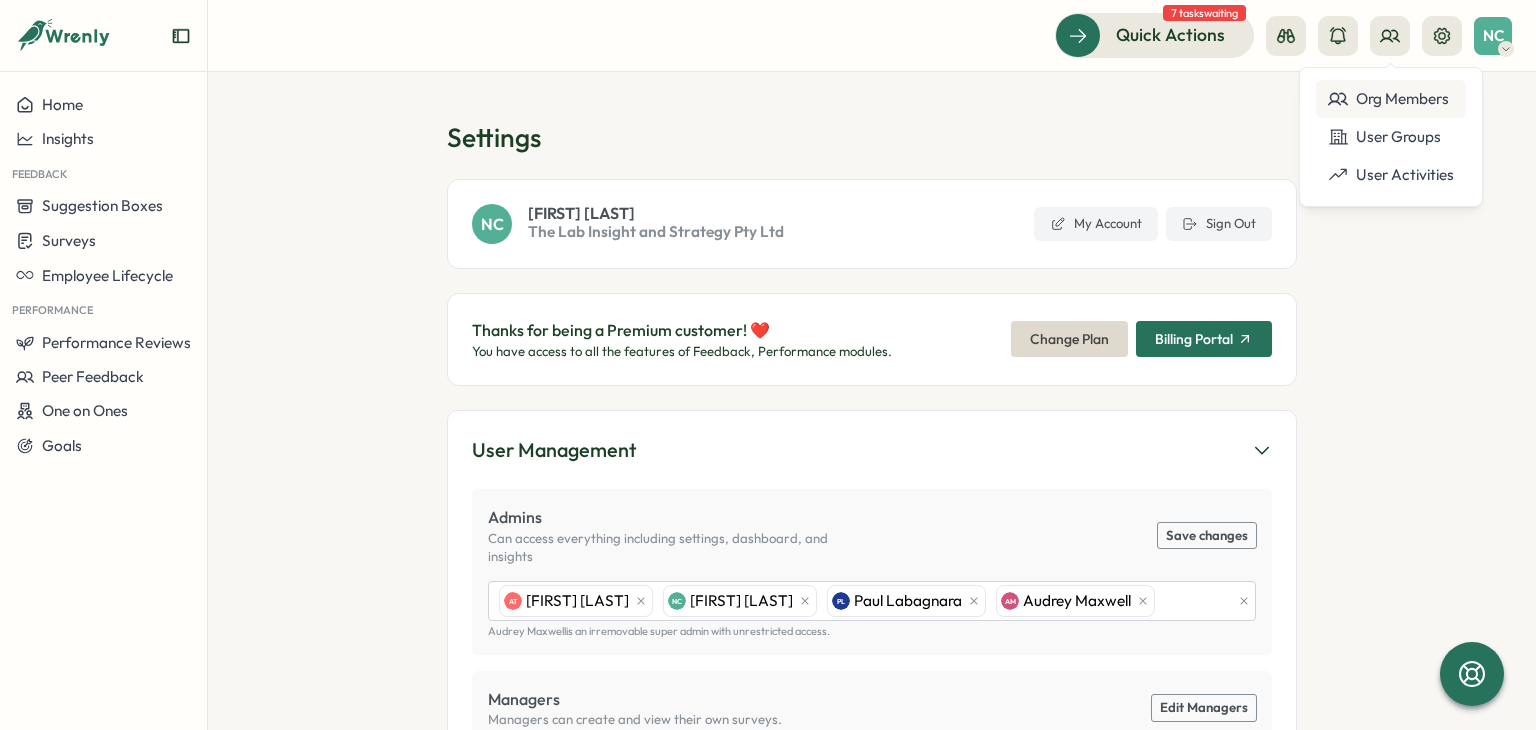 click on "Org Members" at bounding box center (1391, 99) 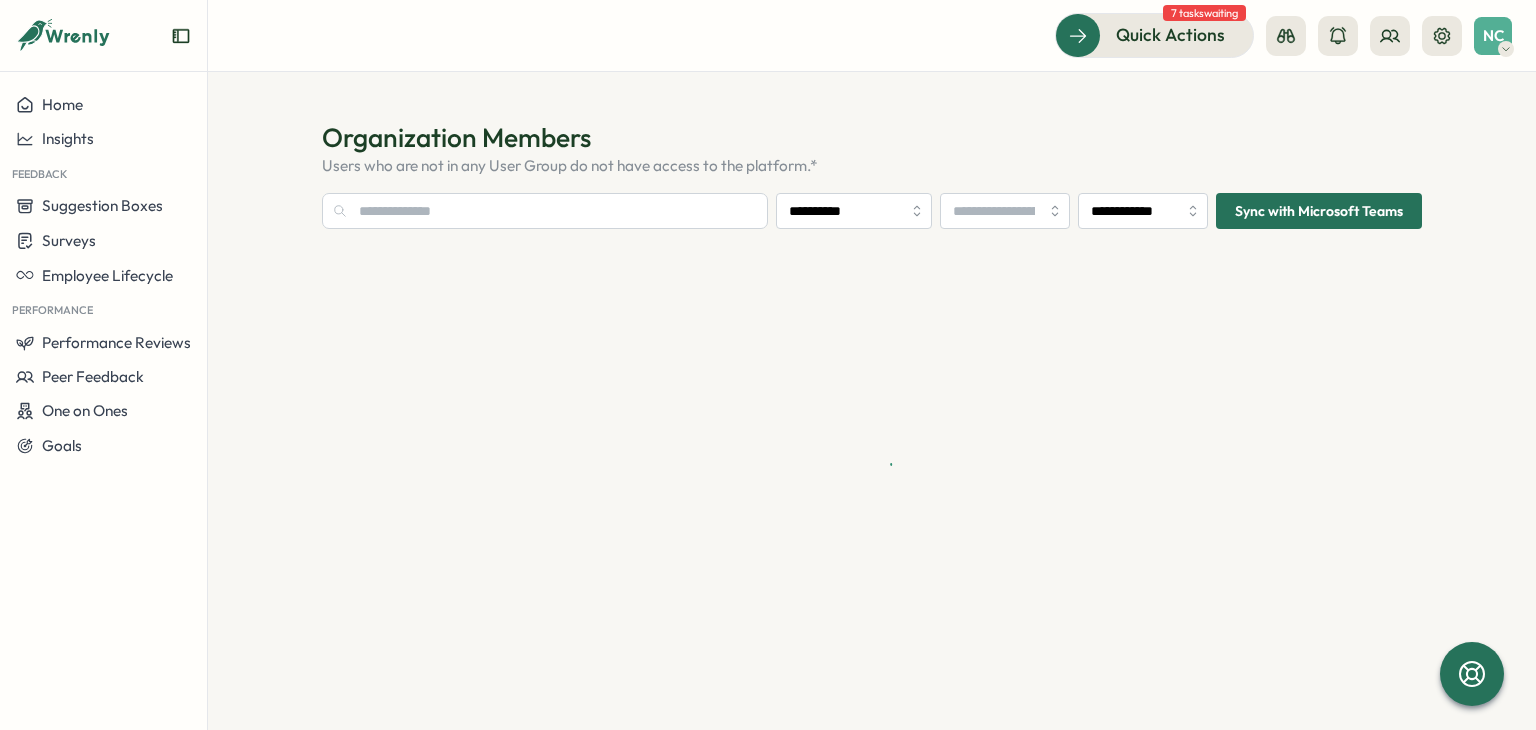 type on "**********" 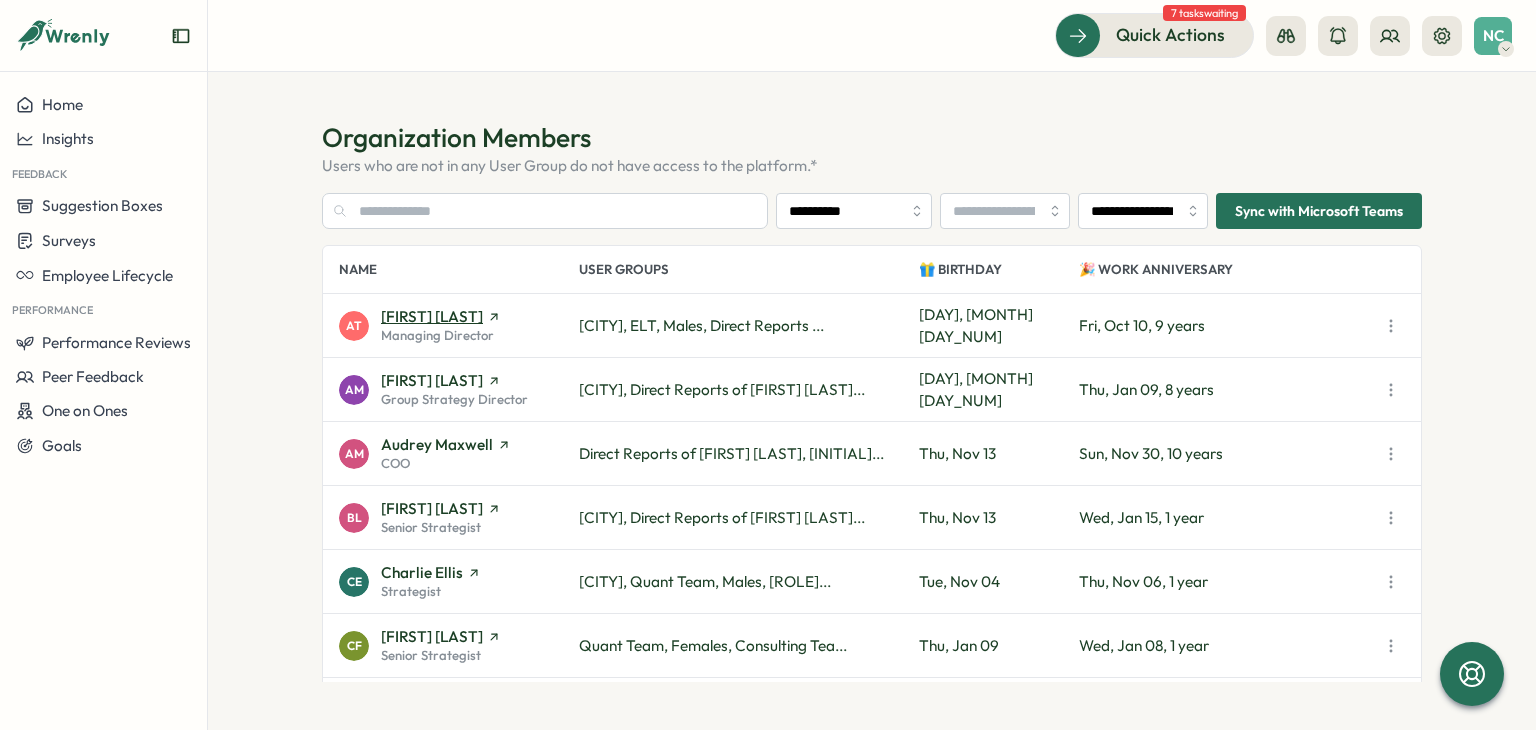 click on "[FIRST] [LAST]" at bounding box center (432, 316) 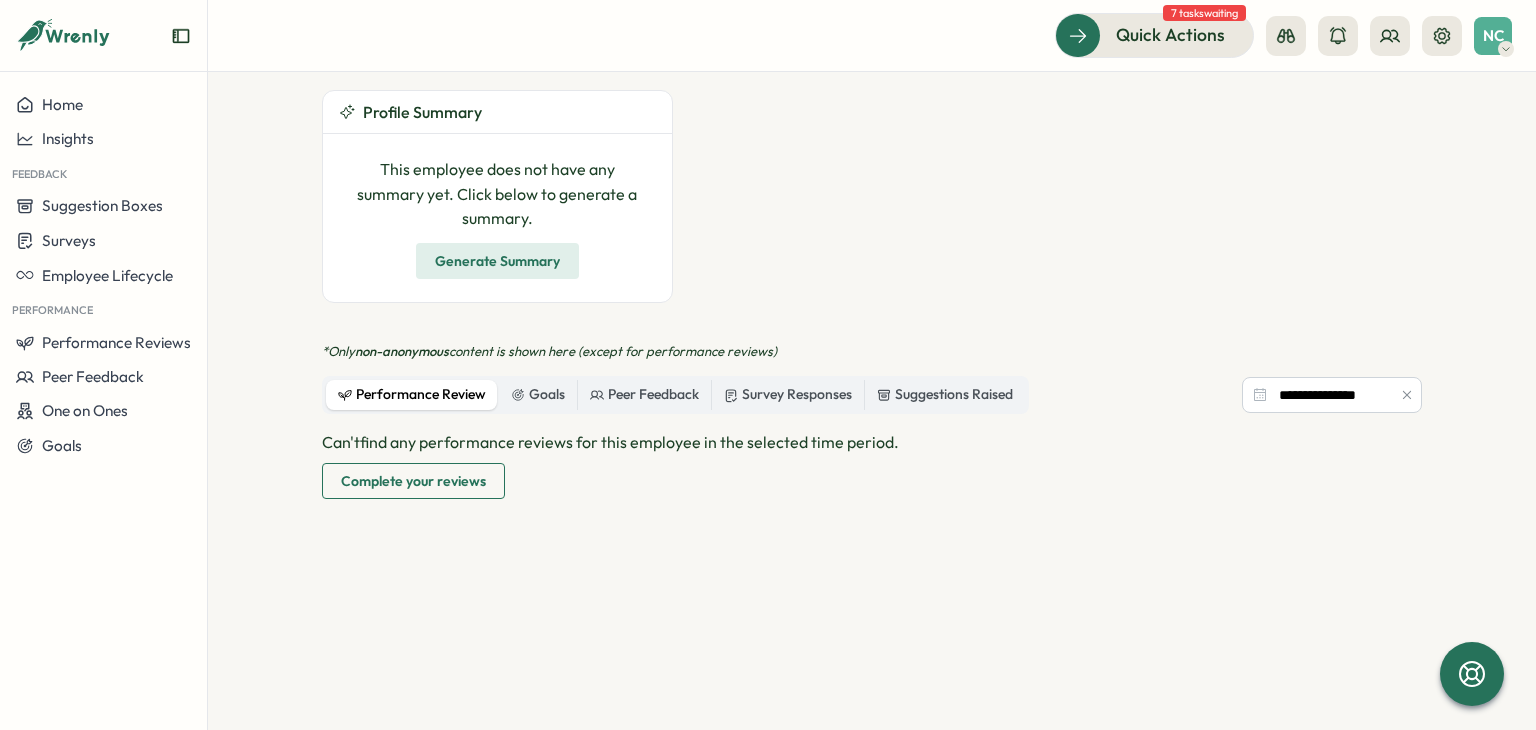 scroll, scrollTop: 500, scrollLeft: 0, axis: vertical 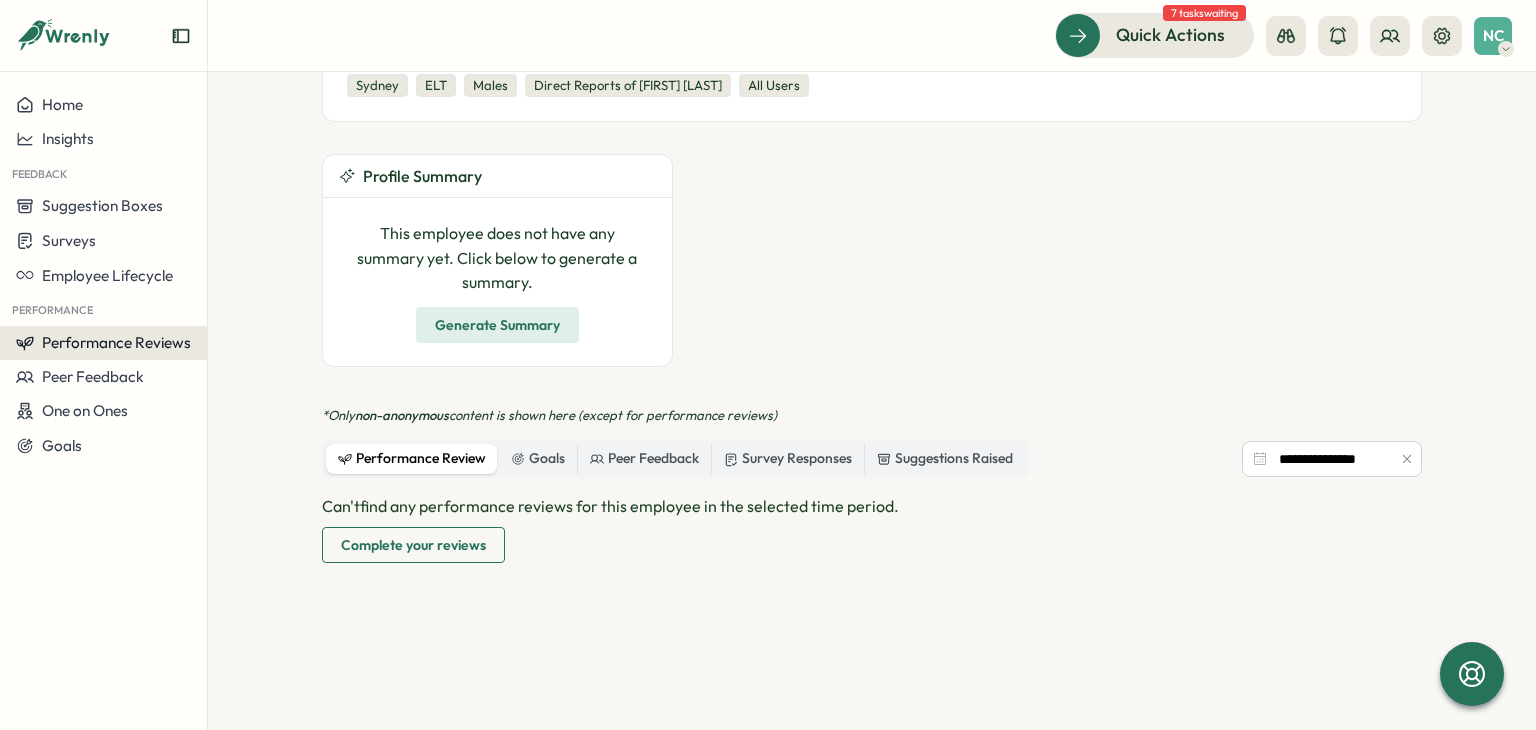 click on "Performance Reviews" at bounding box center (116, 342) 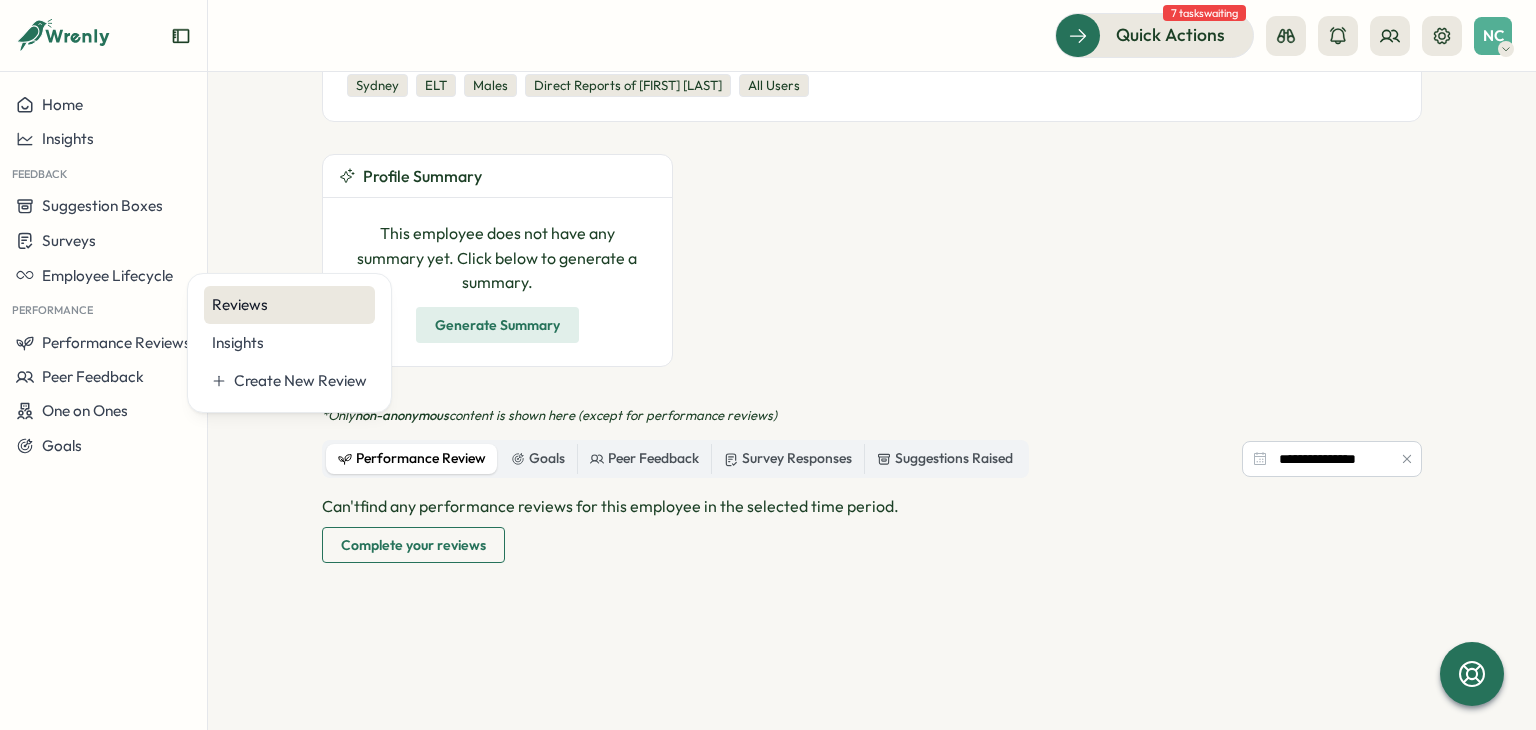 click on "Reviews" at bounding box center [289, 305] 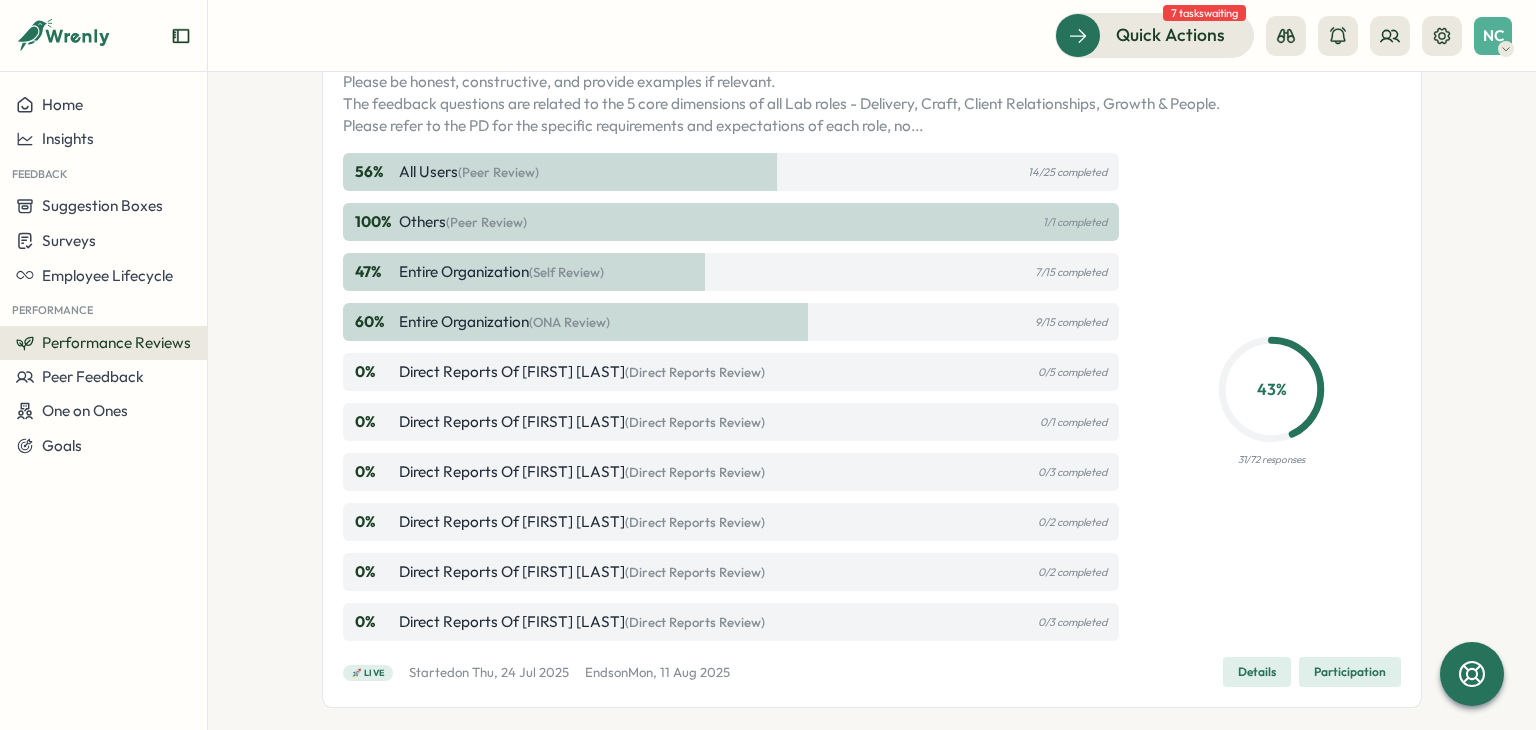 scroll, scrollTop: 1800, scrollLeft: 0, axis: vertical 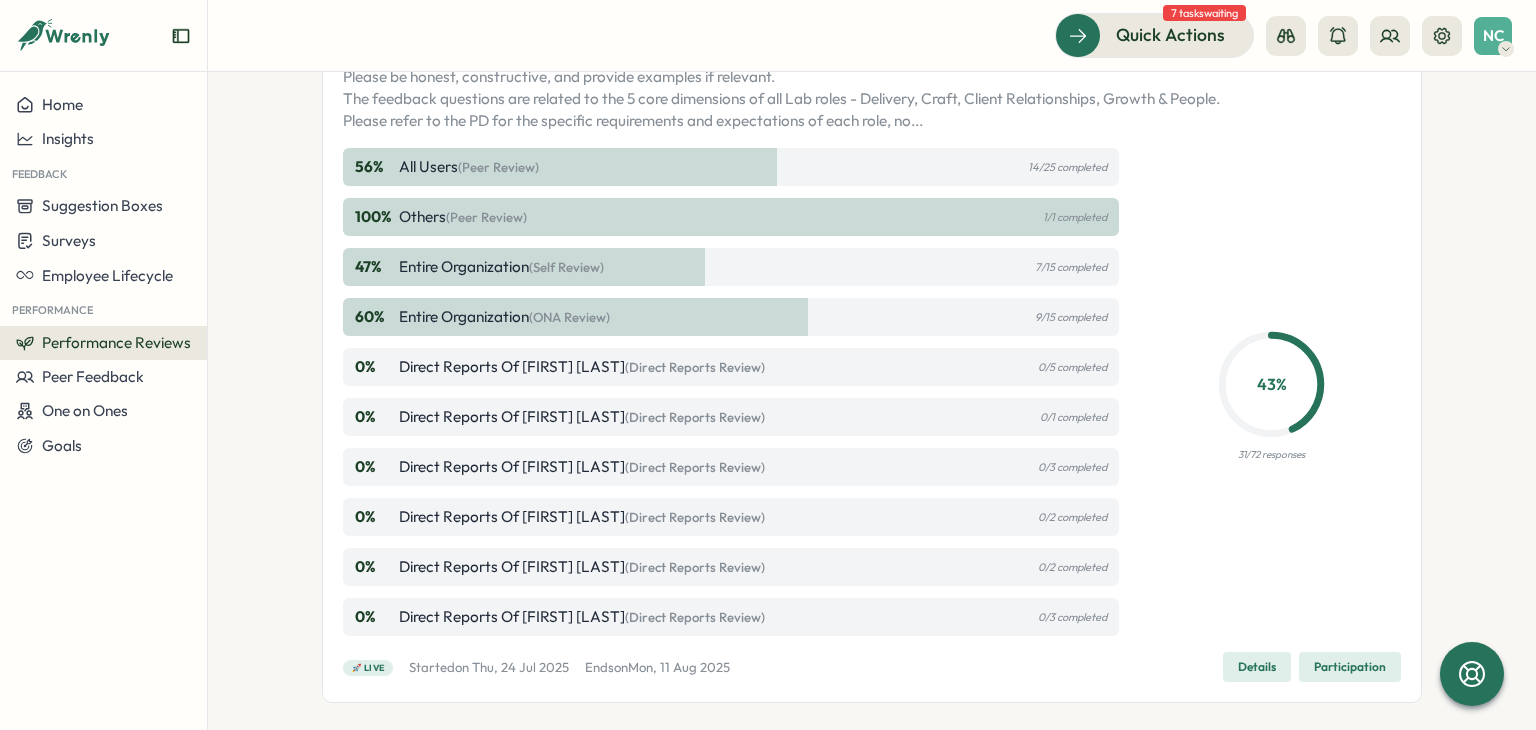 click on "Details" at bounding box center [1257, 667] 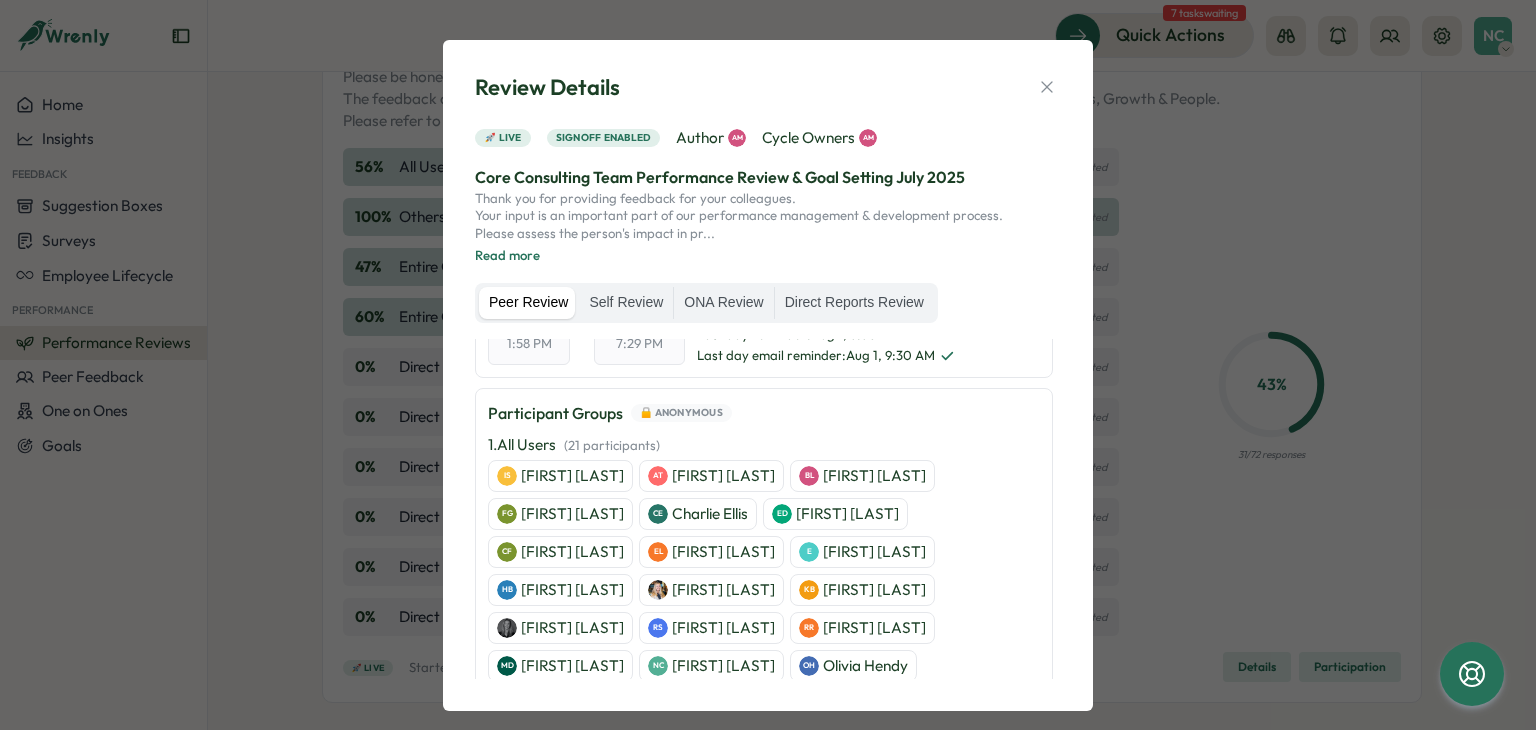 scroll, scrollTop: 500, scrollLeft: 0, axis: vertical 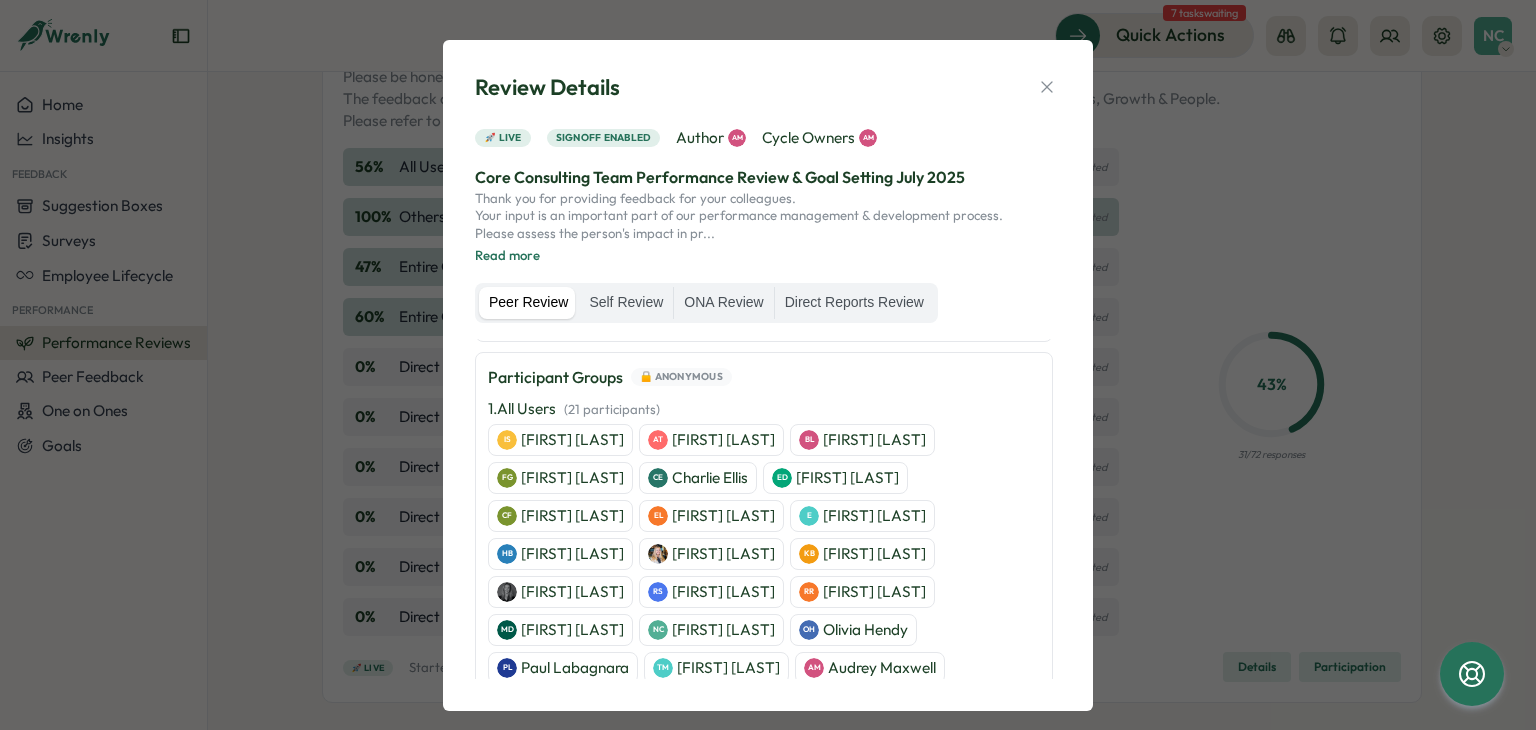 click on "Olivia Hendy" at bounding box center [865, 630] 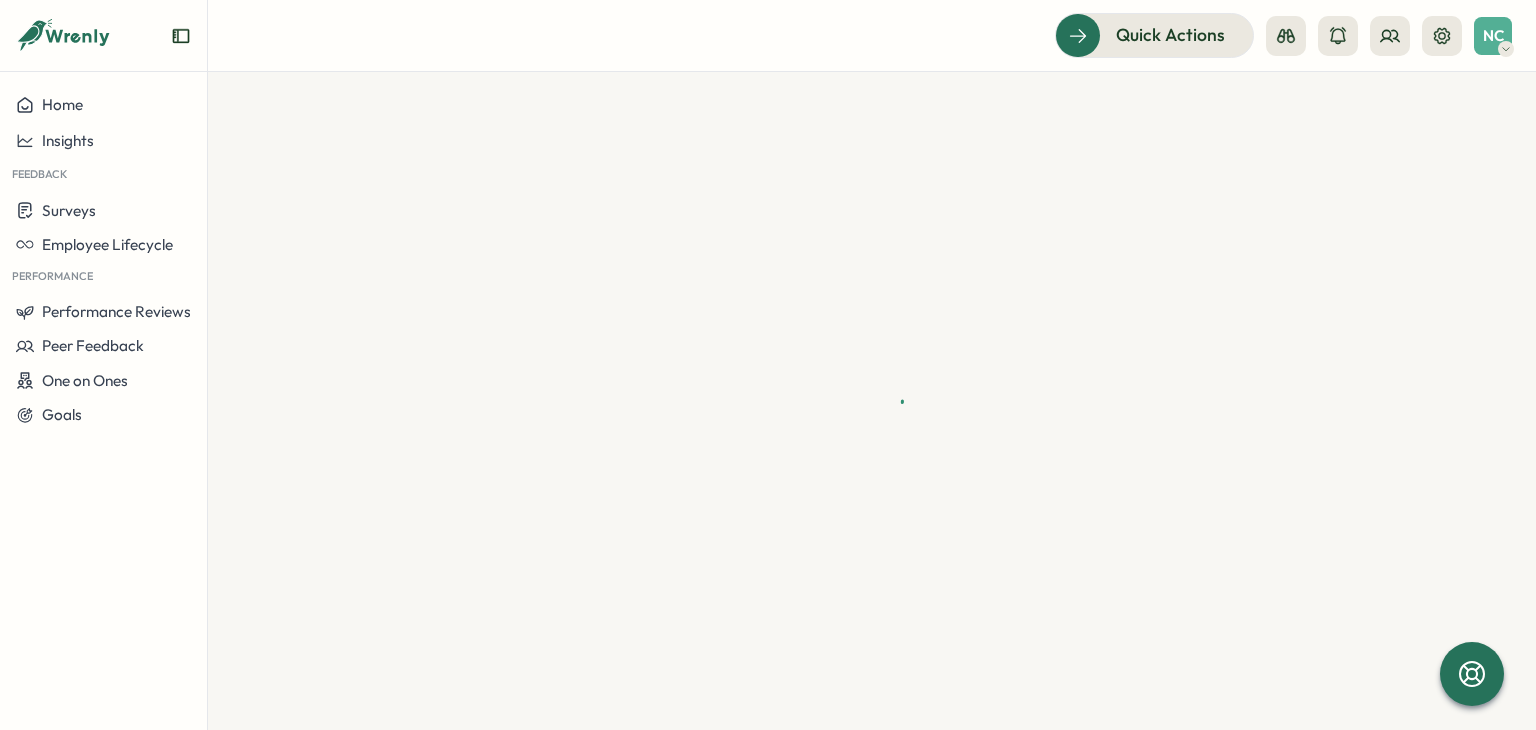 scroll, scrollTop: 0, scrollLeft: 0, axis: both 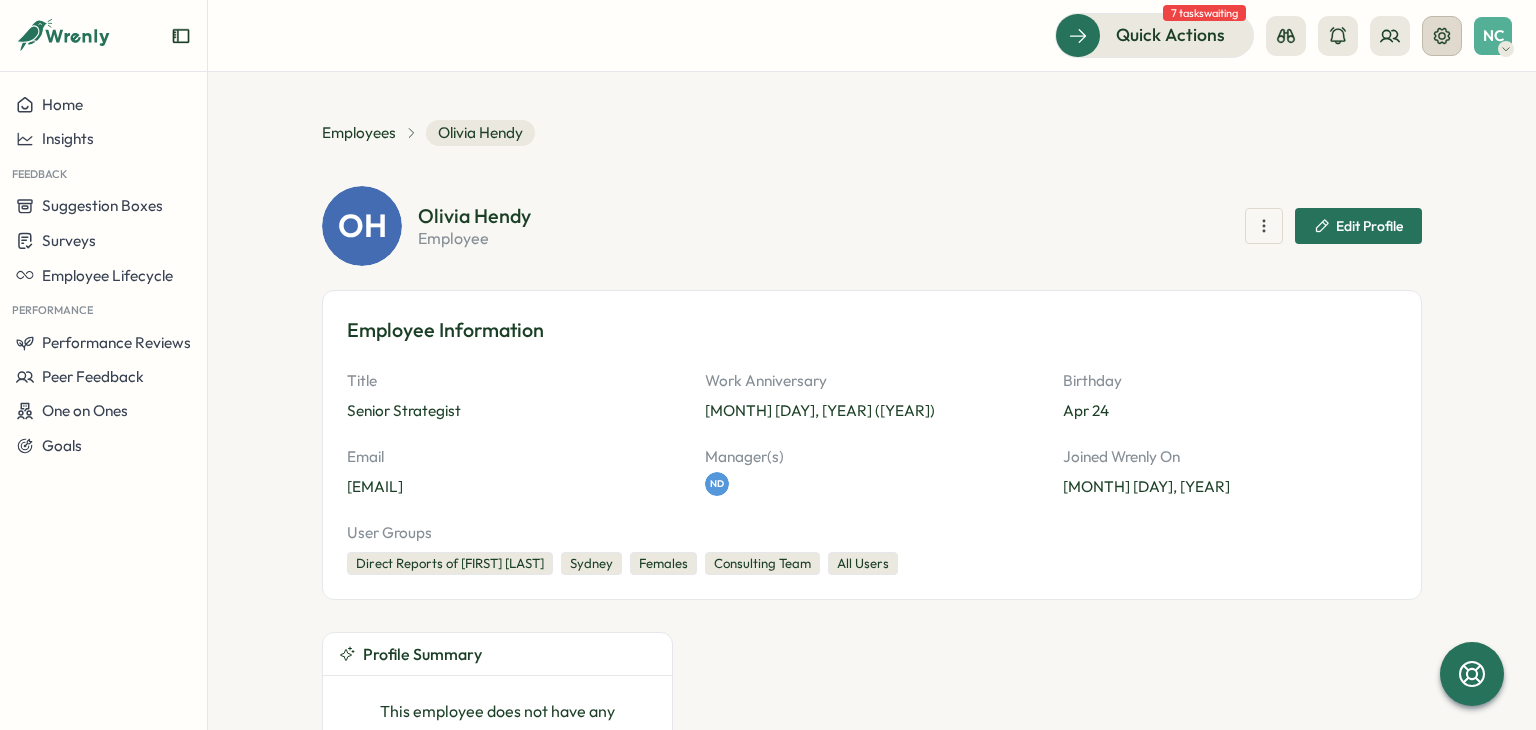 click 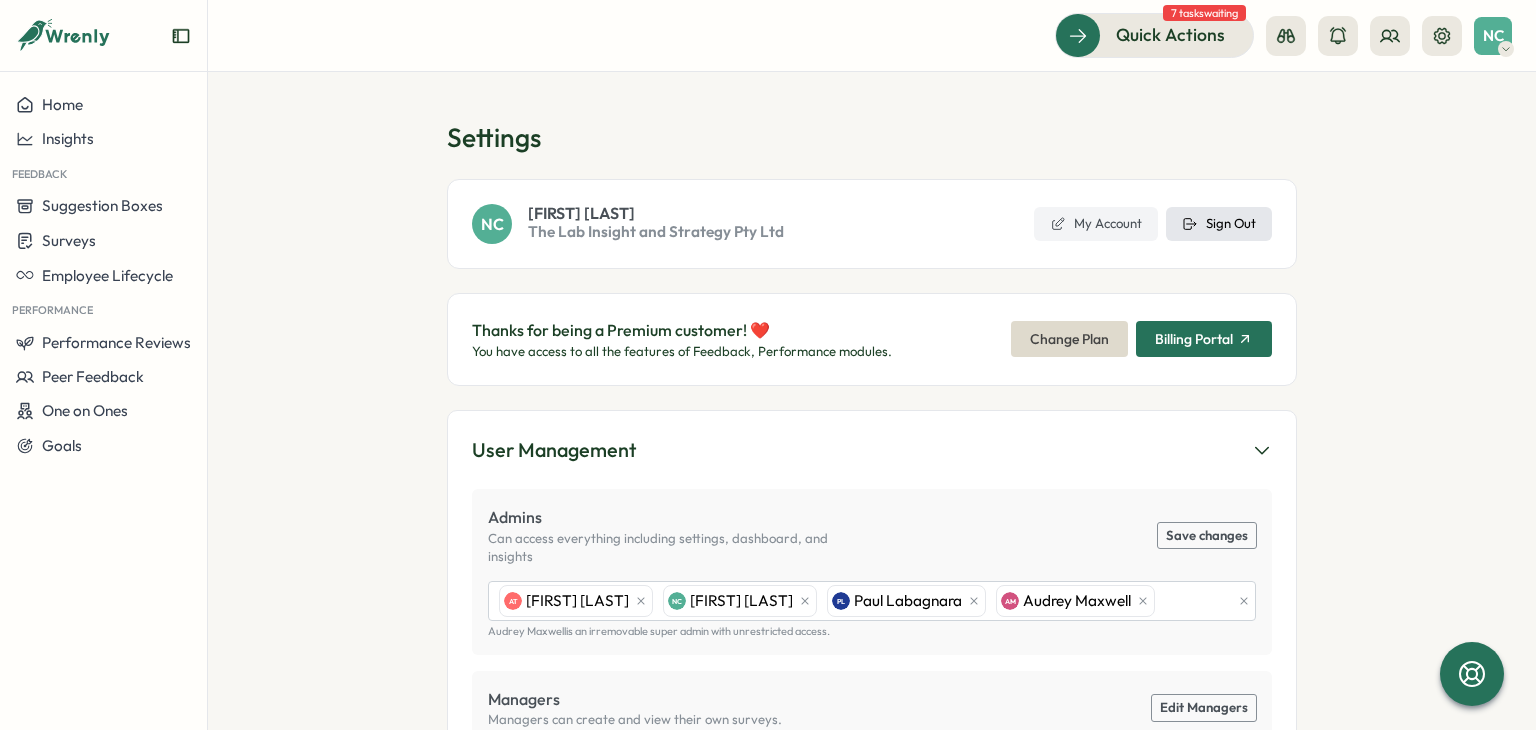 click on "Sign Out" at bounding box center (1231, 224) 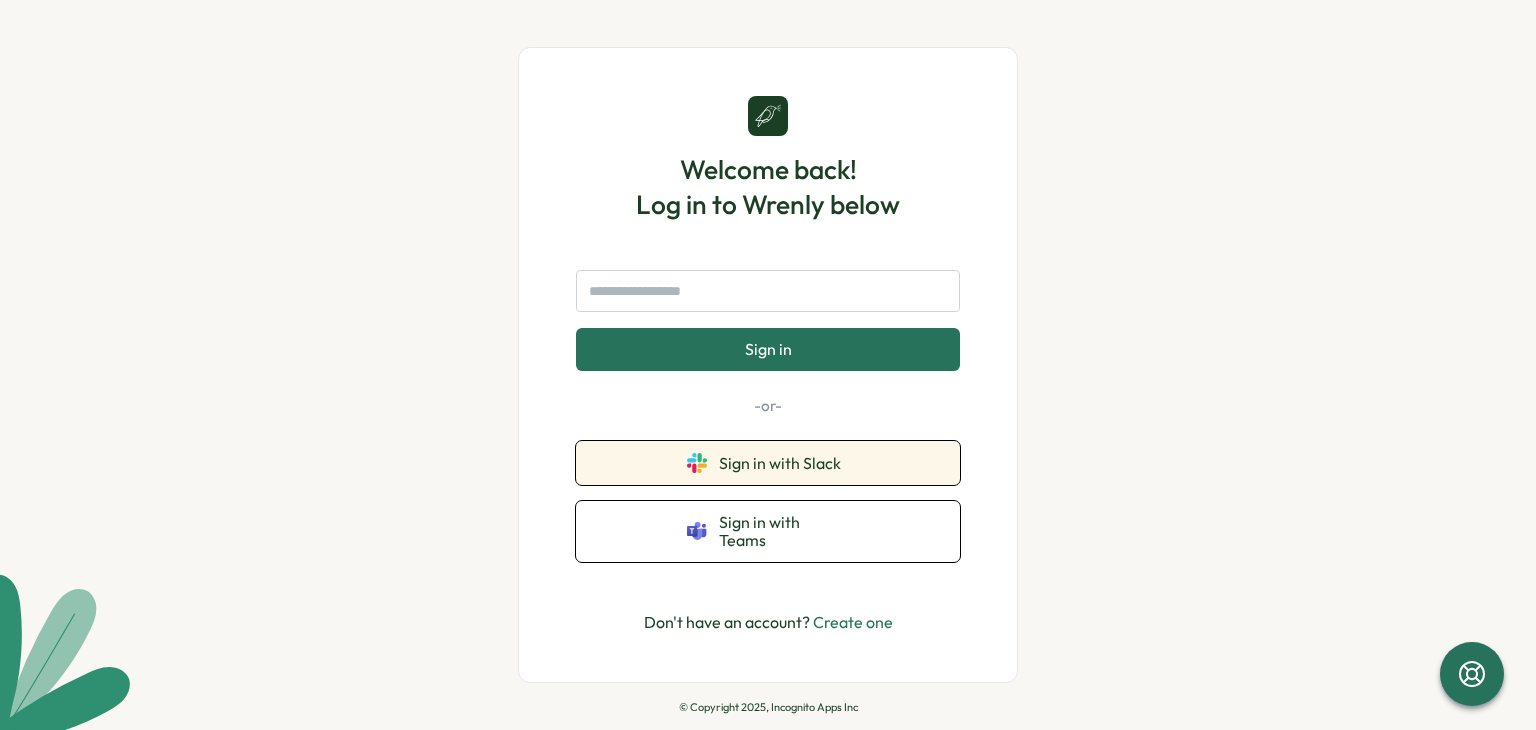 click on "Sign in with Slack" at bounding box center [768, 463] 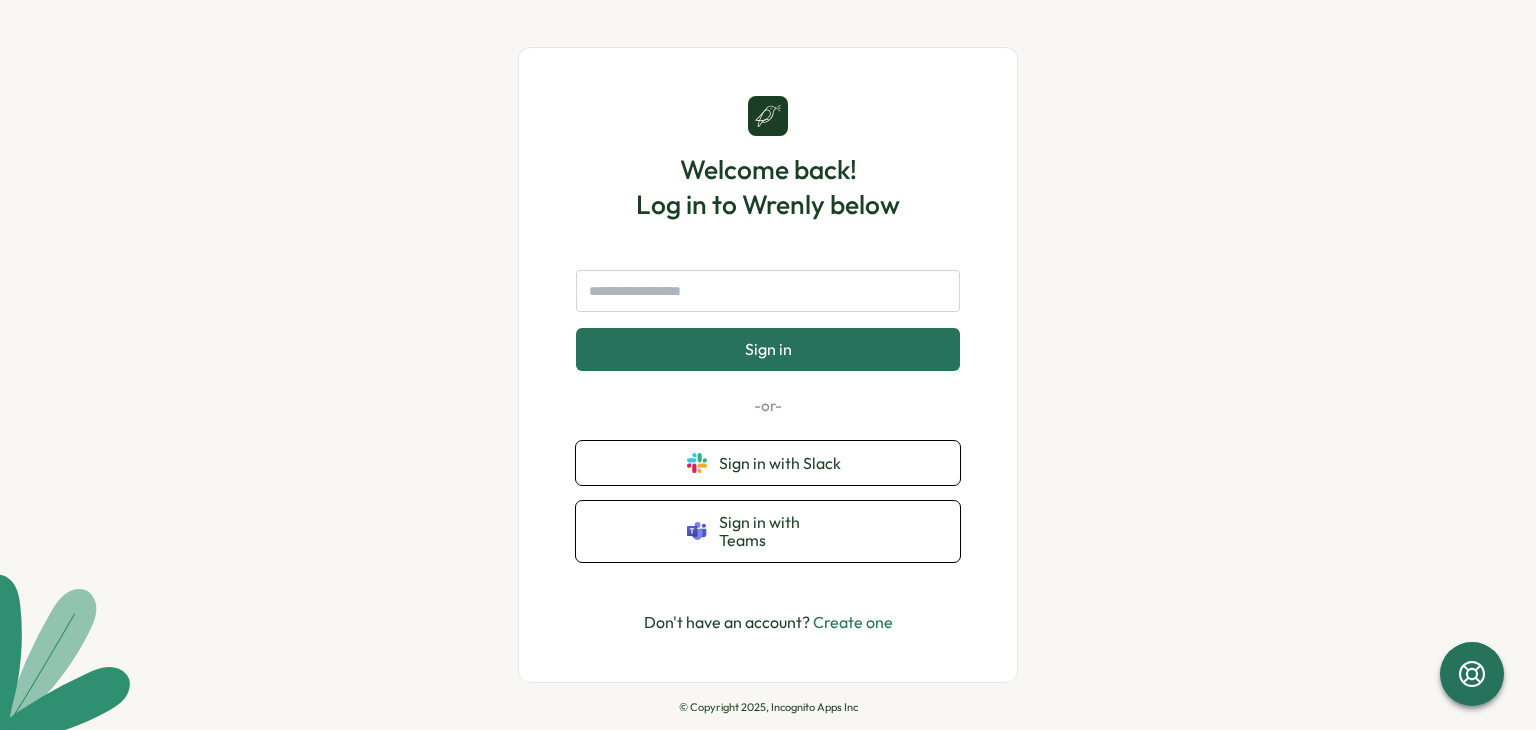 scroll, scrollTop: 0, scrollLeft: 0, axis: both 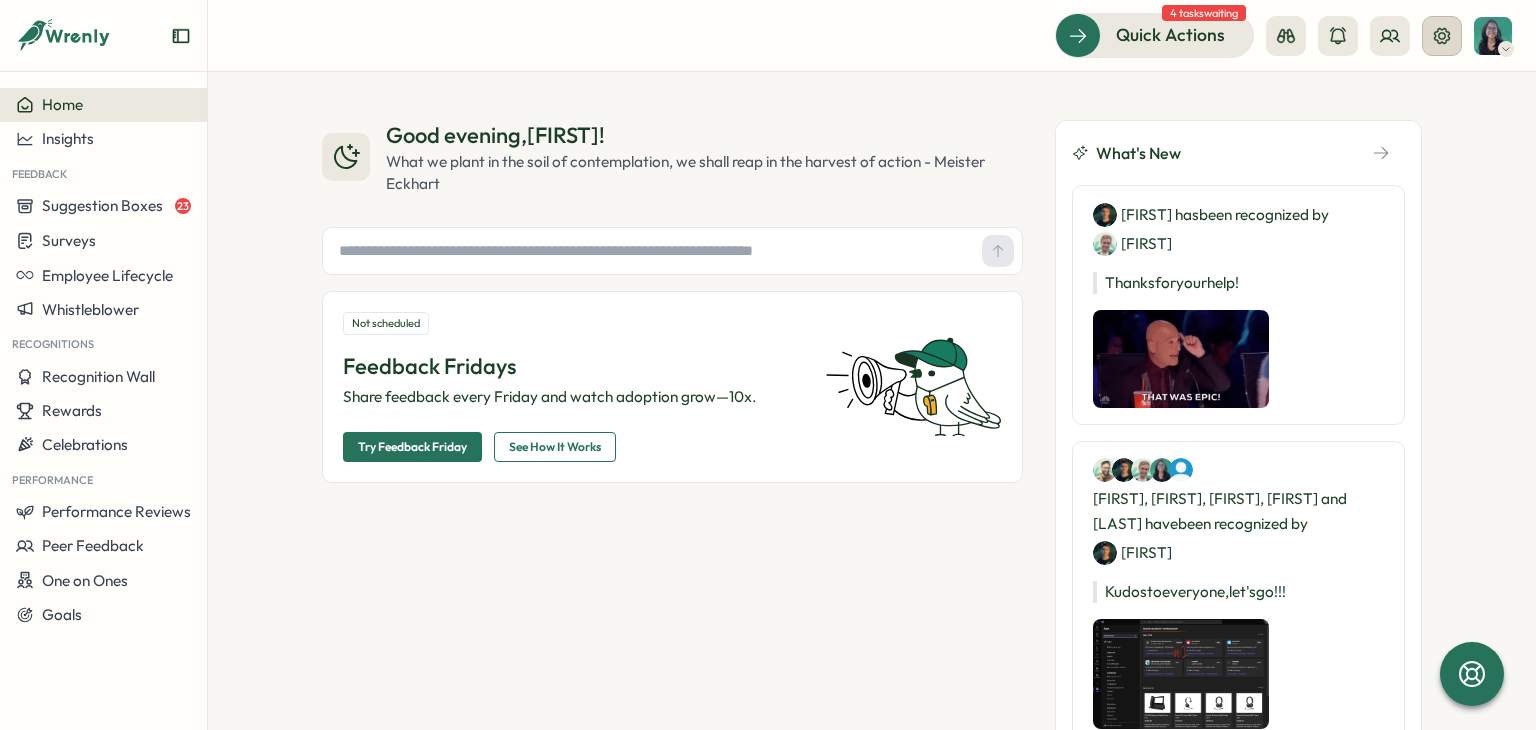 click 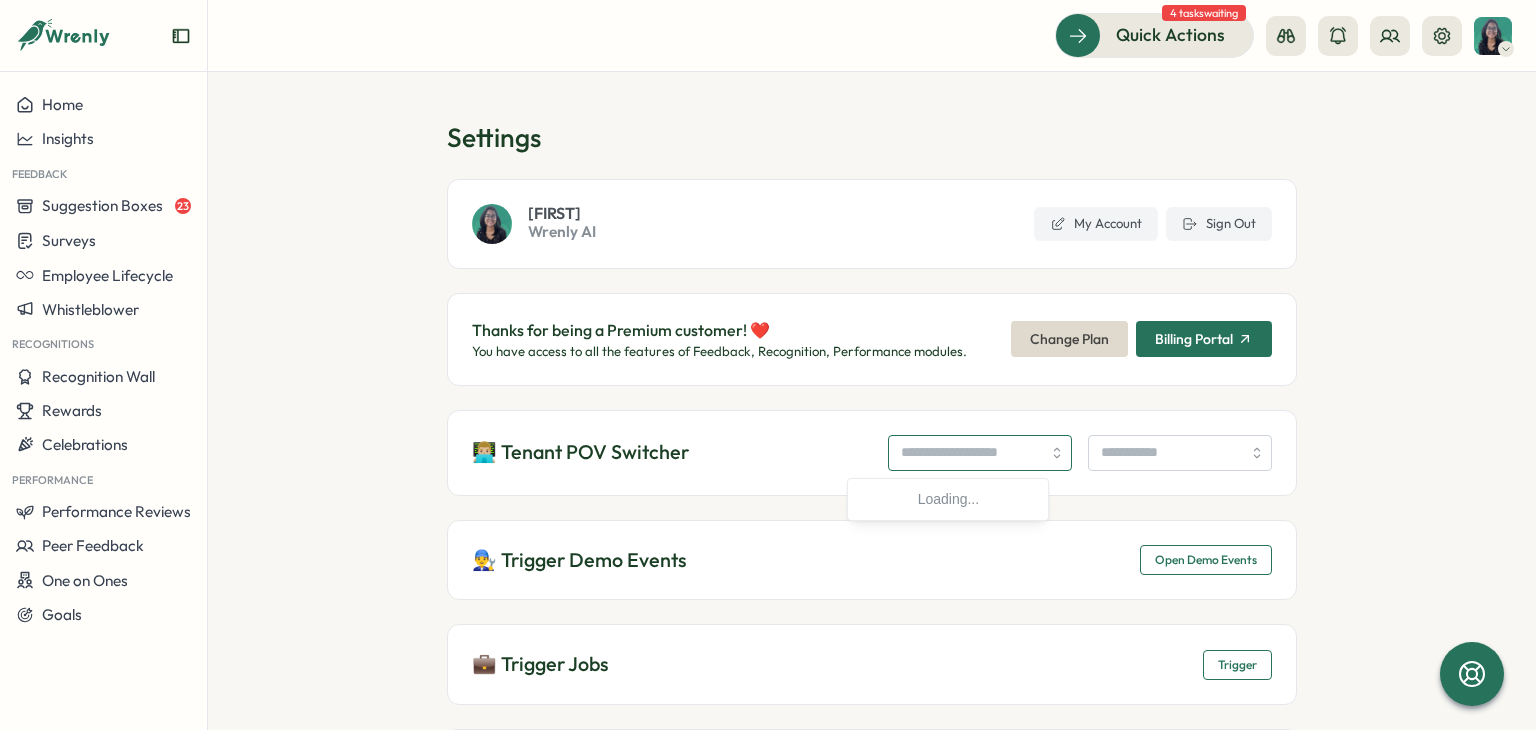 click at bounding box center (980, 453) 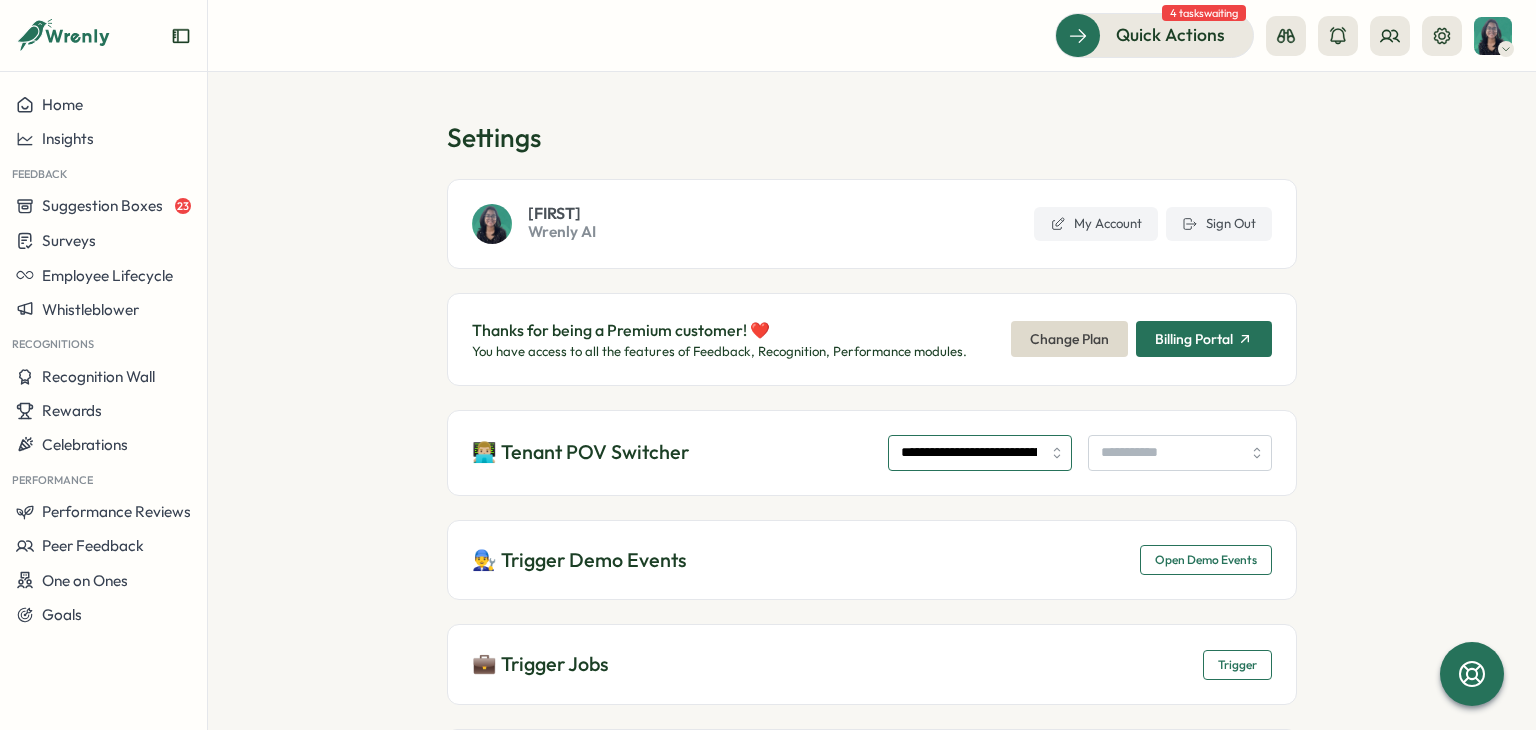 type on "**********" 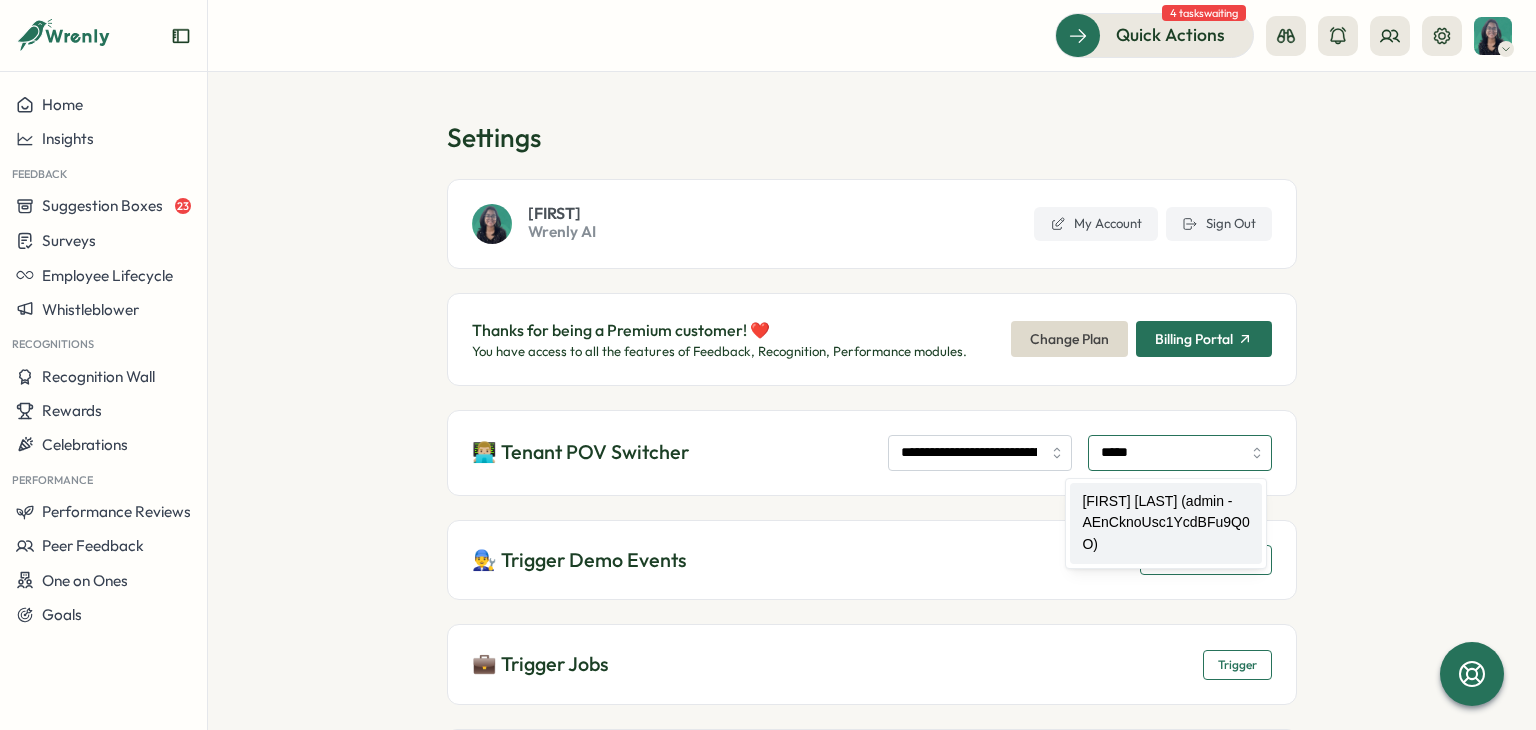 type on "**********" 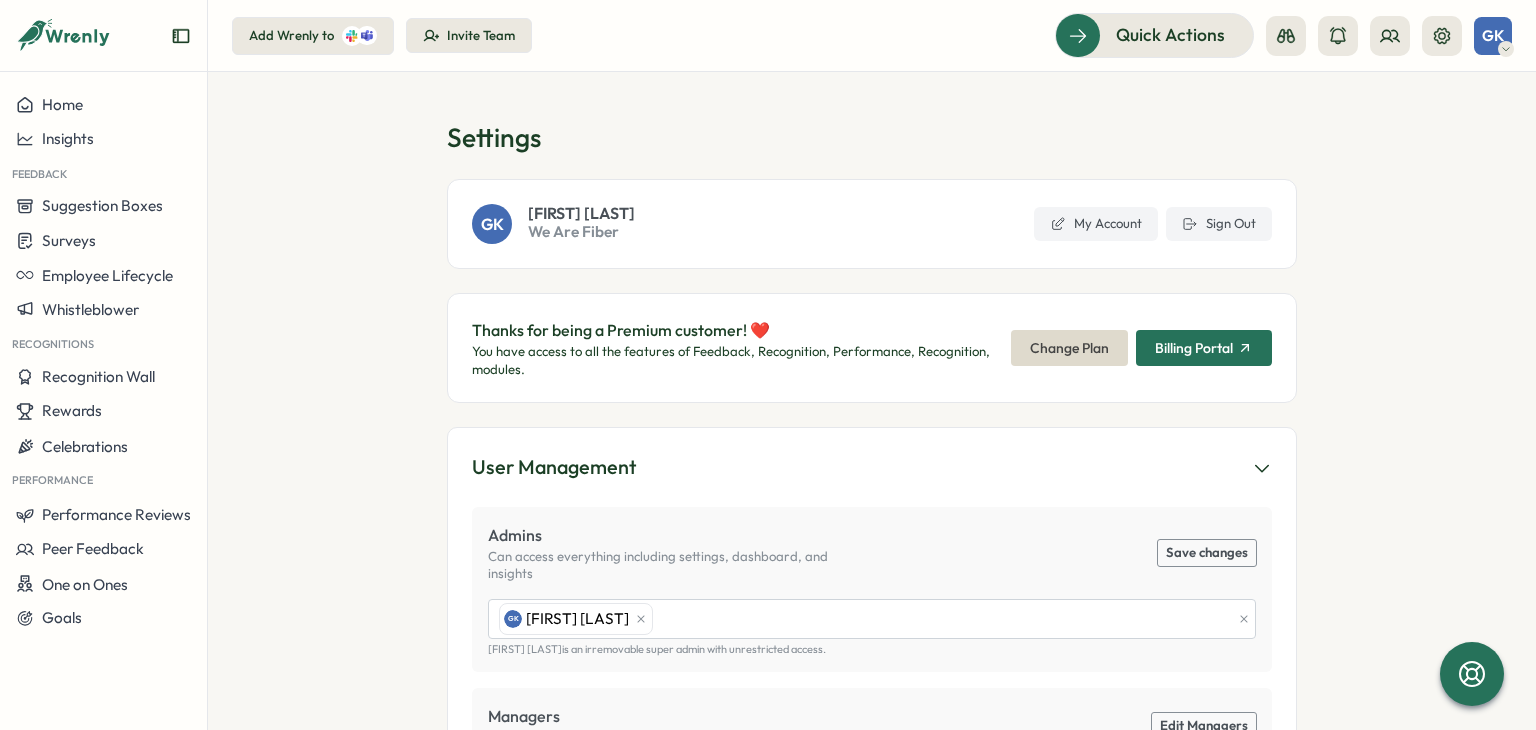 scroll, scrollTop: 0, scrollLeft: 0, axis: both 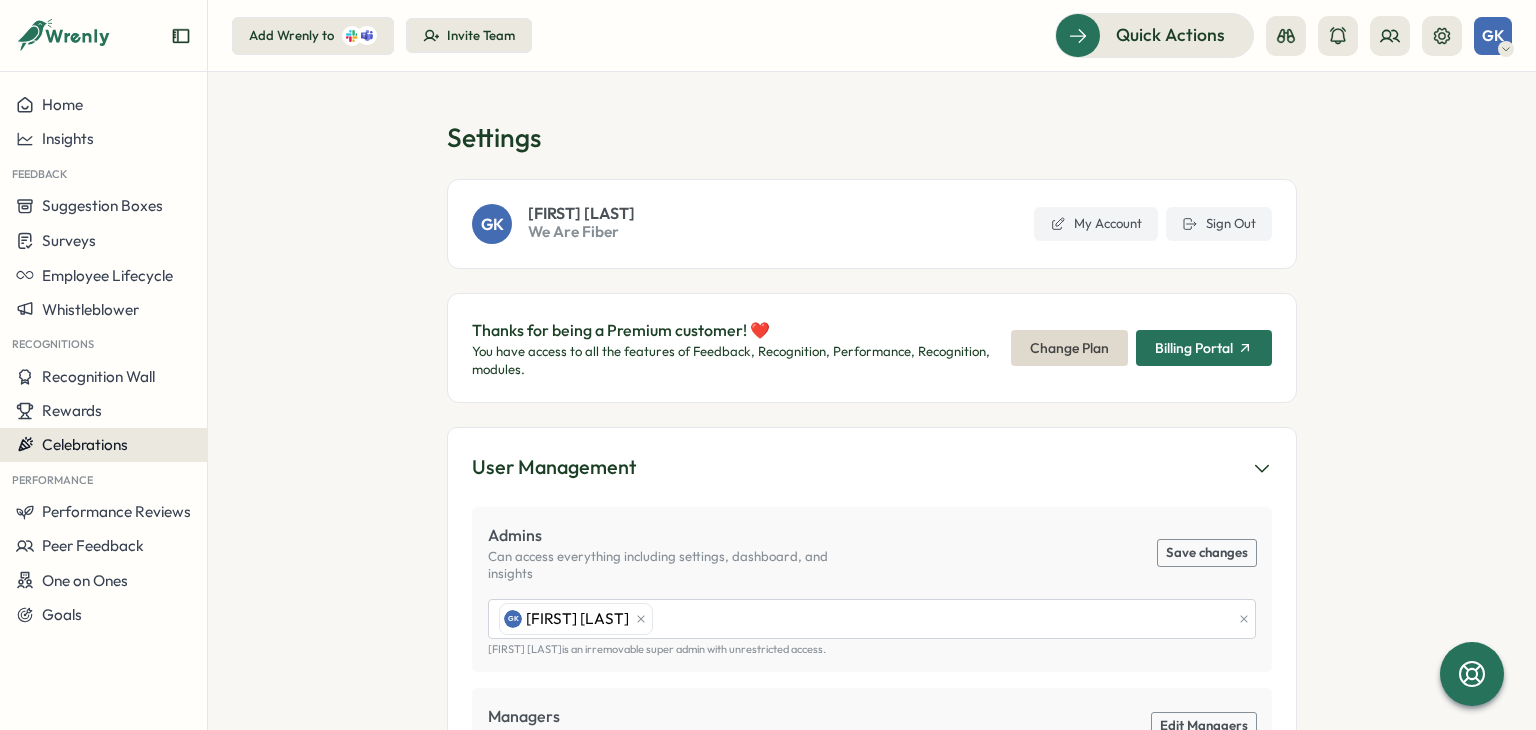 click on "Celebrations" at bounding box center [103, 445] 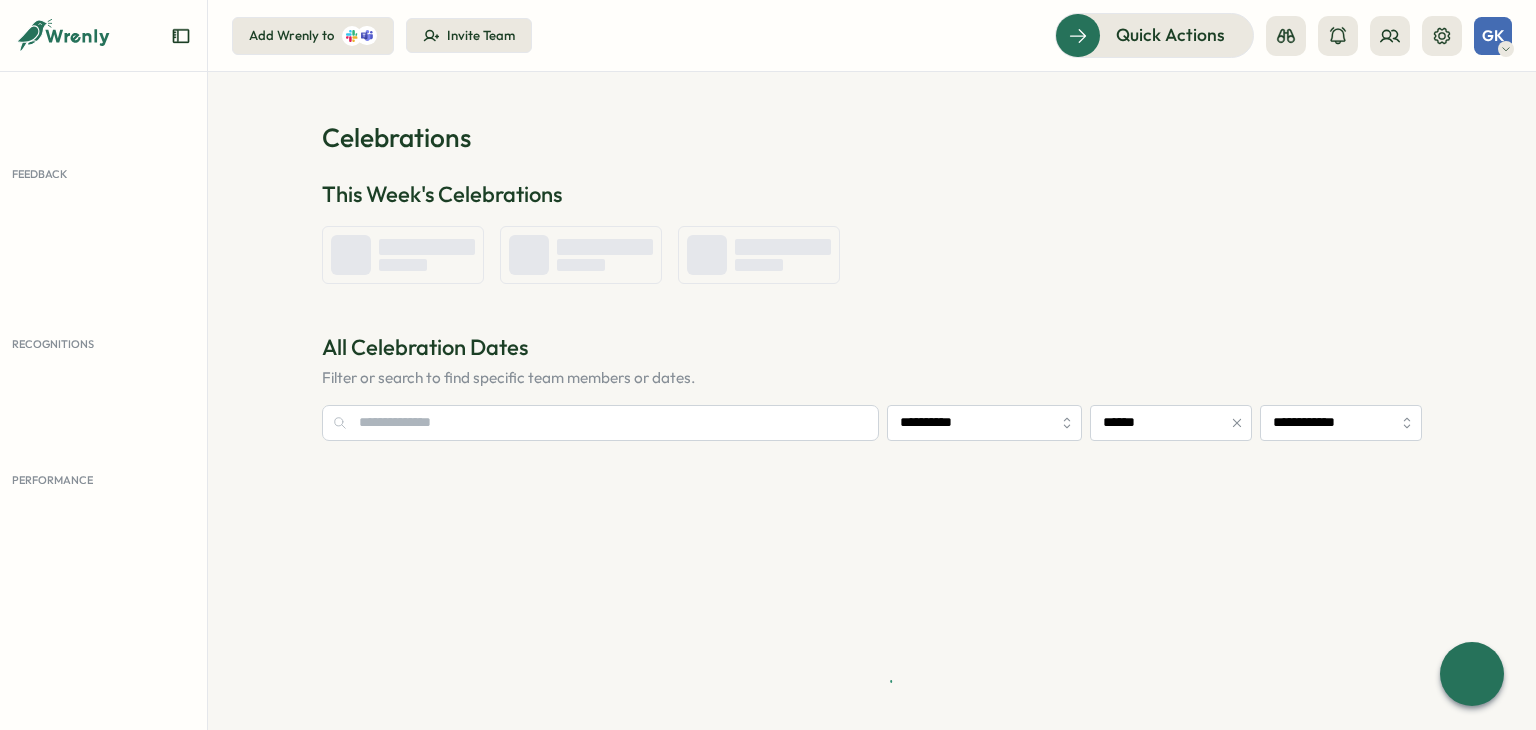 scroll, scrollTop: 0, scrollLeft: 0, axis: both 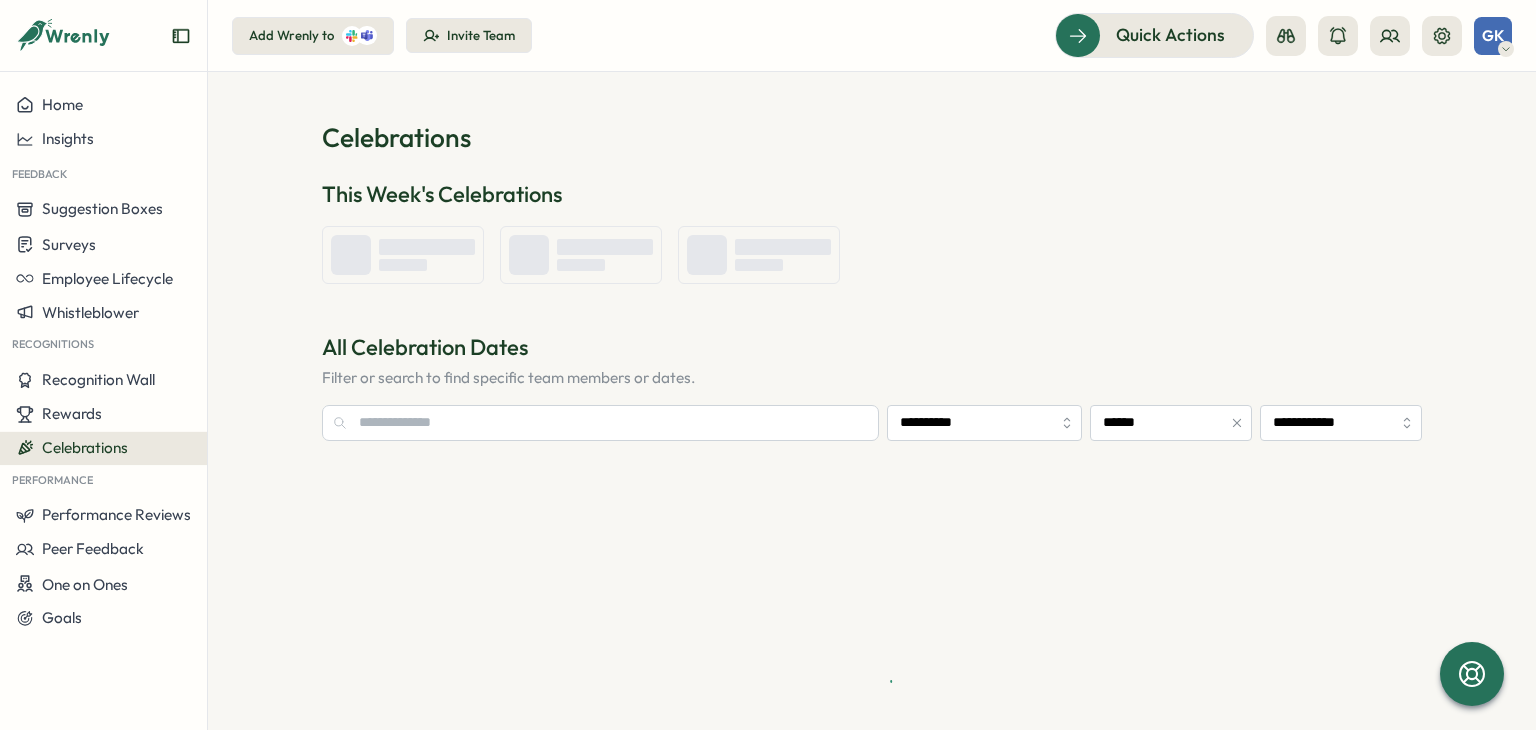 type on "**********" 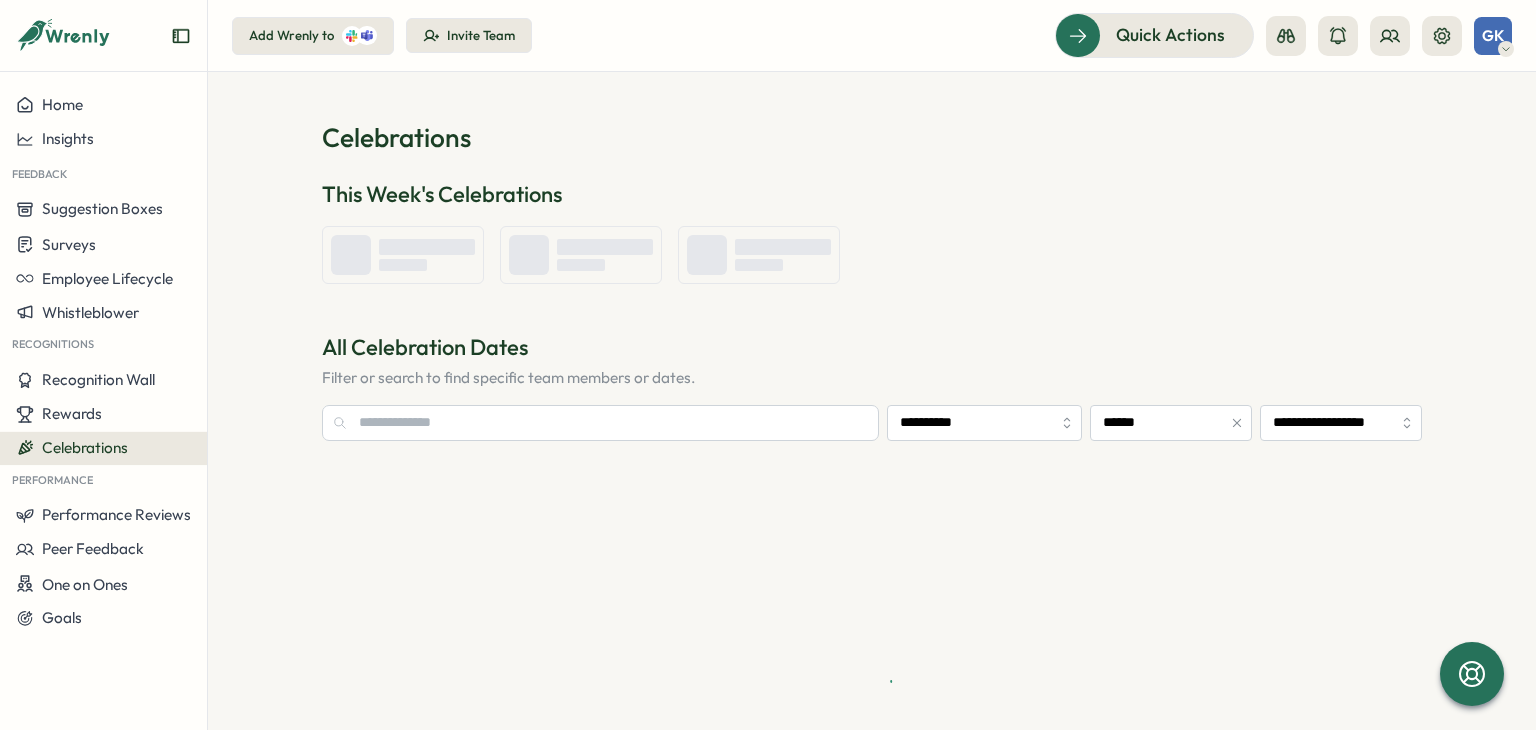 scroll, scrollTop: 0, scrollLeft: 0, axis: both 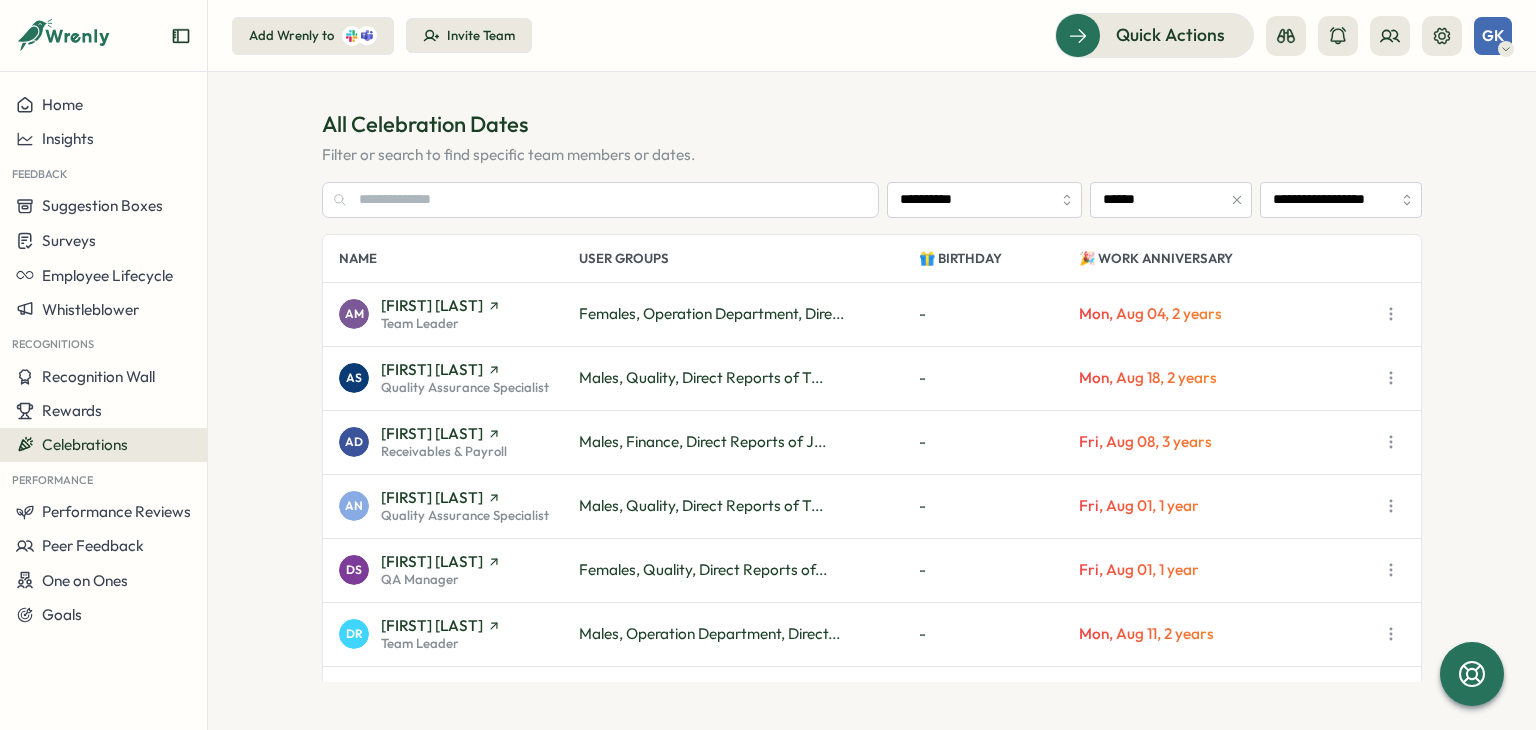 click 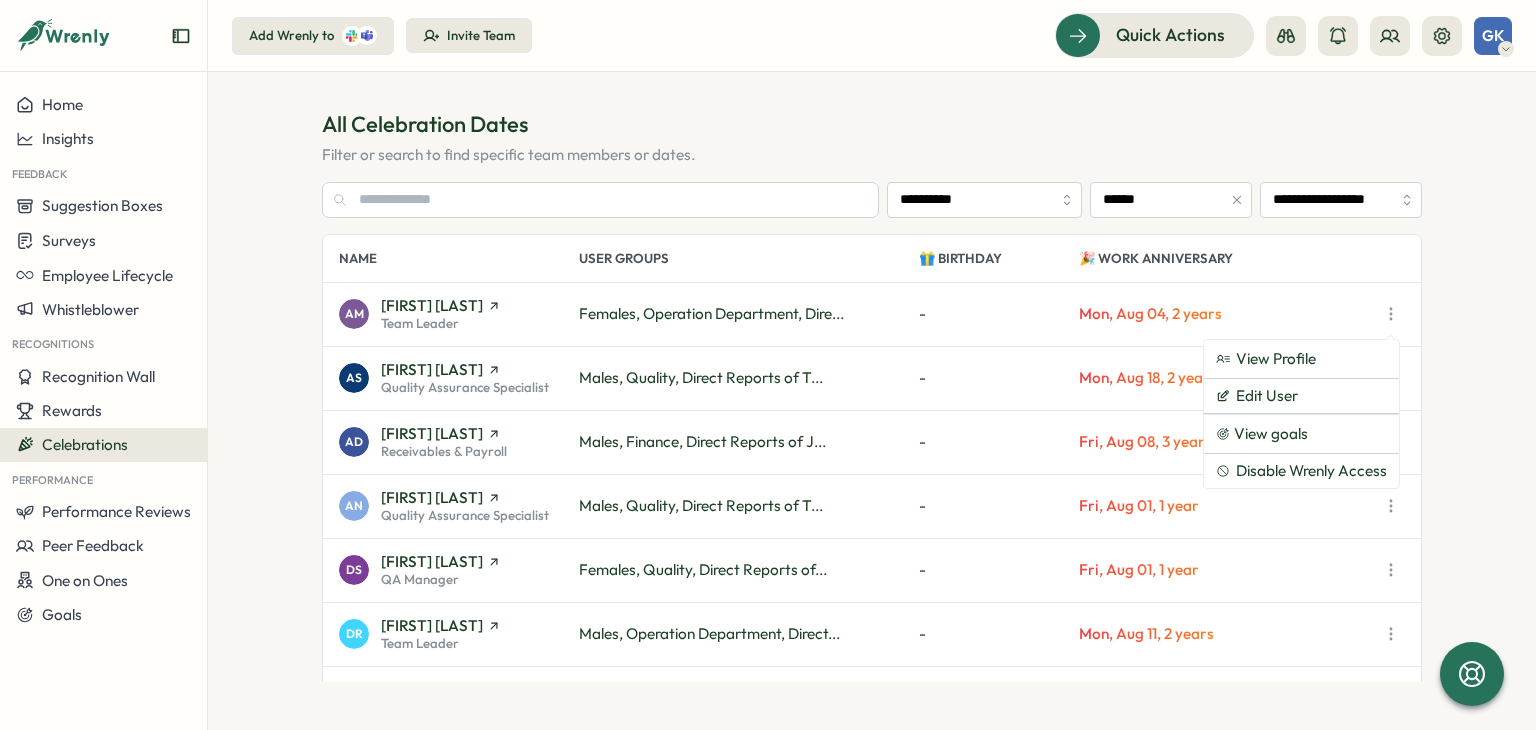 click on "**********" at bounding box center [872, 401] 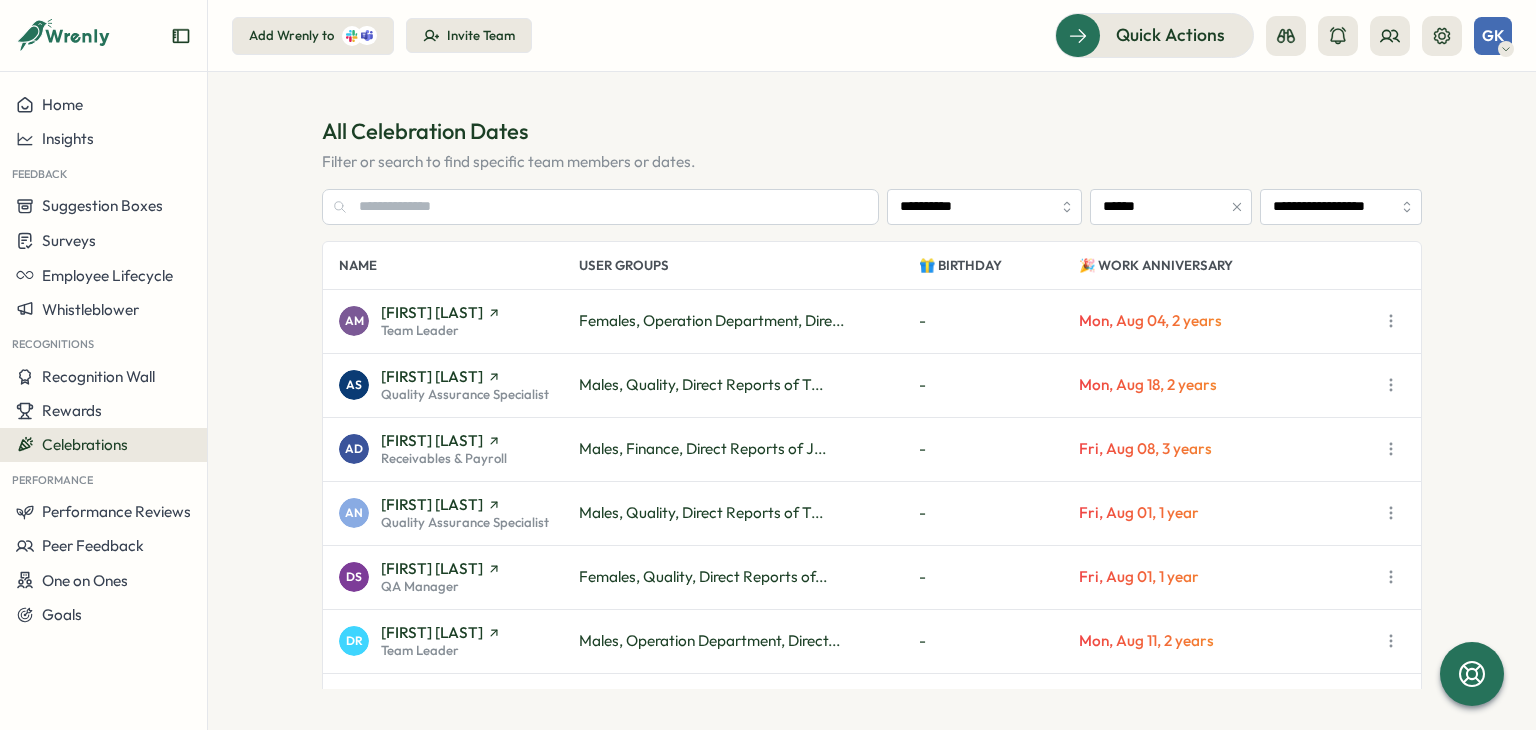 scroll, scrollTop: 223, scrollLeft: 0, axis: vertical 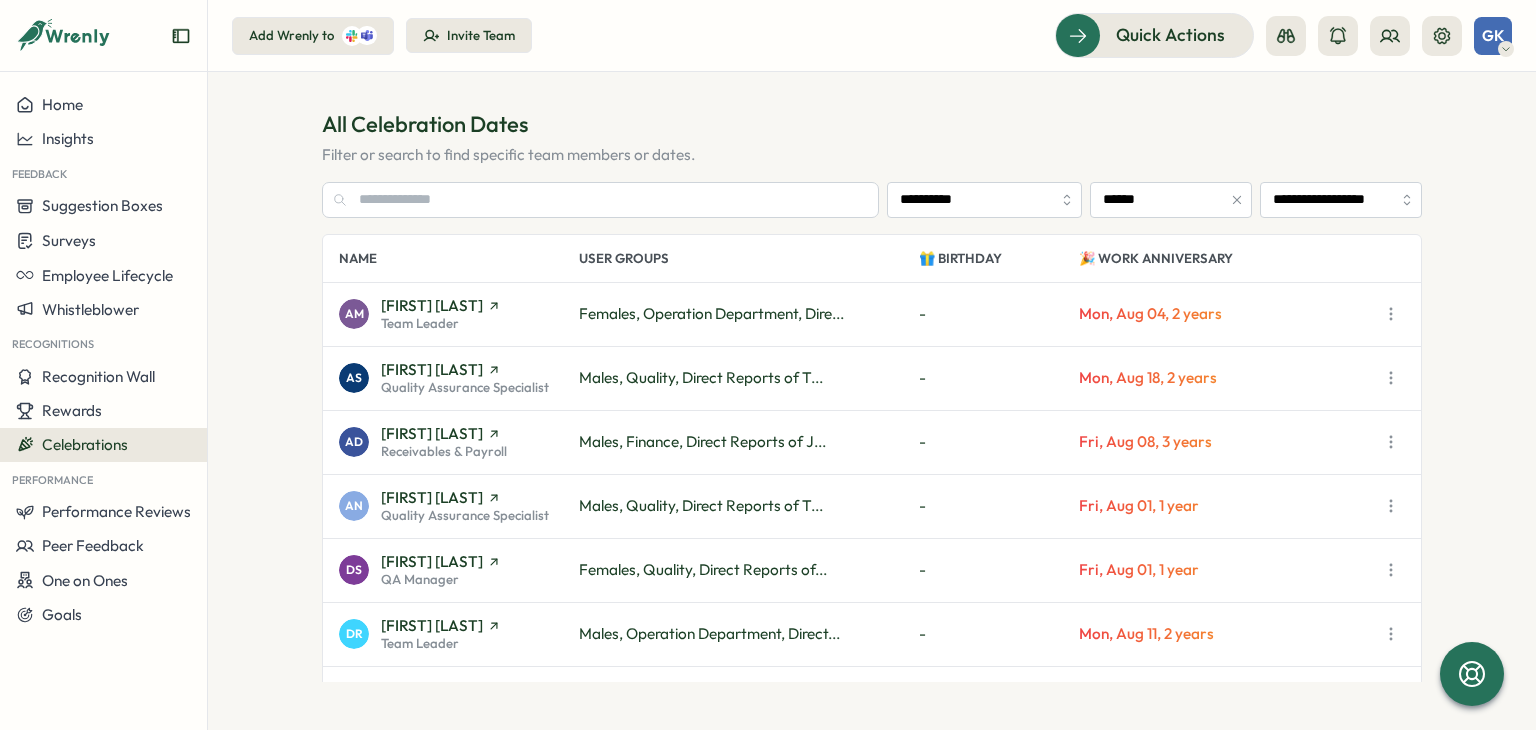 click 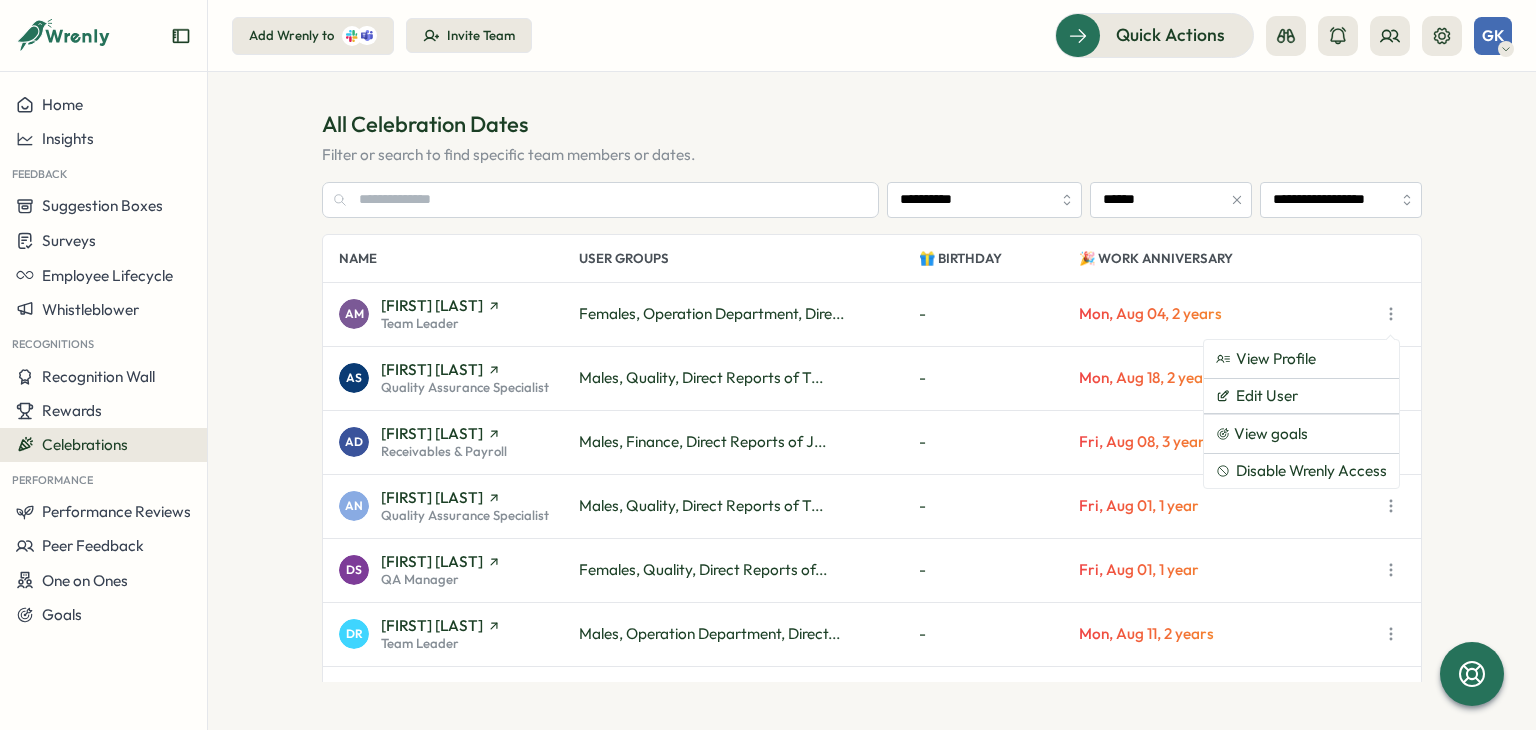 click on "**********" at bounding box center [872, 401] 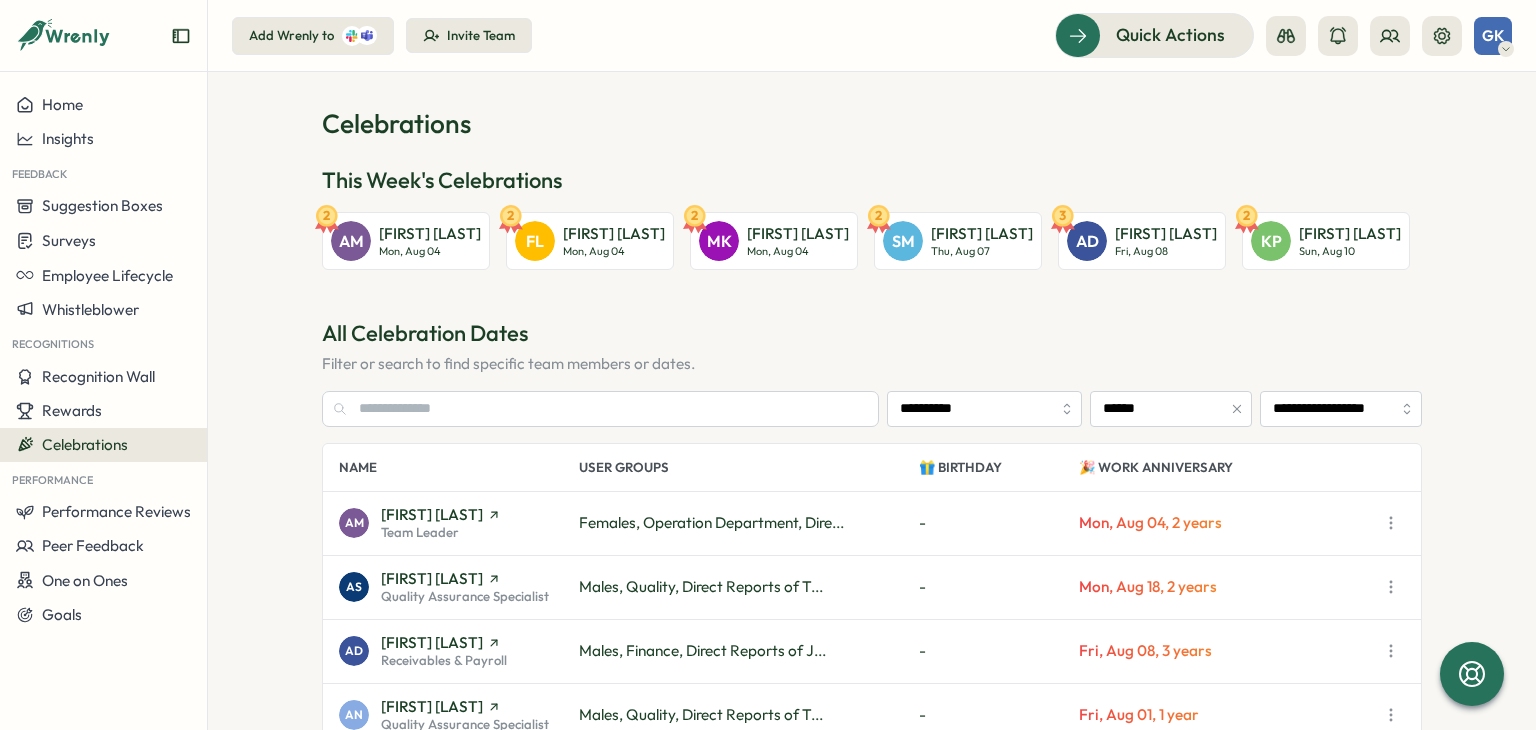 scroll, scrollTop: 0, scrollLeft: 0, axis: both 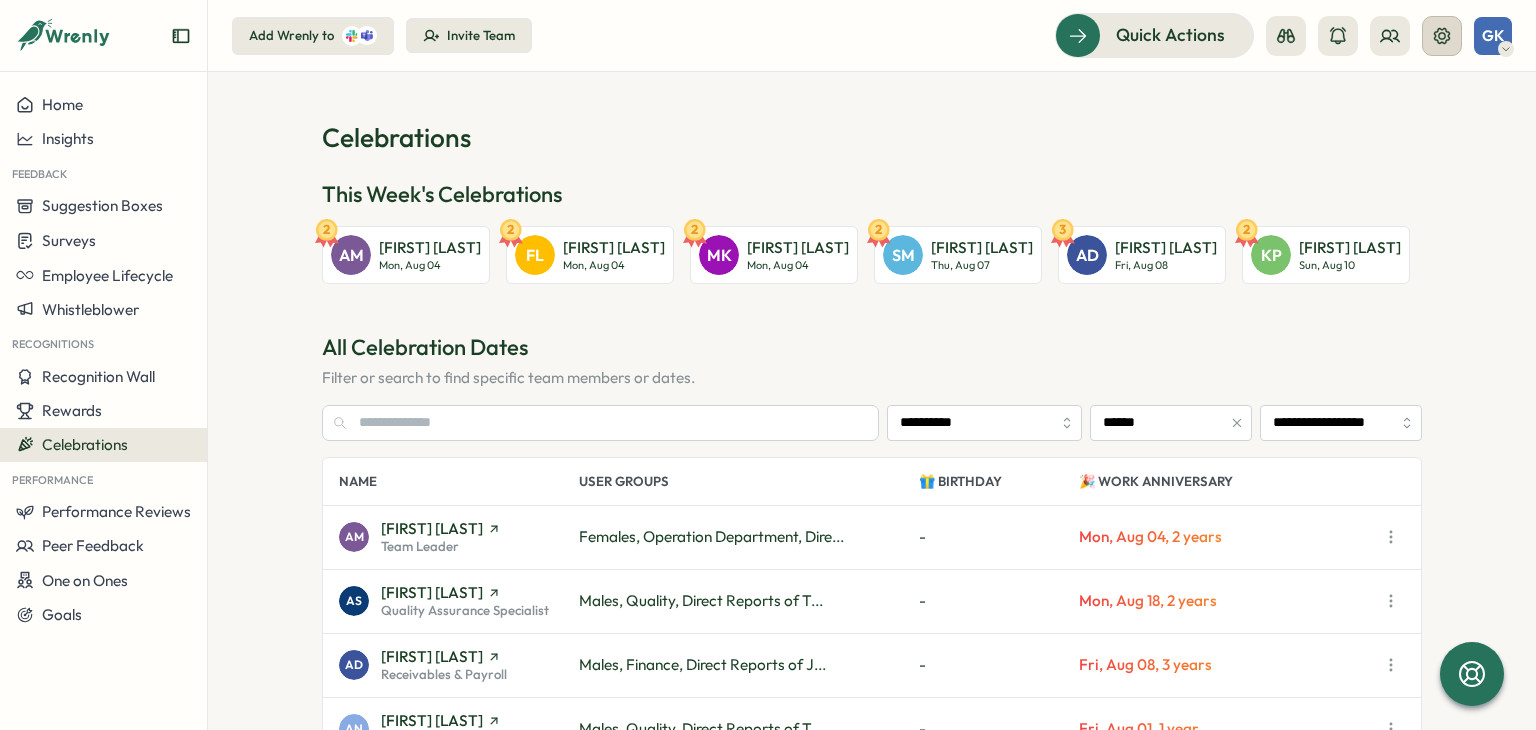 click at bounding box center (1442, 36) 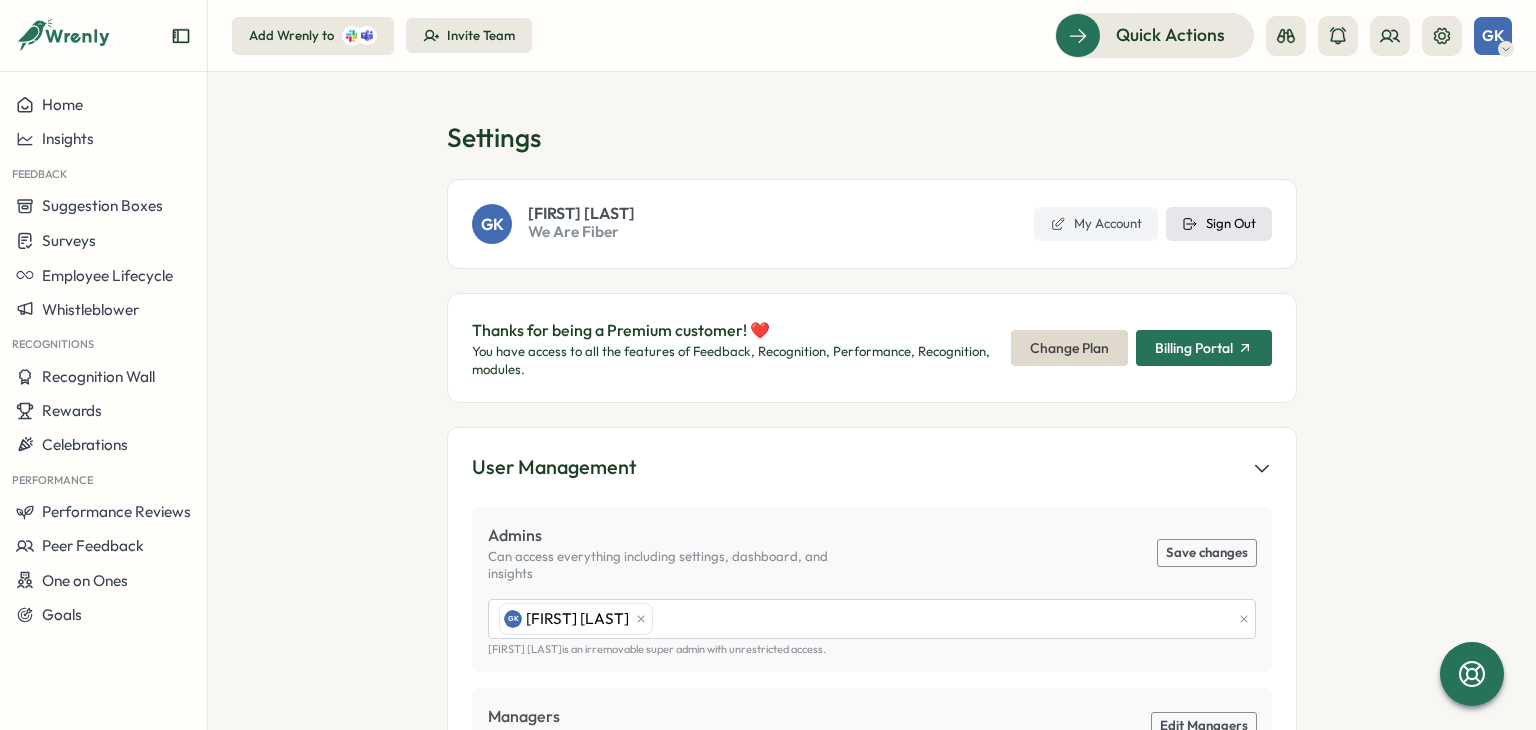 click on "Sign Out" at bounding box center [1219, 224] 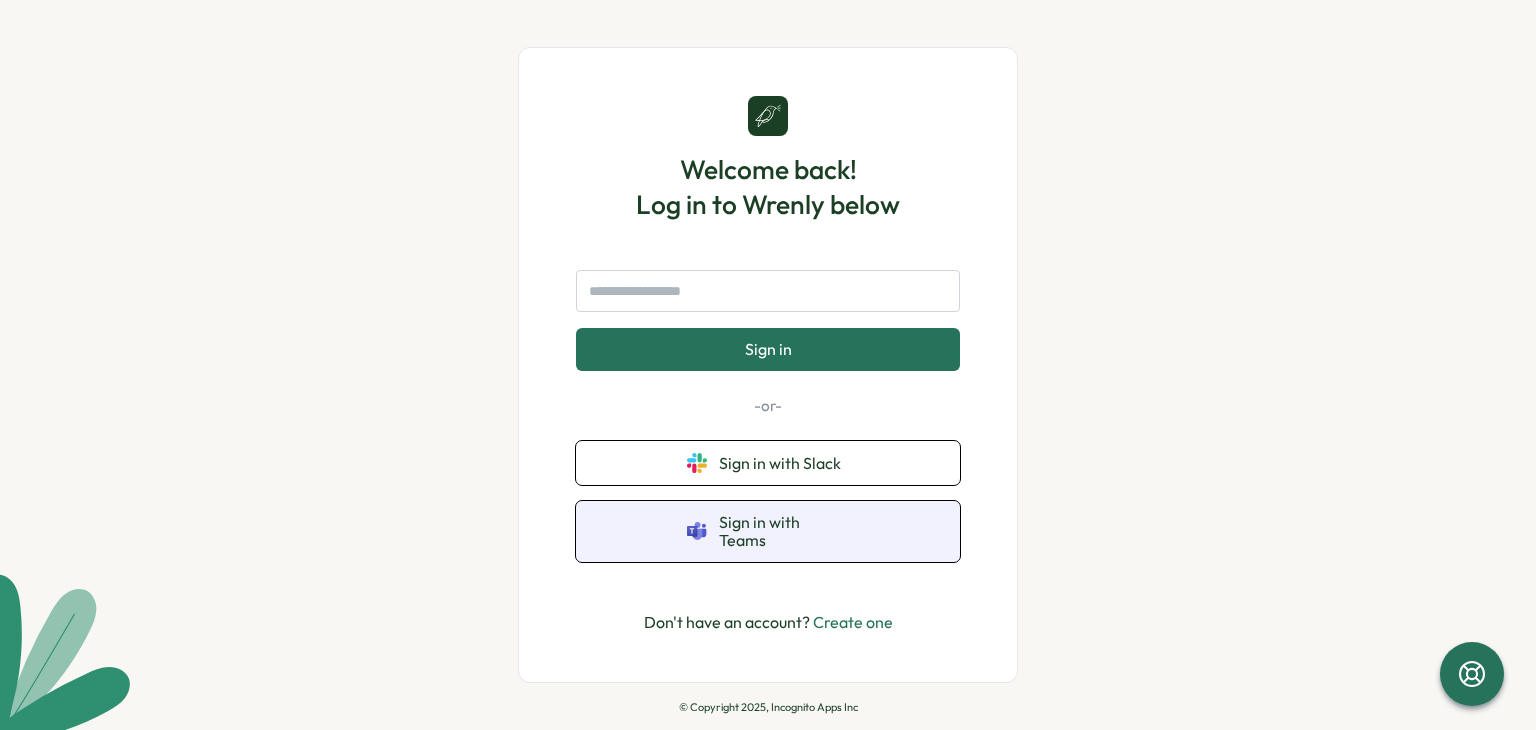 click 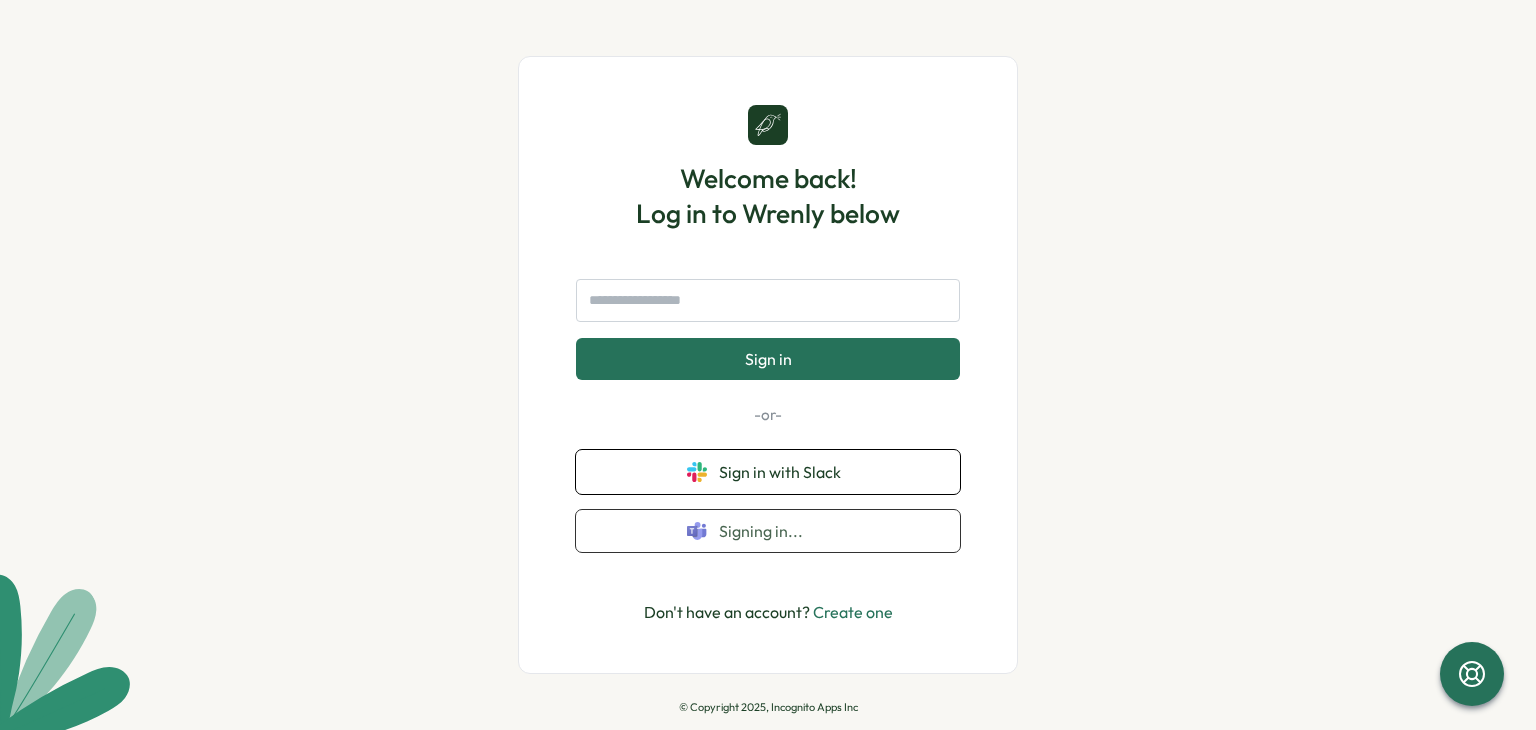 scroll, scrollTop: 0, scrollLeft: 0, axis: both 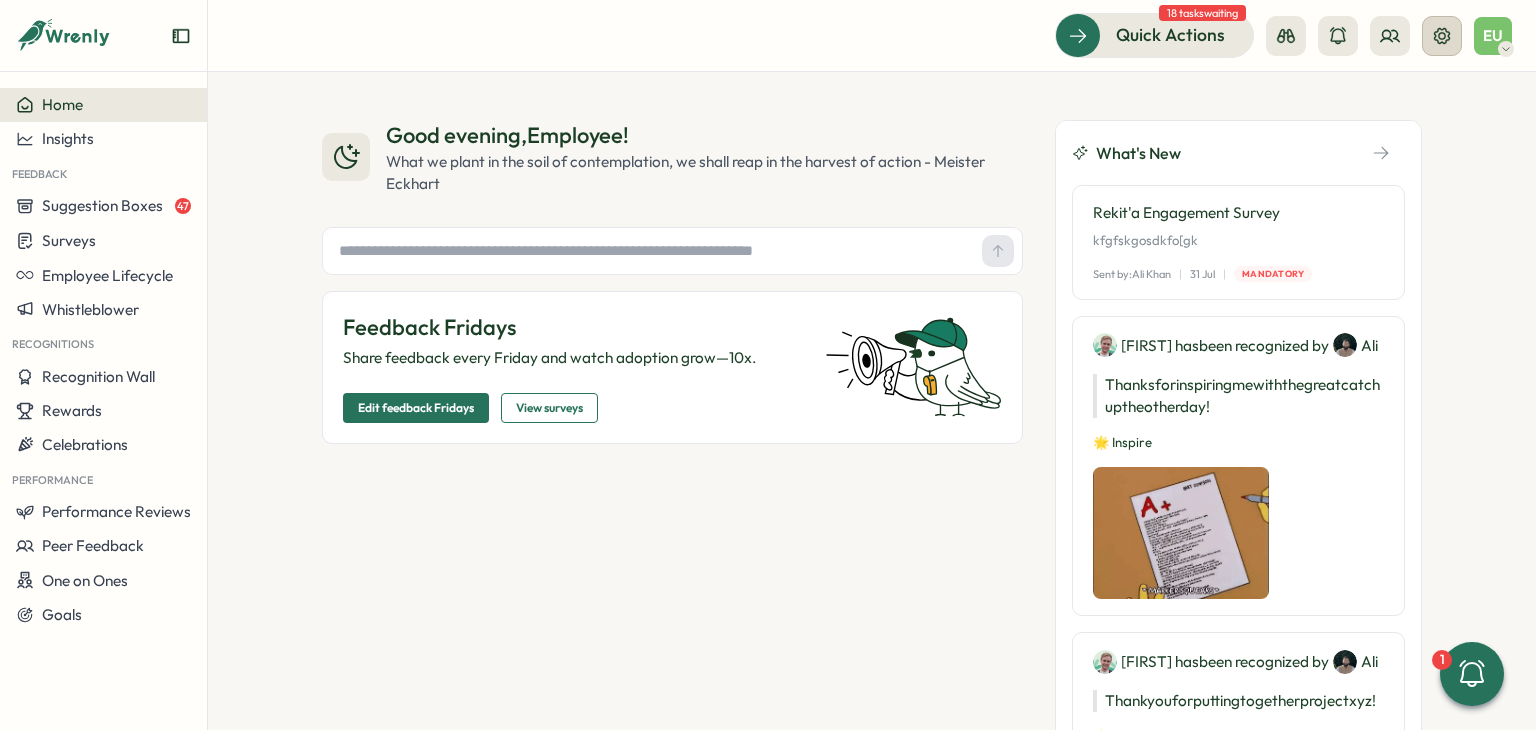 click 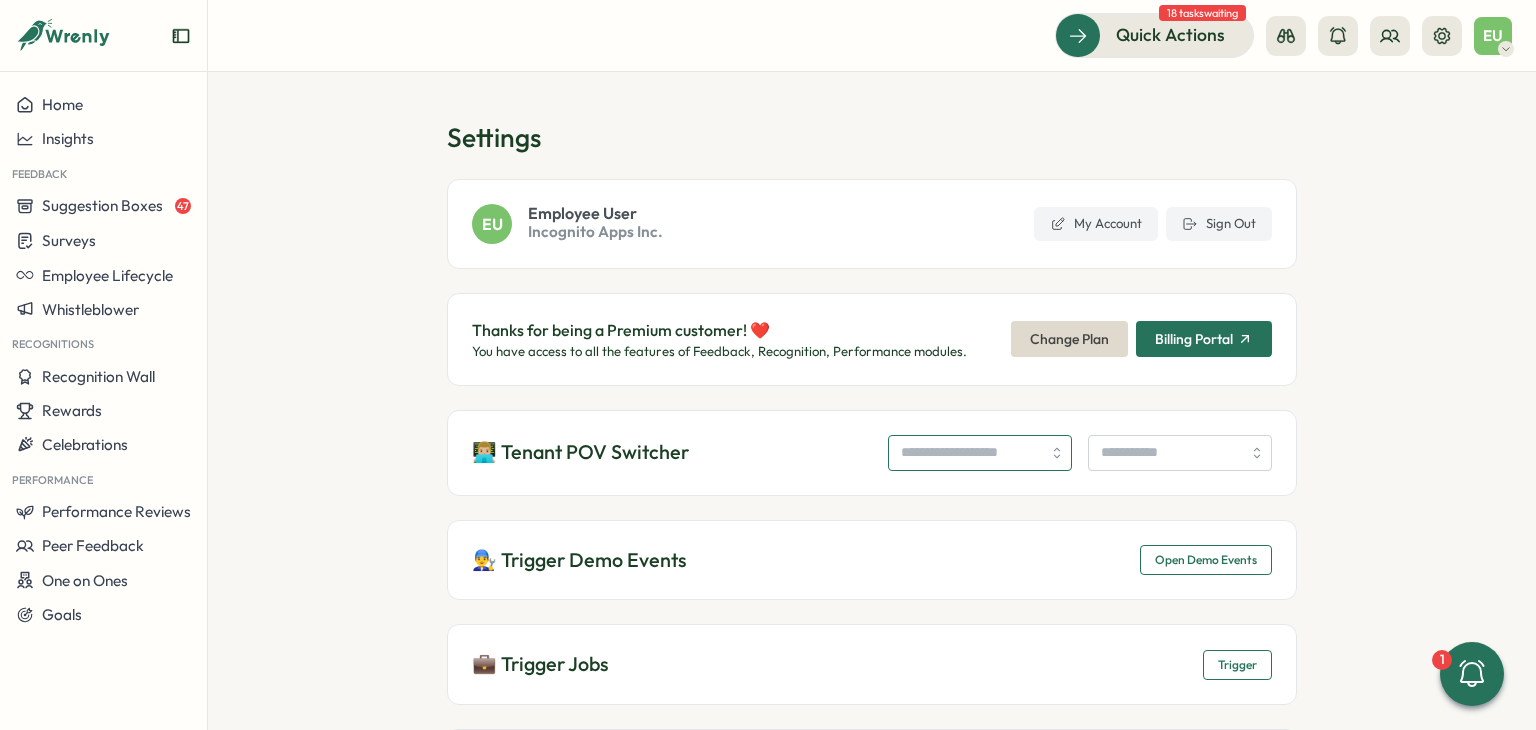 click at bounding box center (980, 453) 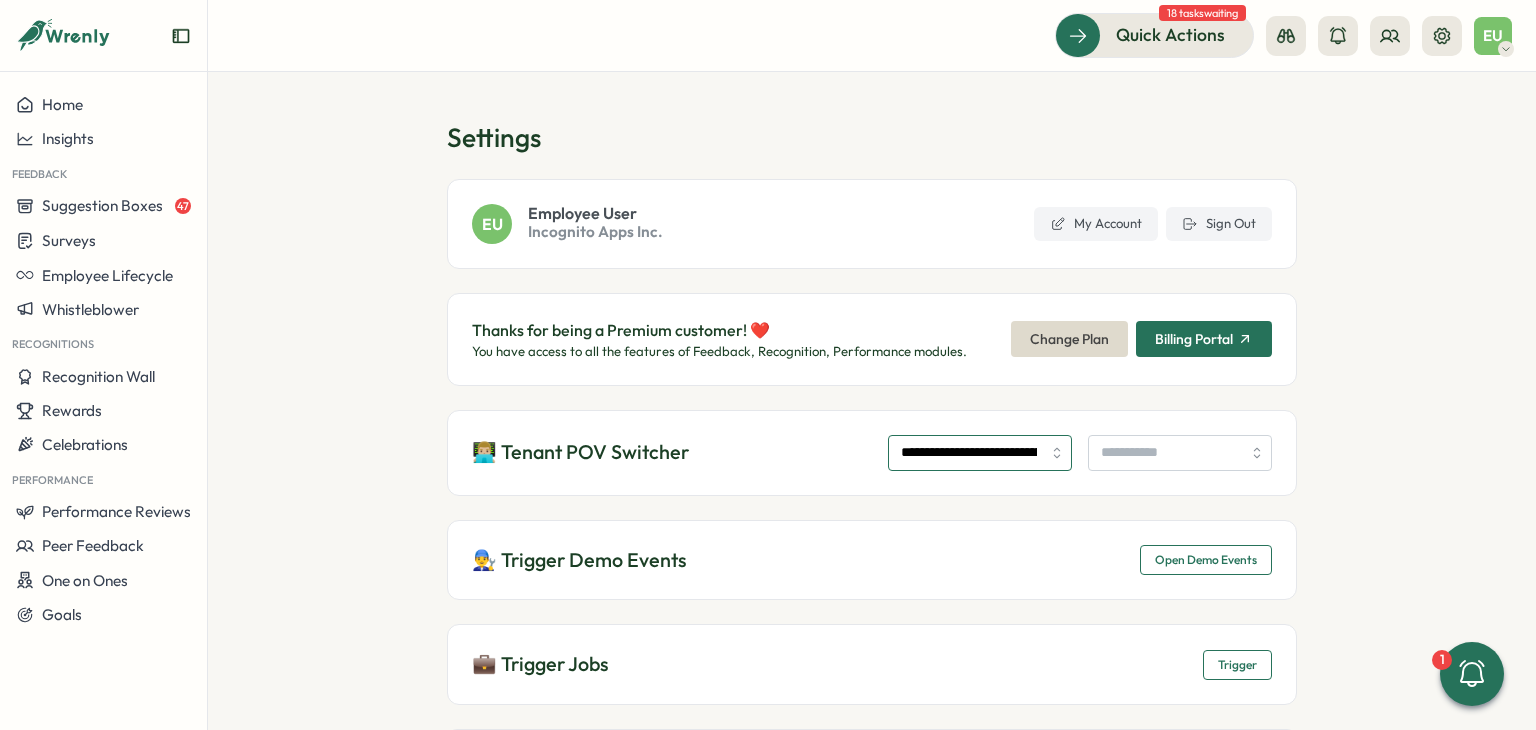 type on "**********" 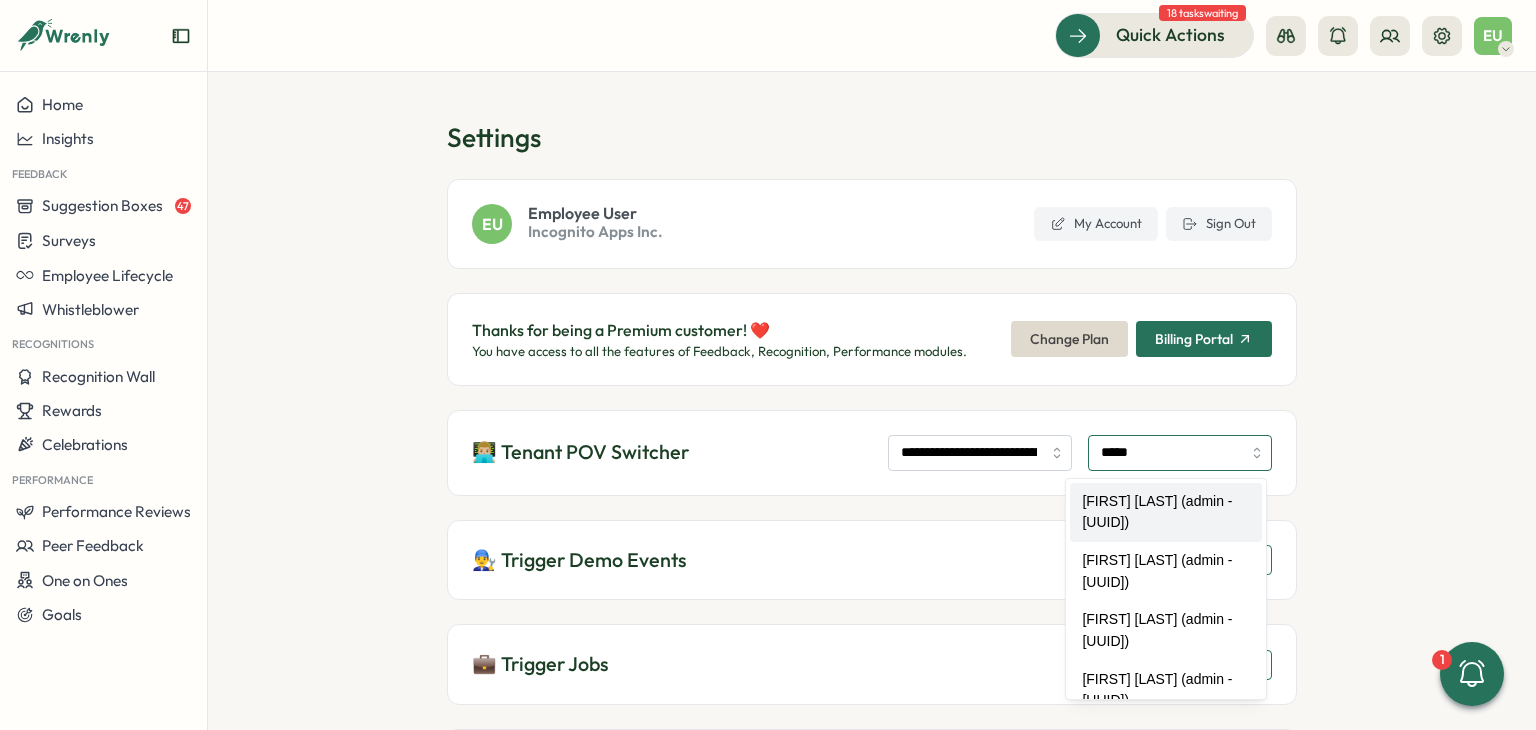 type on "**********" 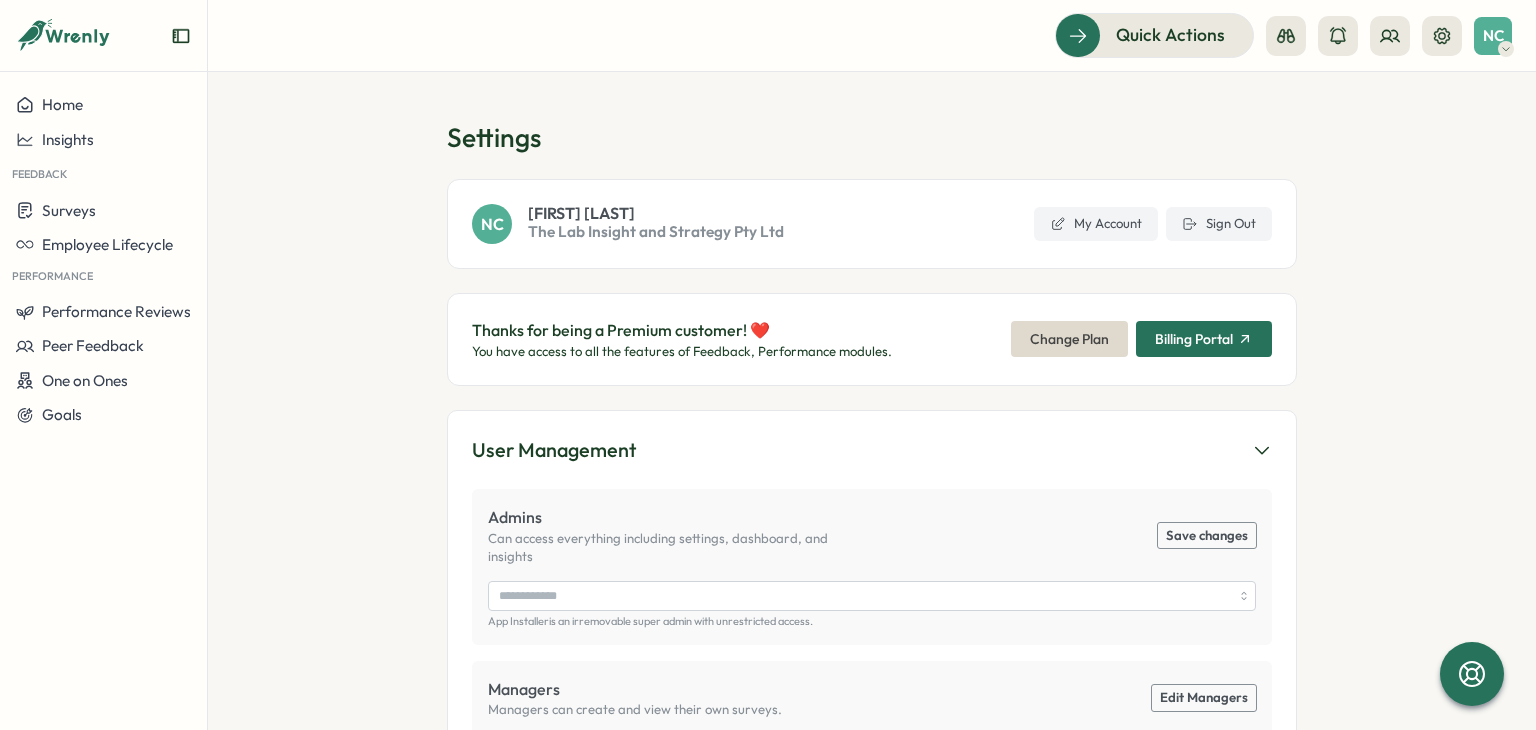 scroll, scrollTop: 0, scrollLeft: 0, axis: both 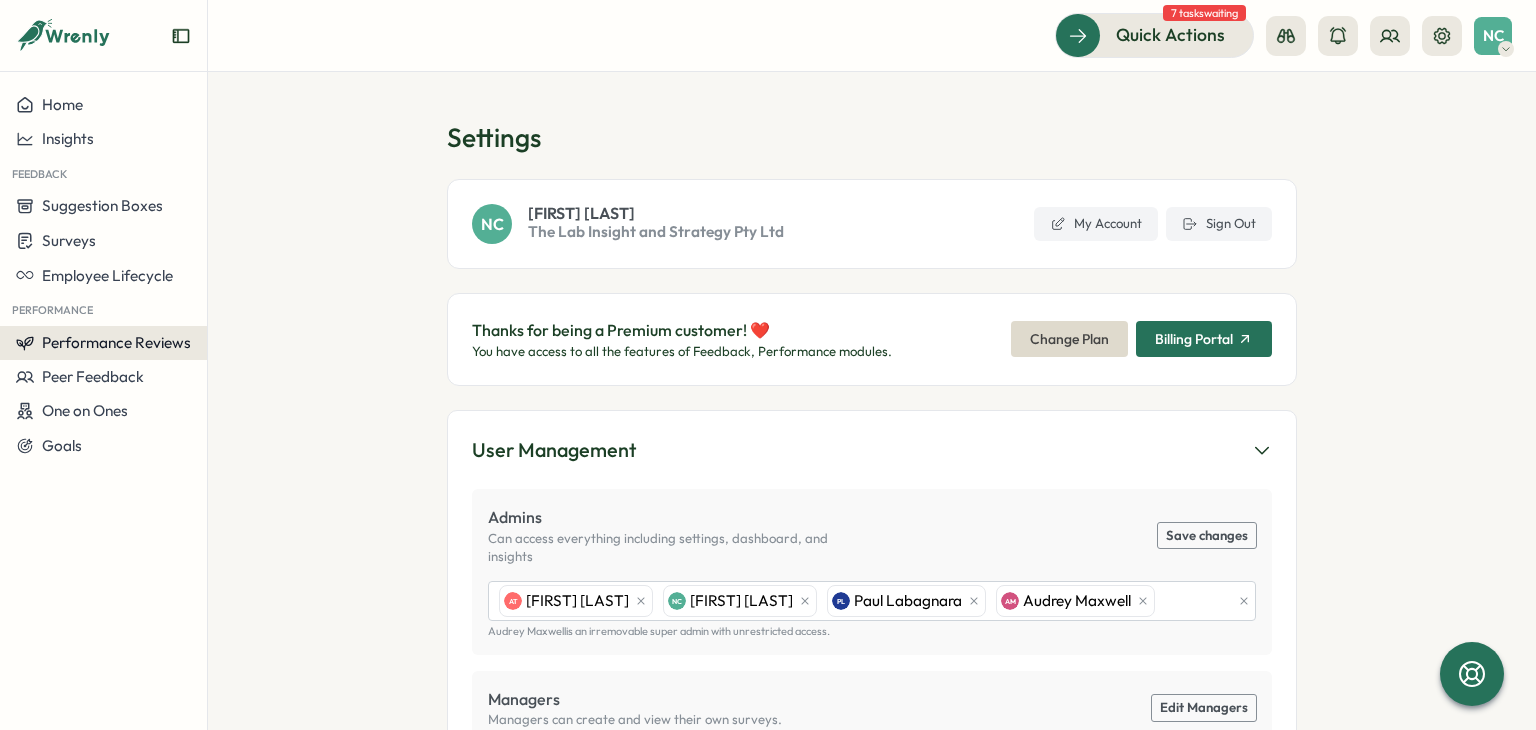 click on "Performance Reviews" at bounding box center [116, 342] 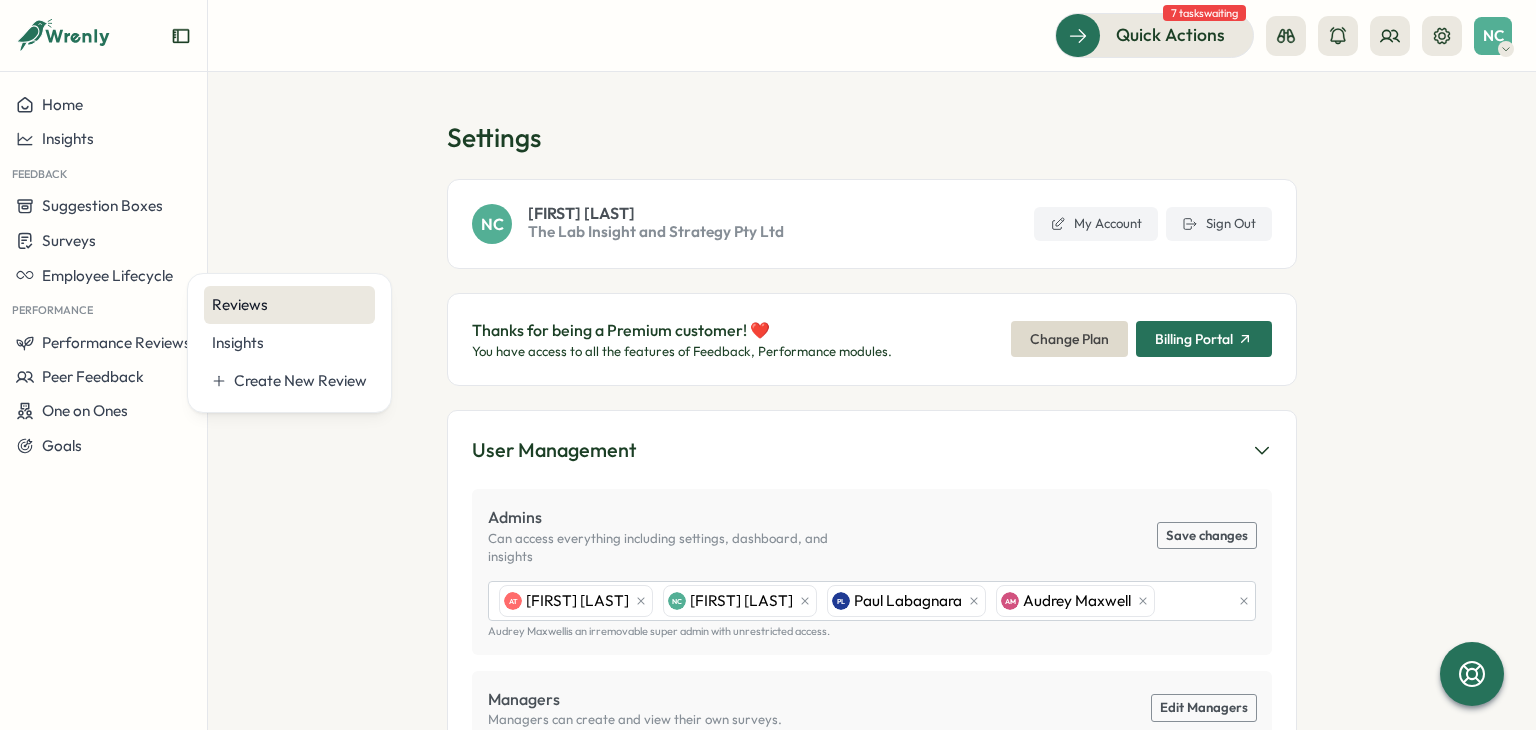 click on "Reviews" at bounding box center [289, 305] 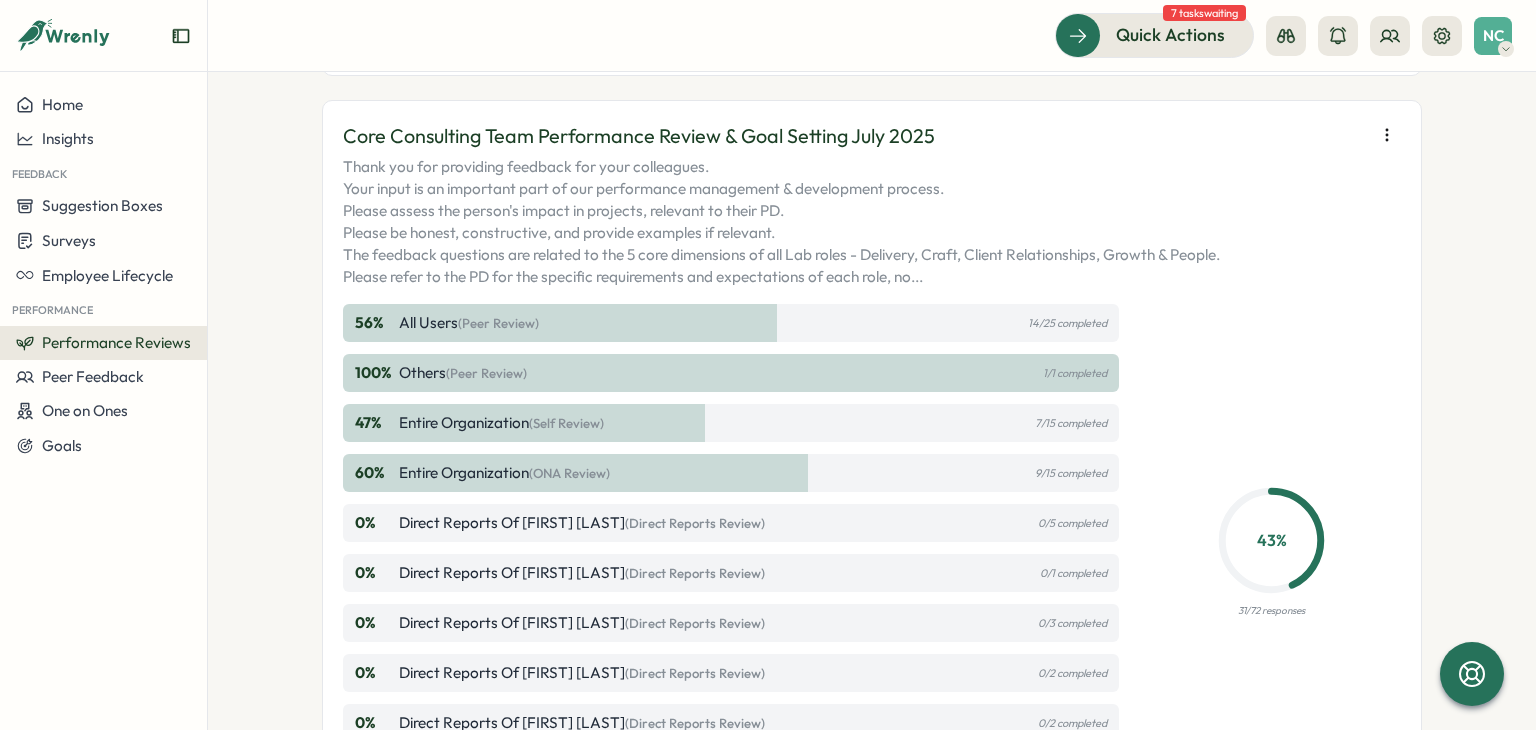 scroll, scrollTop: 1544, scrollLeft: 0, axis: vertical 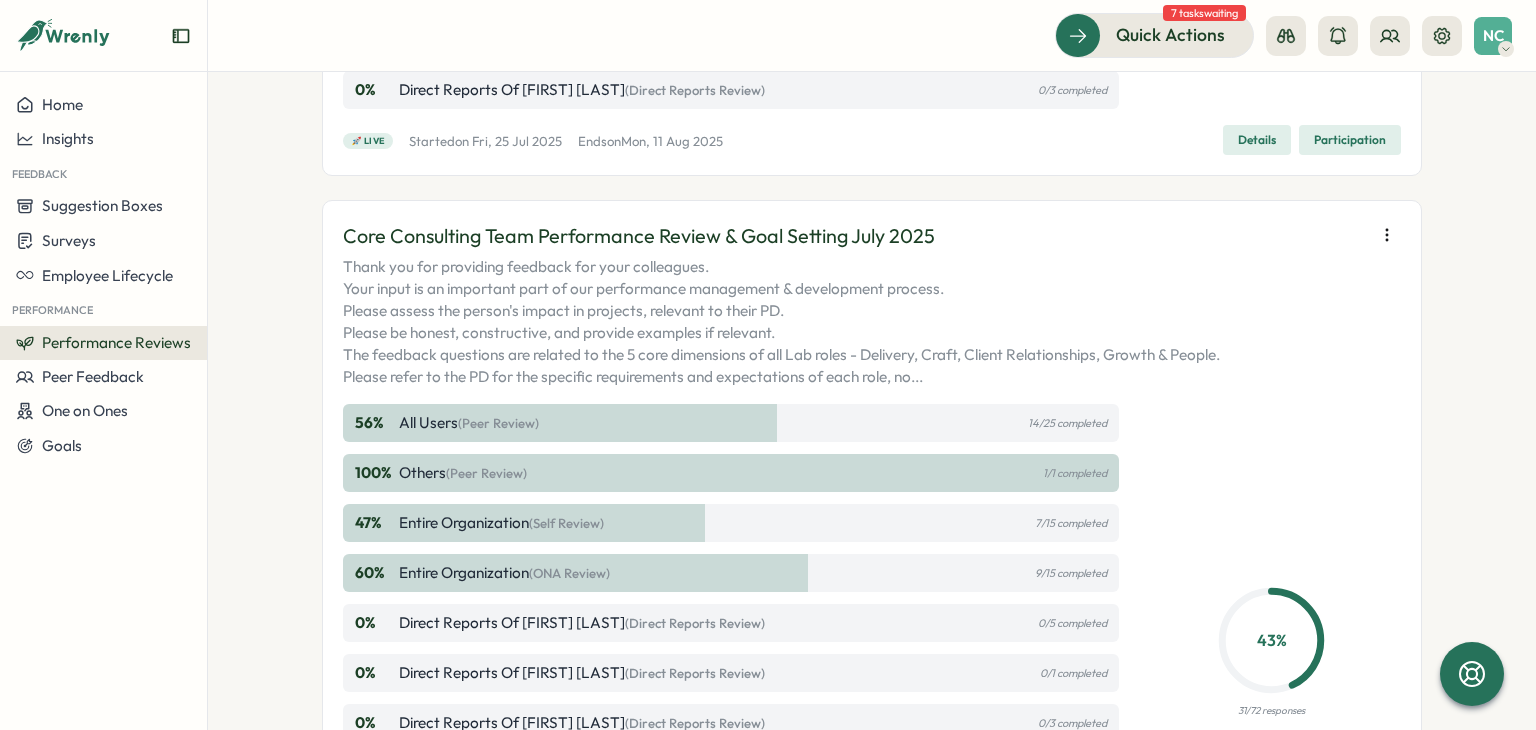 click 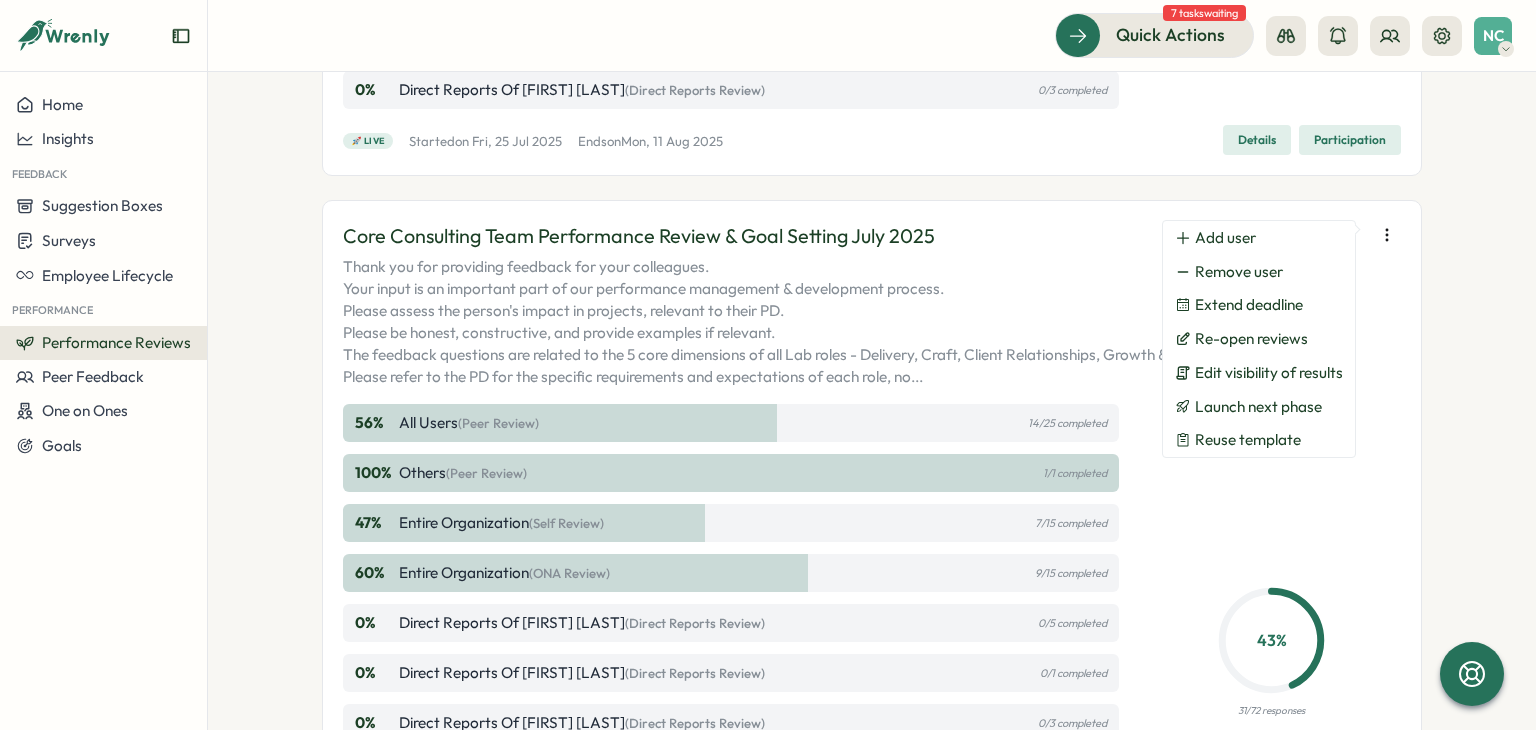 click on "Performance Reviews Complete your reviews Preview Sample Report Create Internal Accountant Review & Goal Setting July 2025 Thank you for providing feedback for your colleagues.
Your input is an important part of our performance management & development process.
Please assess the person's impact in projects, relevant to their PD.
Please be honest, constructive, and provide examples if relevant.
The feedback questions are related to the core dimensions of Lab Finance roles.
This survey should take no more than 20 minutes. Thank you. 0 % Others  (Peer Review) 0/2 completed 100 % Direct Reports of Audrey Maxwell  (Self Review) 1/1 completed 100 % Direct Reports of Audrey Maxwell  (ONA Review) 1/1 completed 0 % Direct Reports of Audrey Maxwell  (Direct Reports Review) 0/1 completed 40 % 2/5 responses 🚀 Live Started  on   Tue, 29 Jul 2025 Ends  on  Mon, 11 Aug 2025 Details Participation Snr FW & Resource Manager Performance Review & Goal Setting July 2025 0 % Others  (Peer Review) 0/2 completed 100 % 100 %" at bounding box center [872, 401] 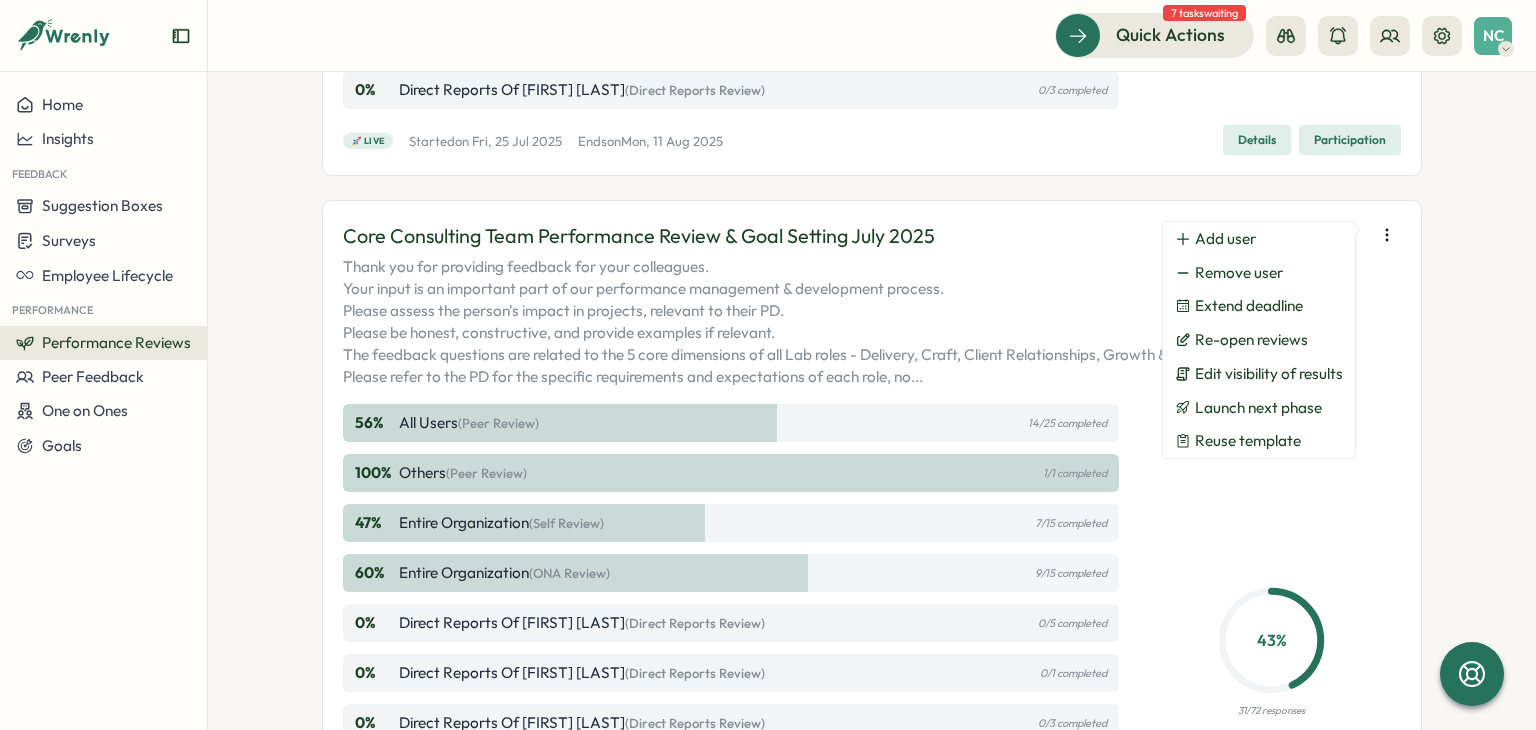 click 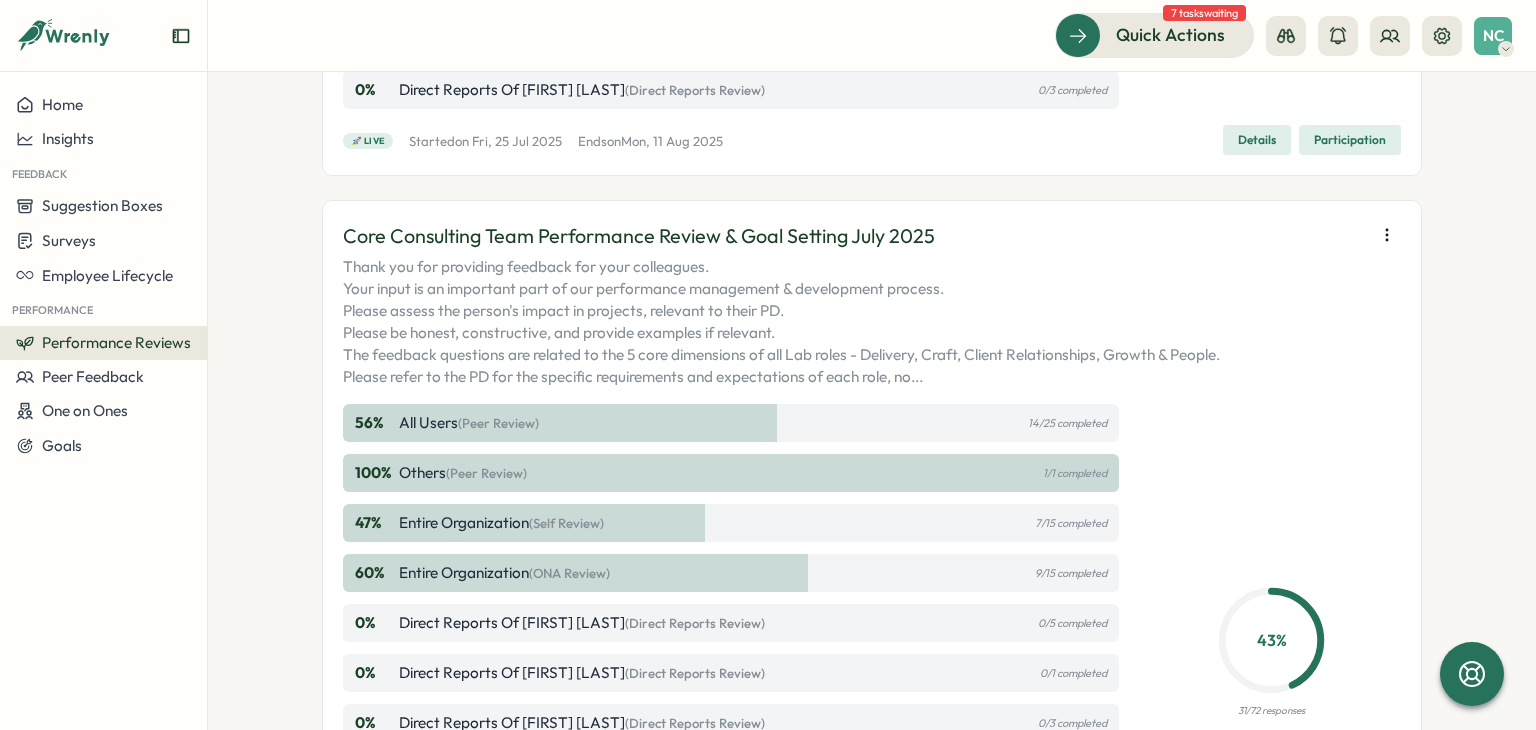 scroll, scrollTop: 1053, scrollLeft: 0, axis: vertical 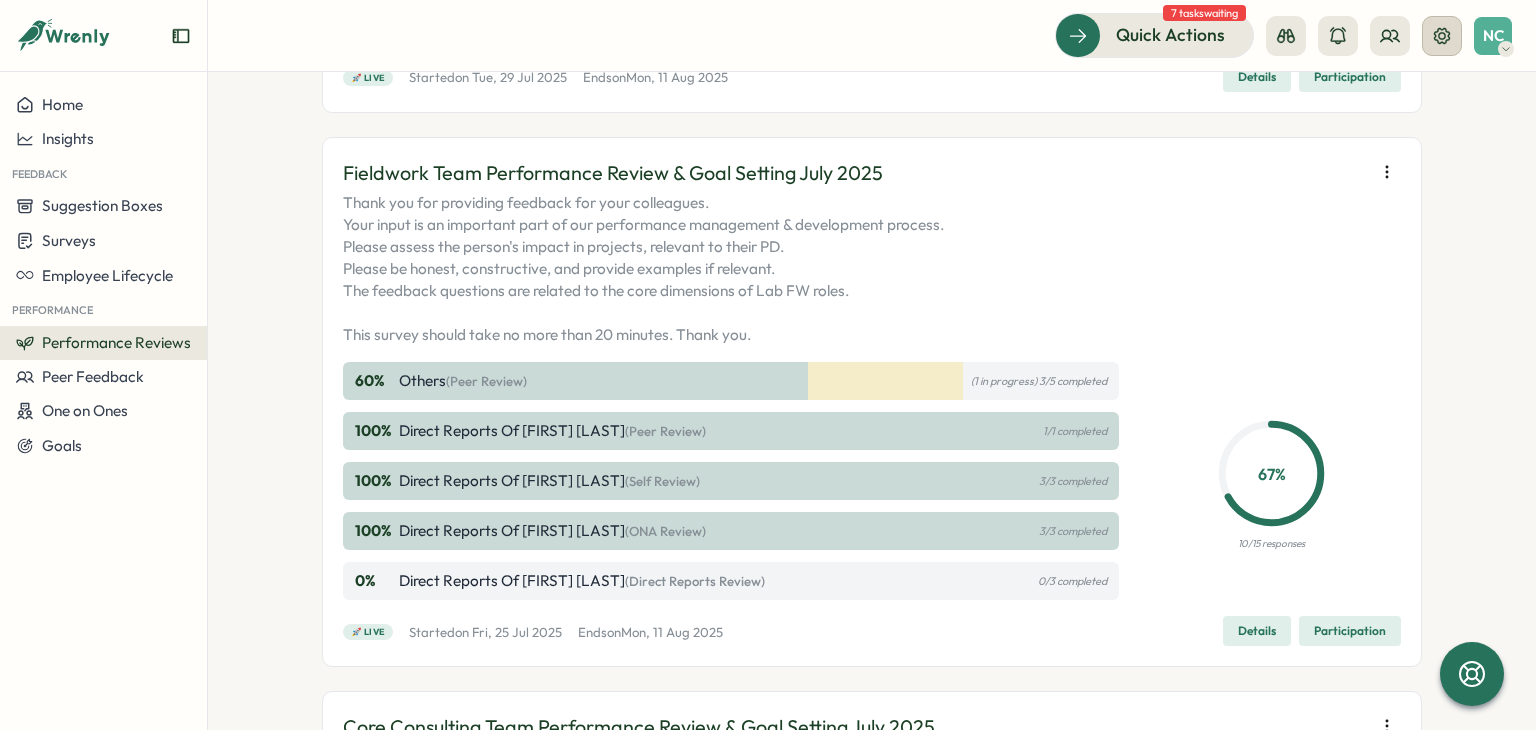click at bounding box center [1442, 36] 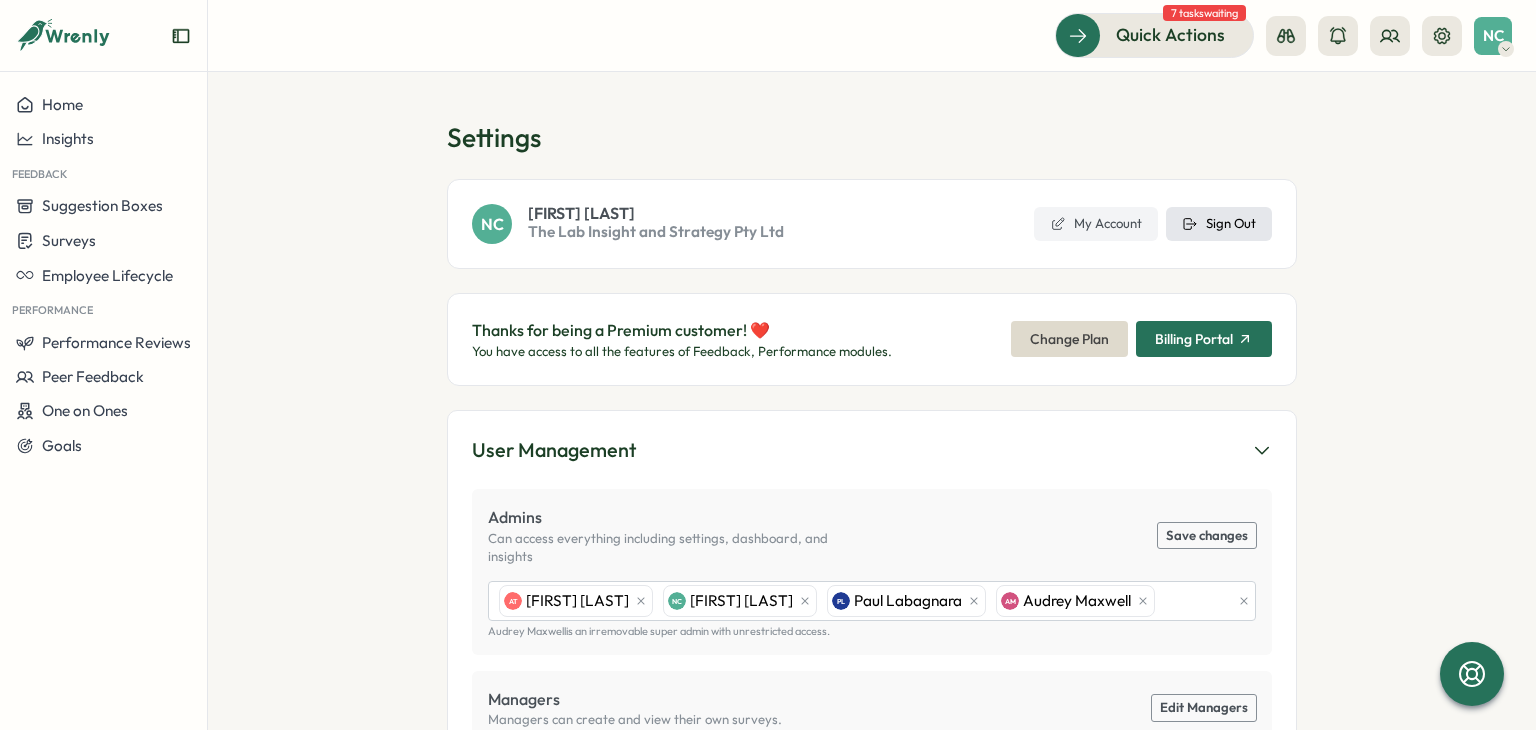 click on "Sign Out" at bounding box center [1219, 224] 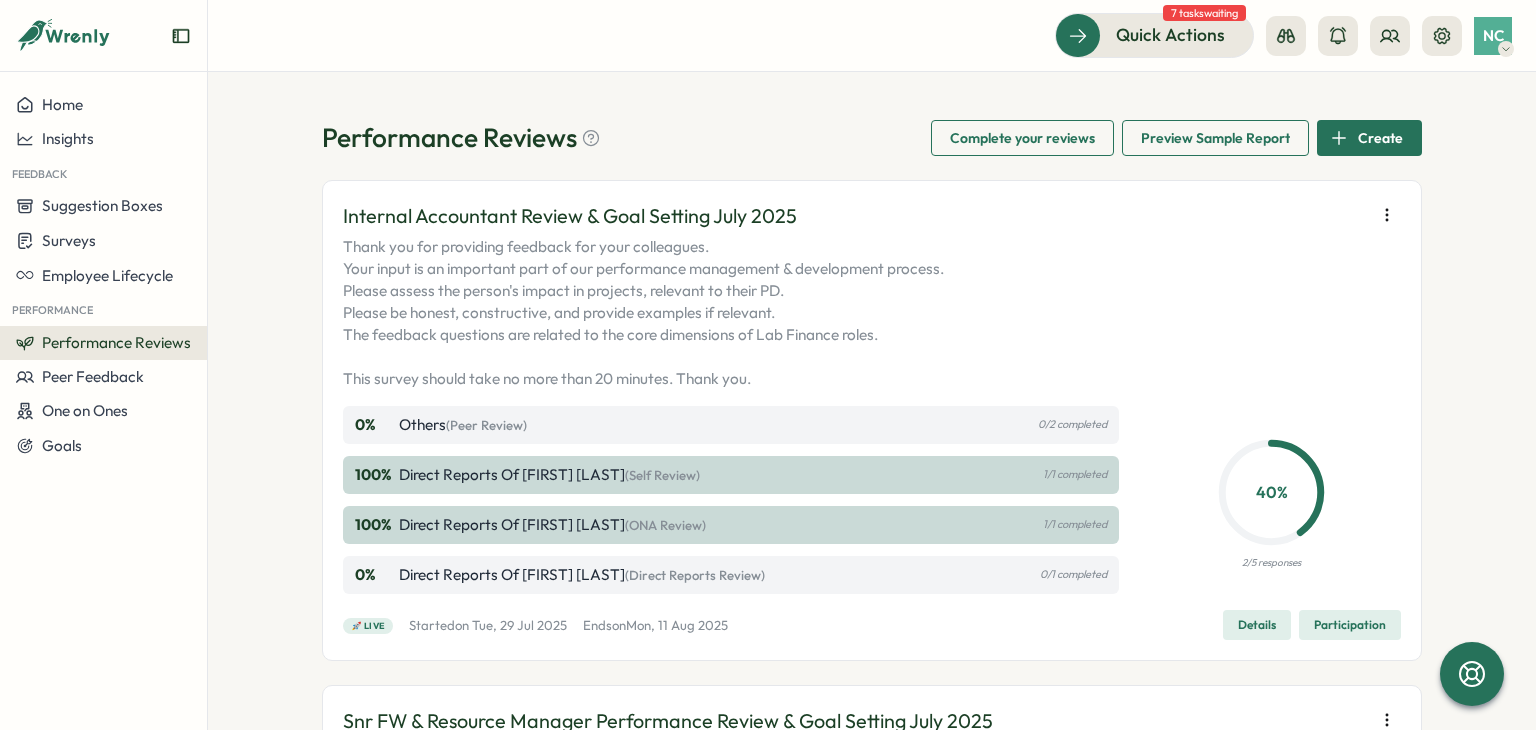 scroll, scrollTop: 0, scrollLeft: 0, axis: both 